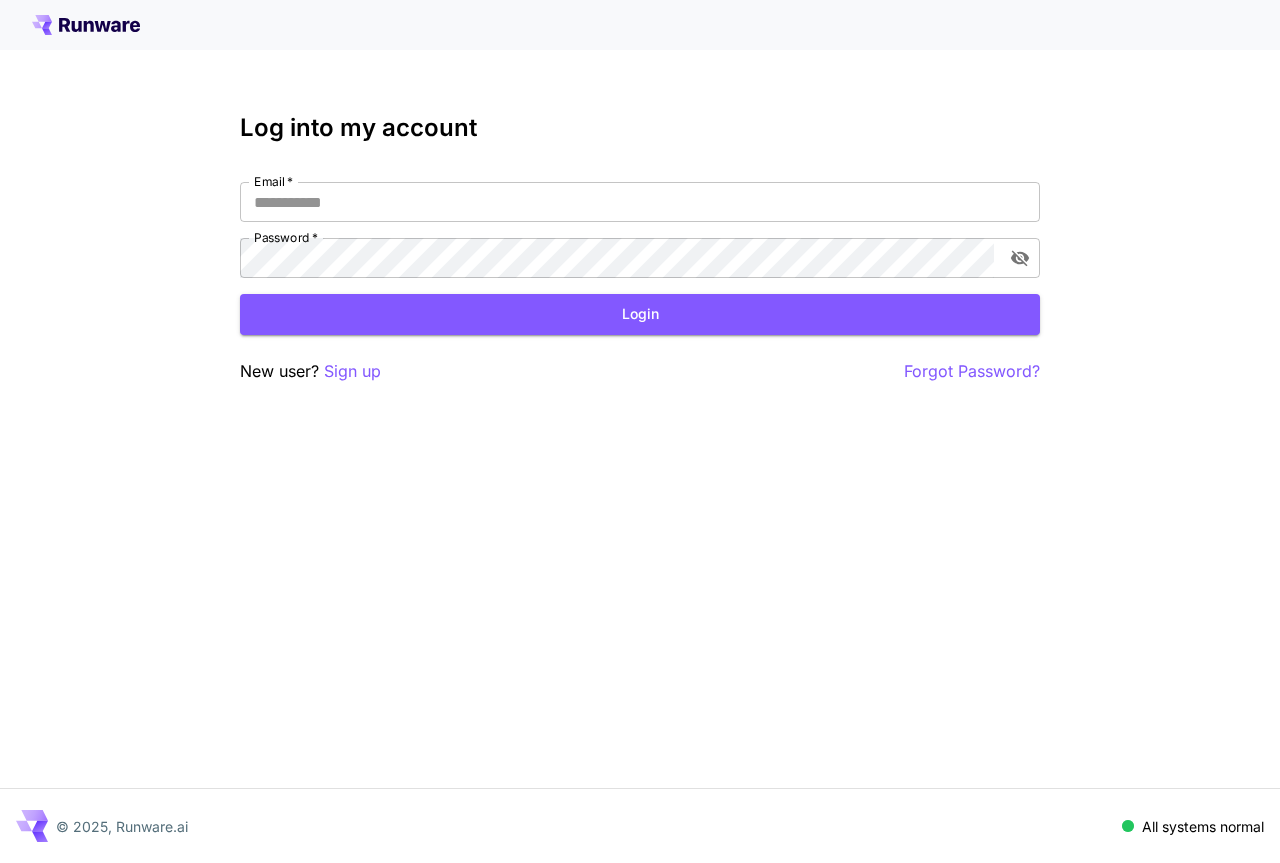 scroll, scrollTop: 0, scrollLeft: 0, axis: both 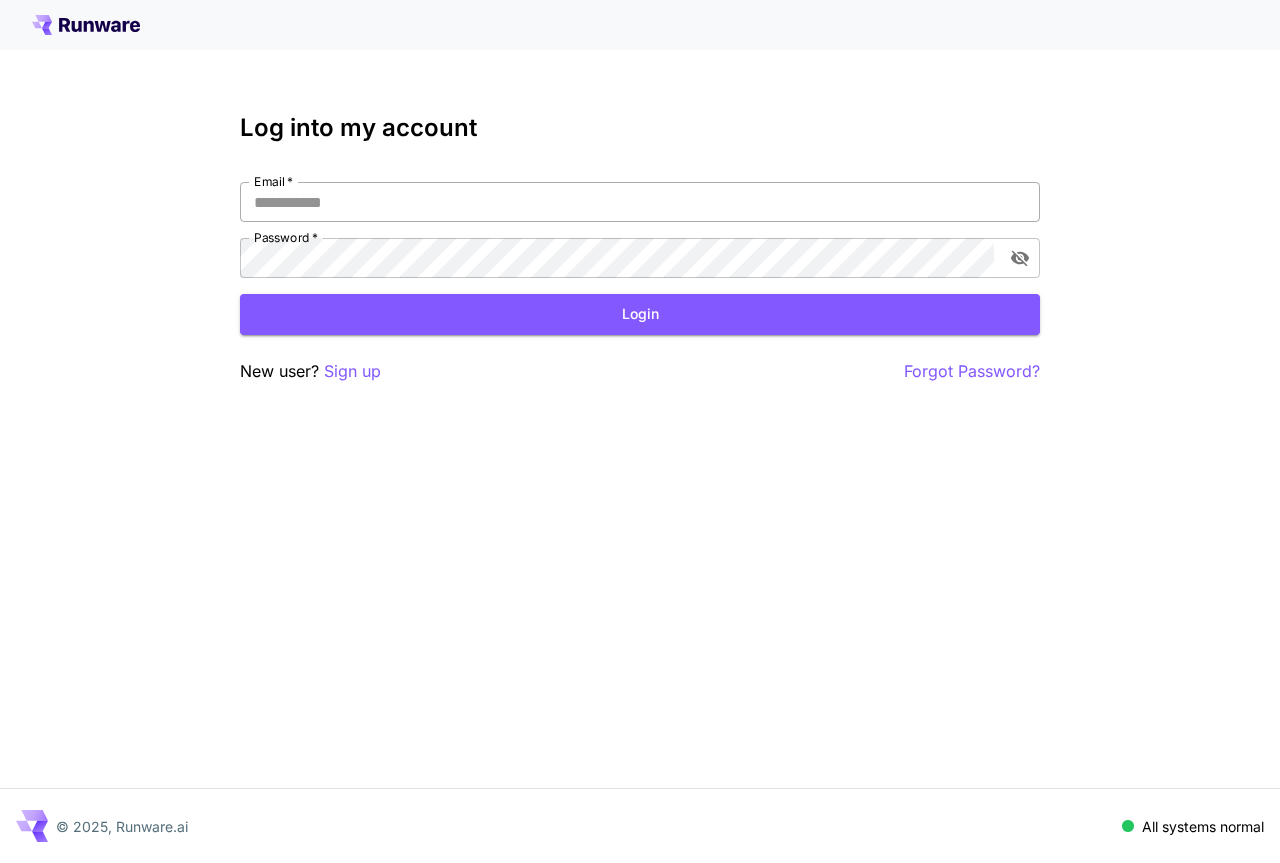click on "Email   *" at bounding box center [640, 202] 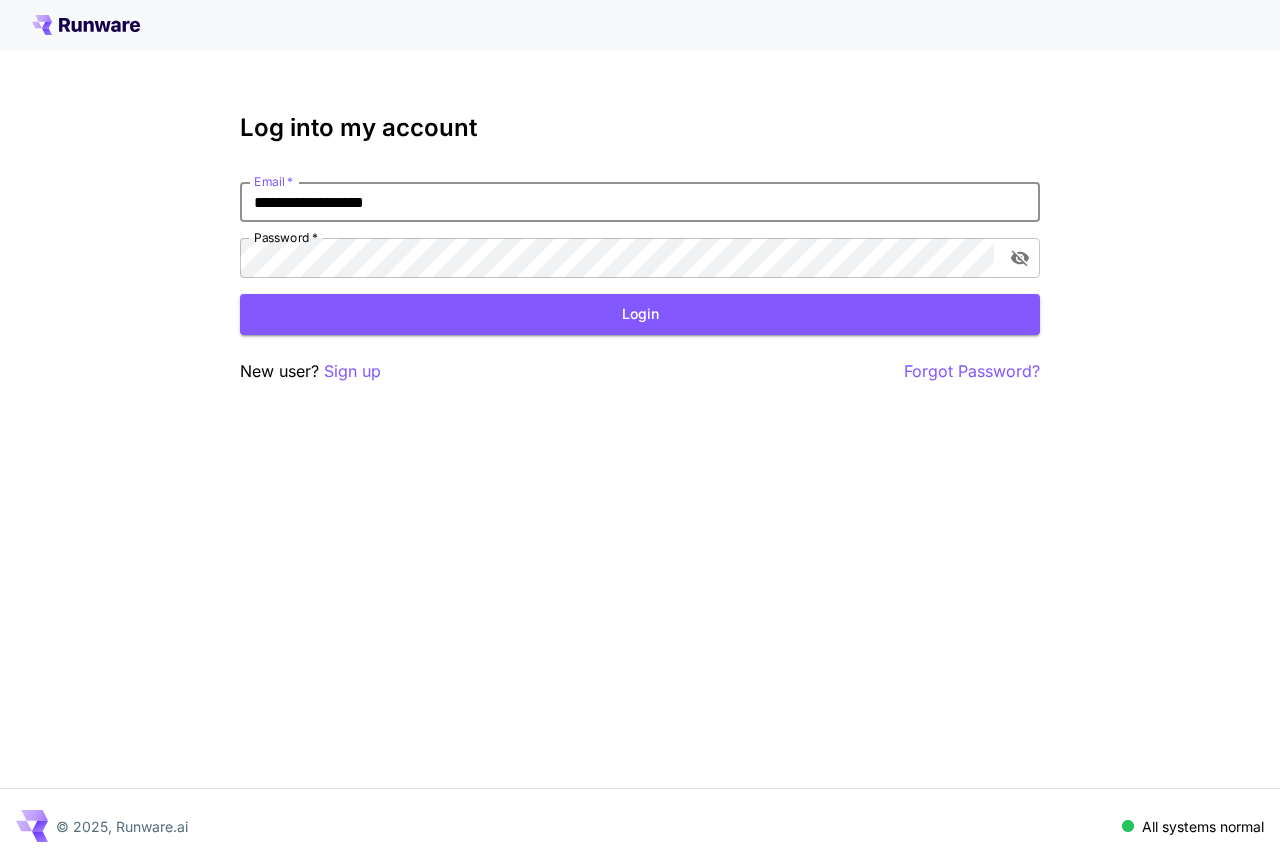 type on "**********" 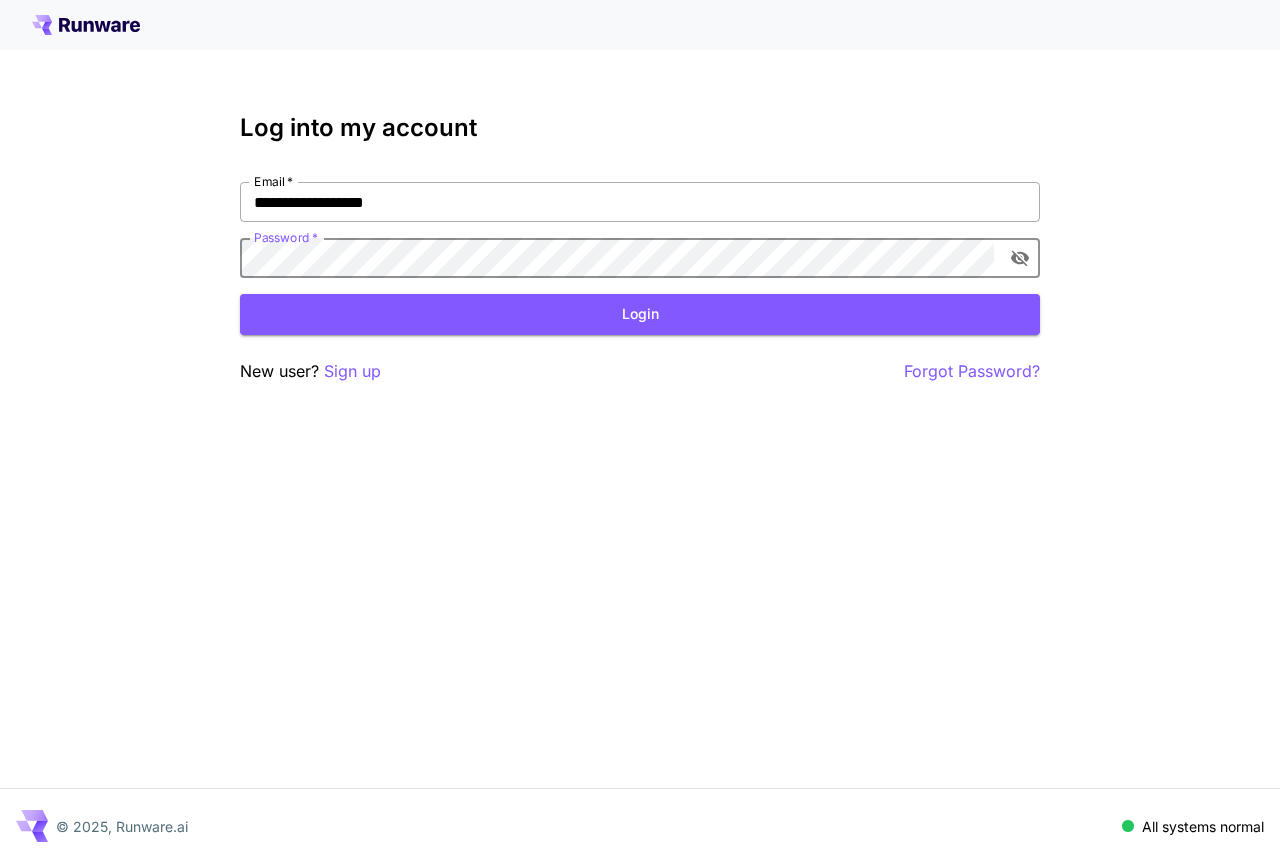 click on "Login" at bounding box center (640, 314) 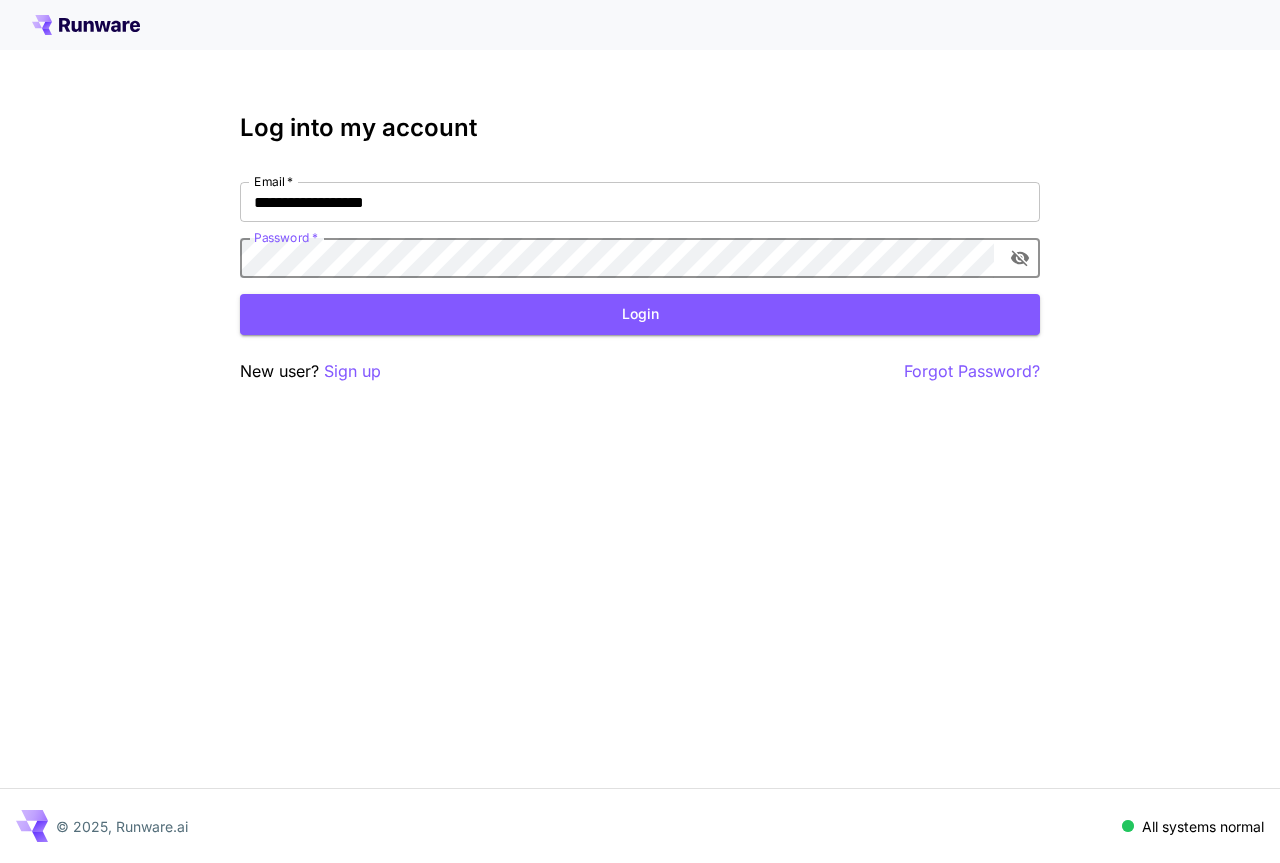 click on "**********" at bounding box center [640, 431] 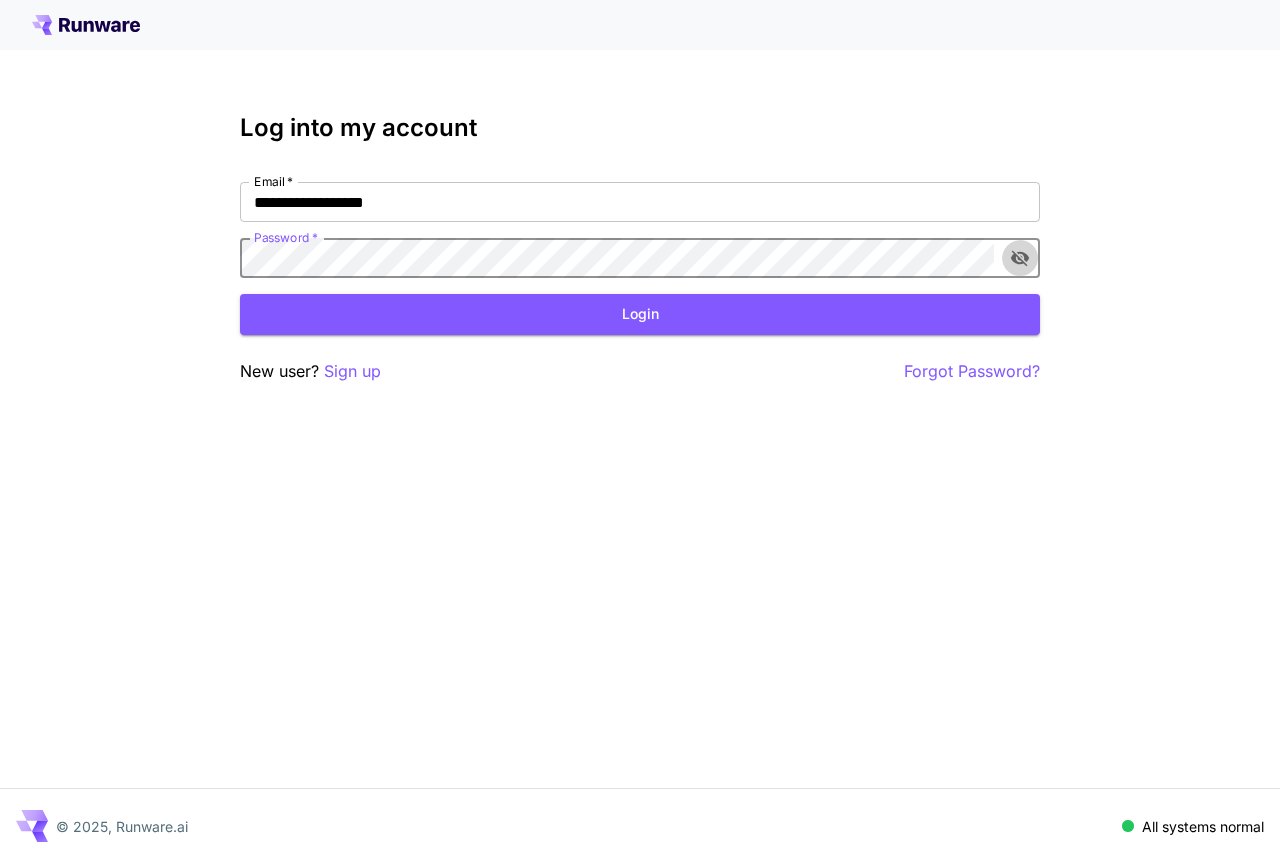 click 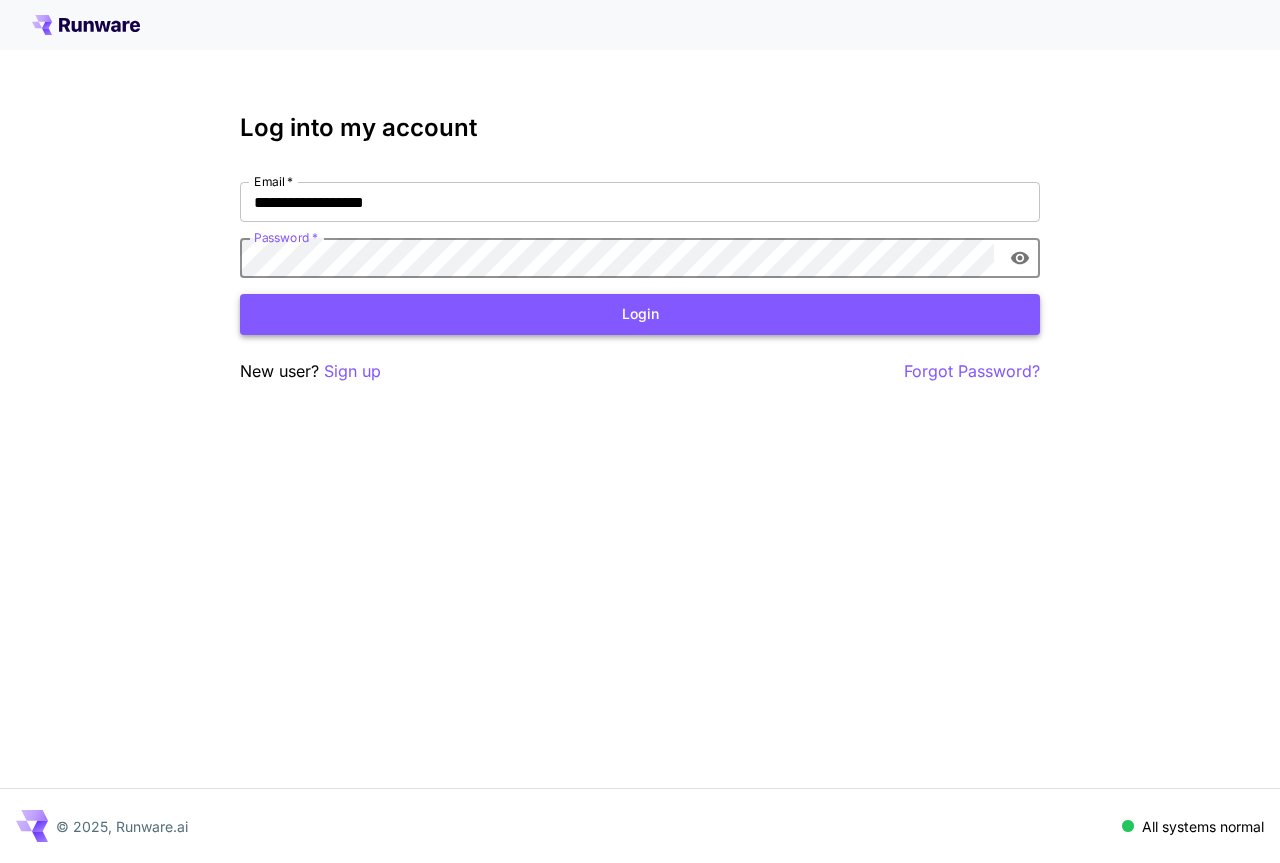 click on "Login" at bounding box center [640, 314] 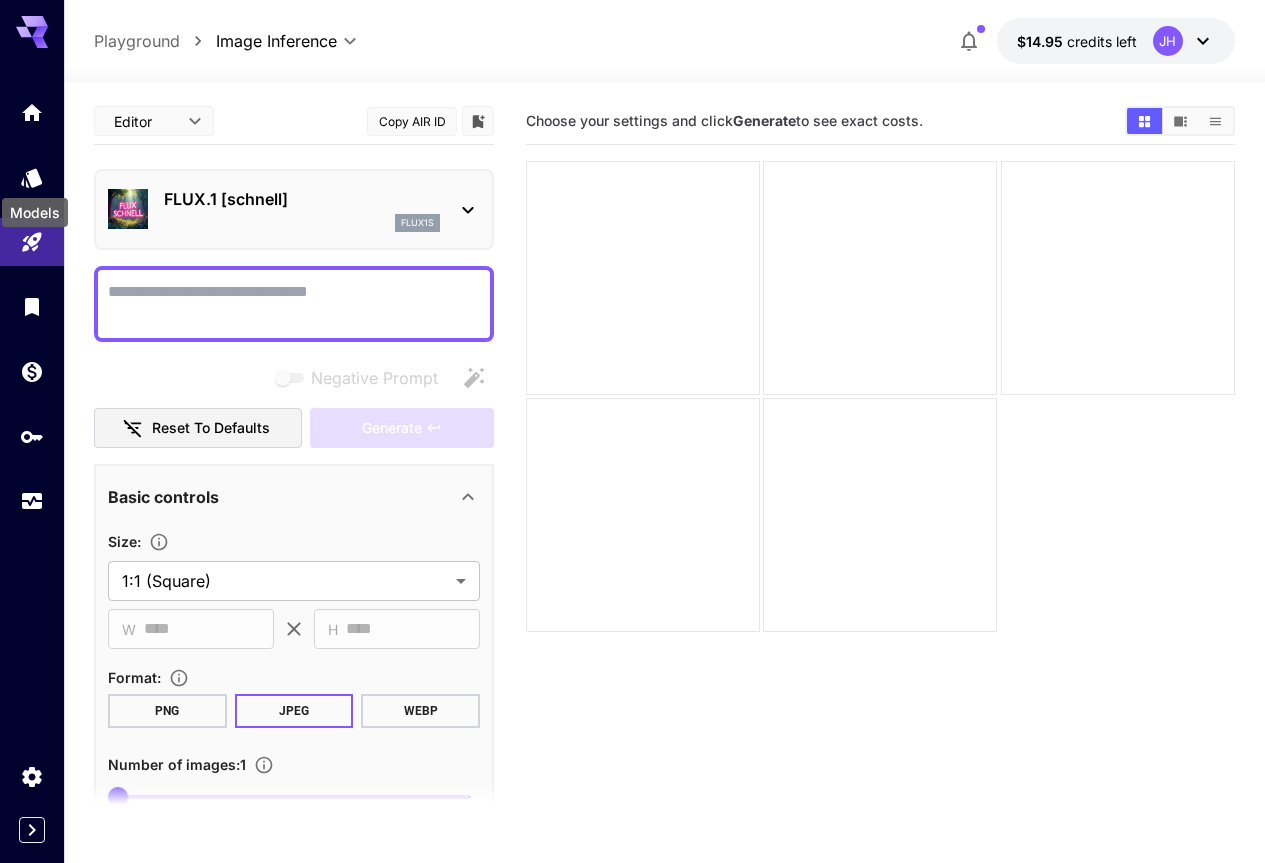 click on "Models" at bounding box center (35, 206) 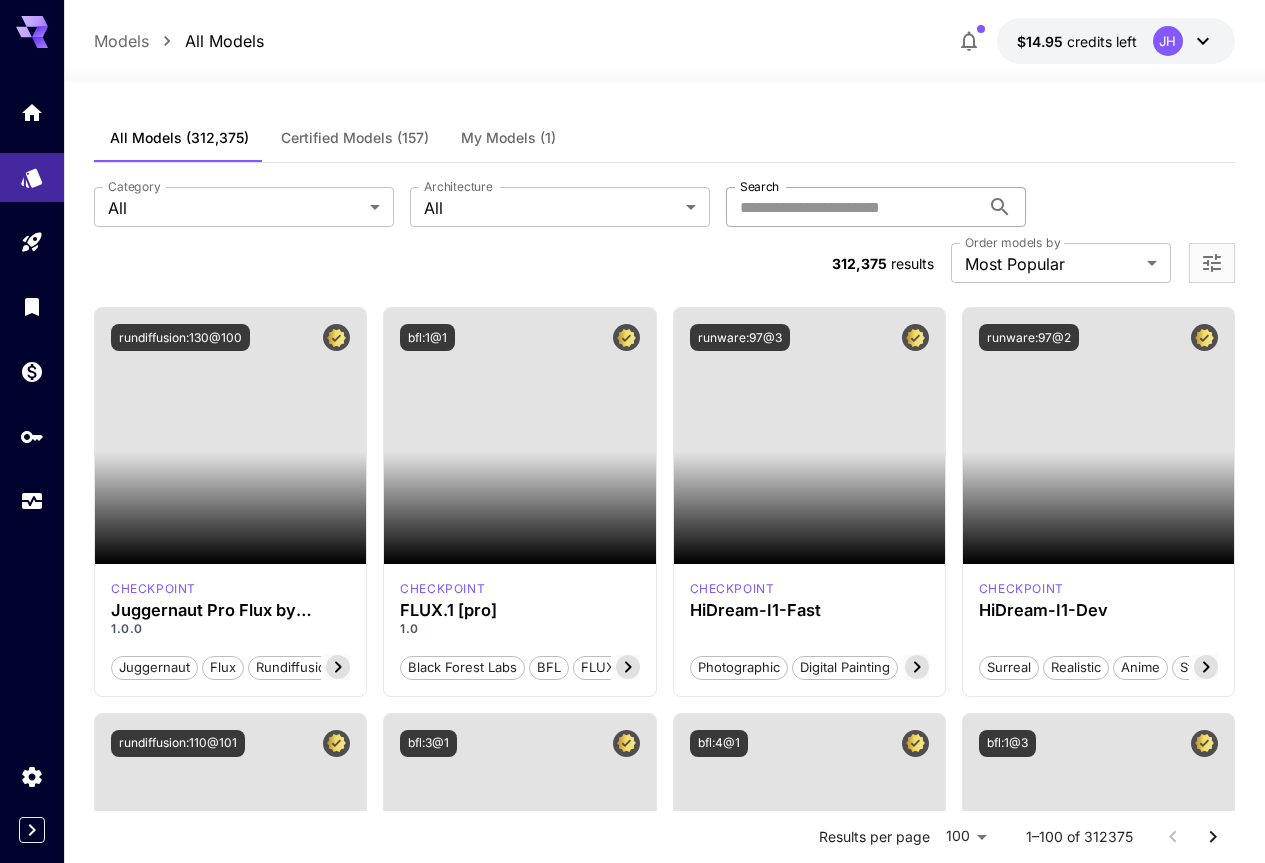 click on "Search" at bounding box center (853, 207) 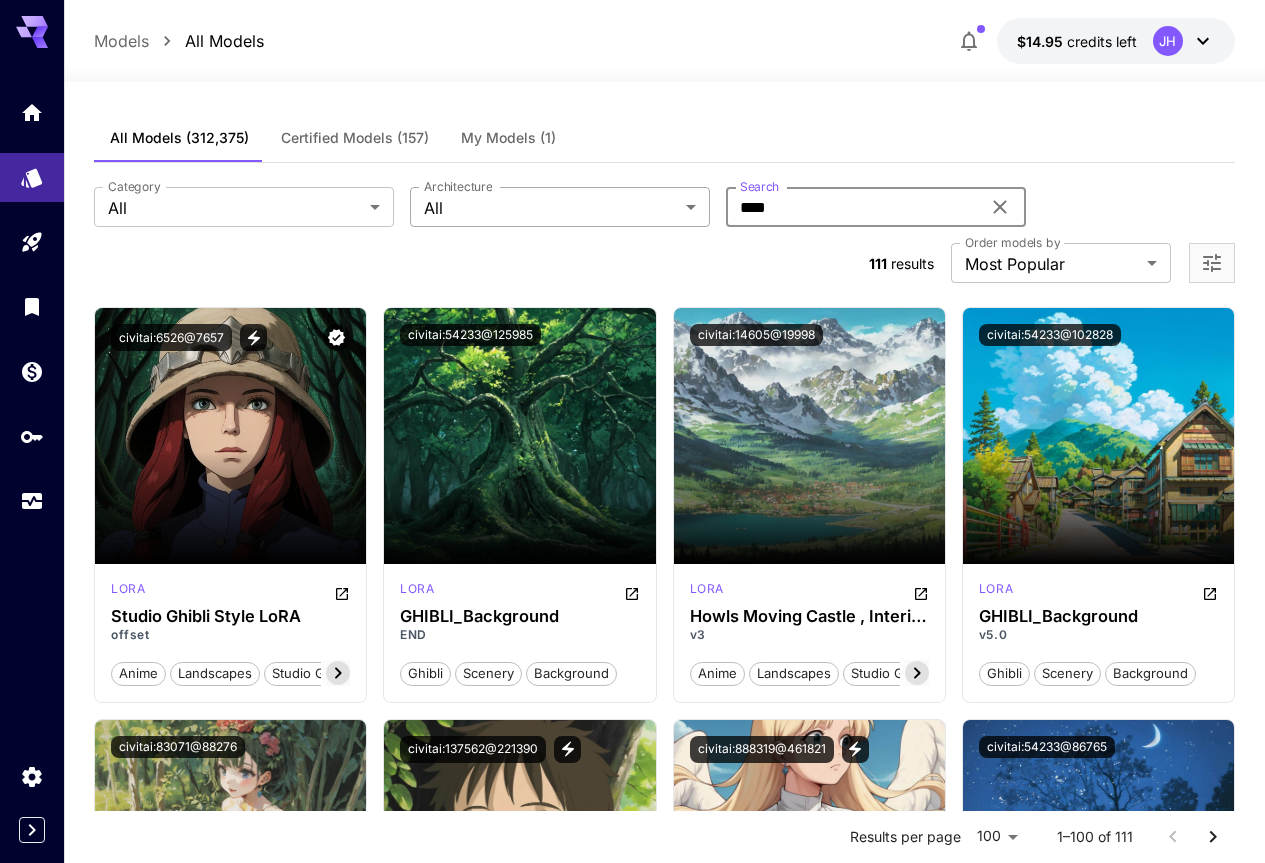 type on "****" 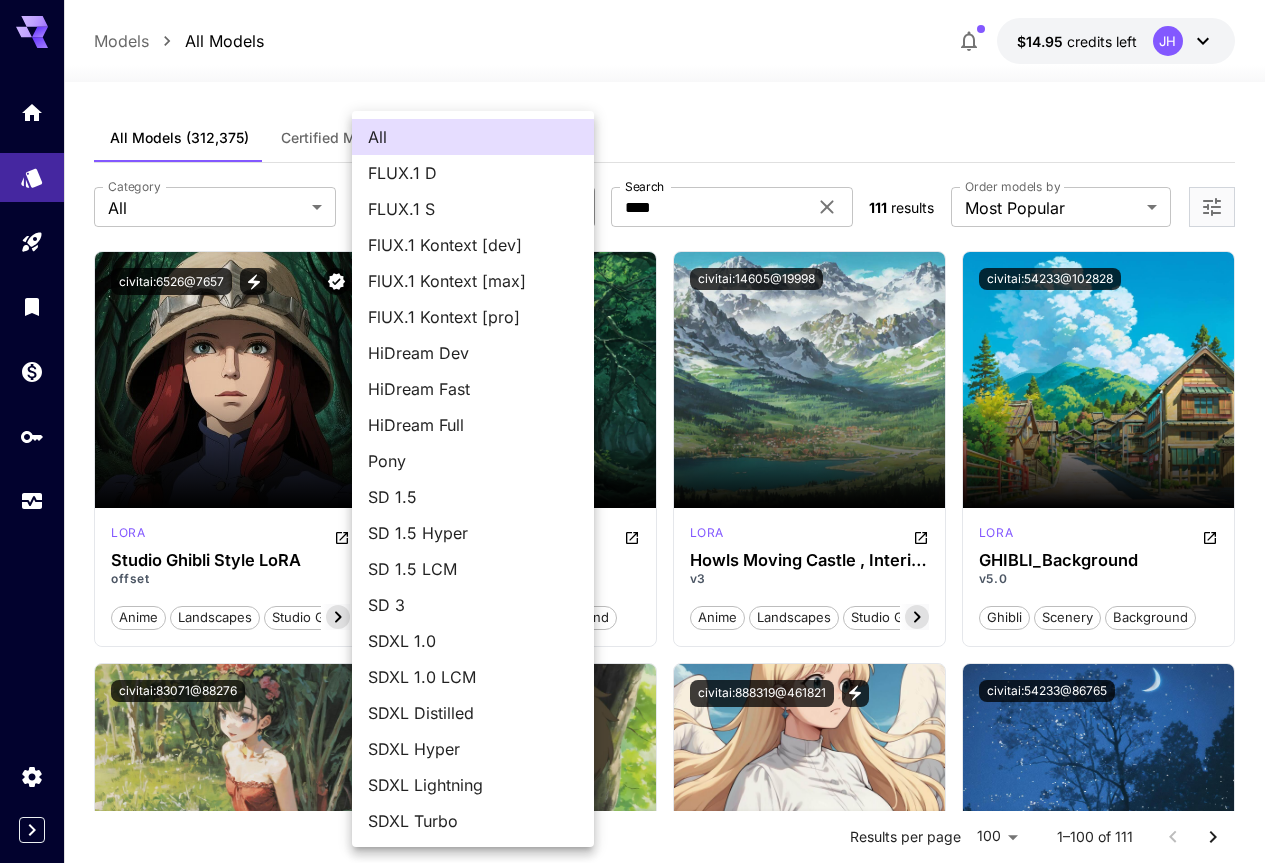 click on "FLUX.1 D" at bounding box center (473, 173) 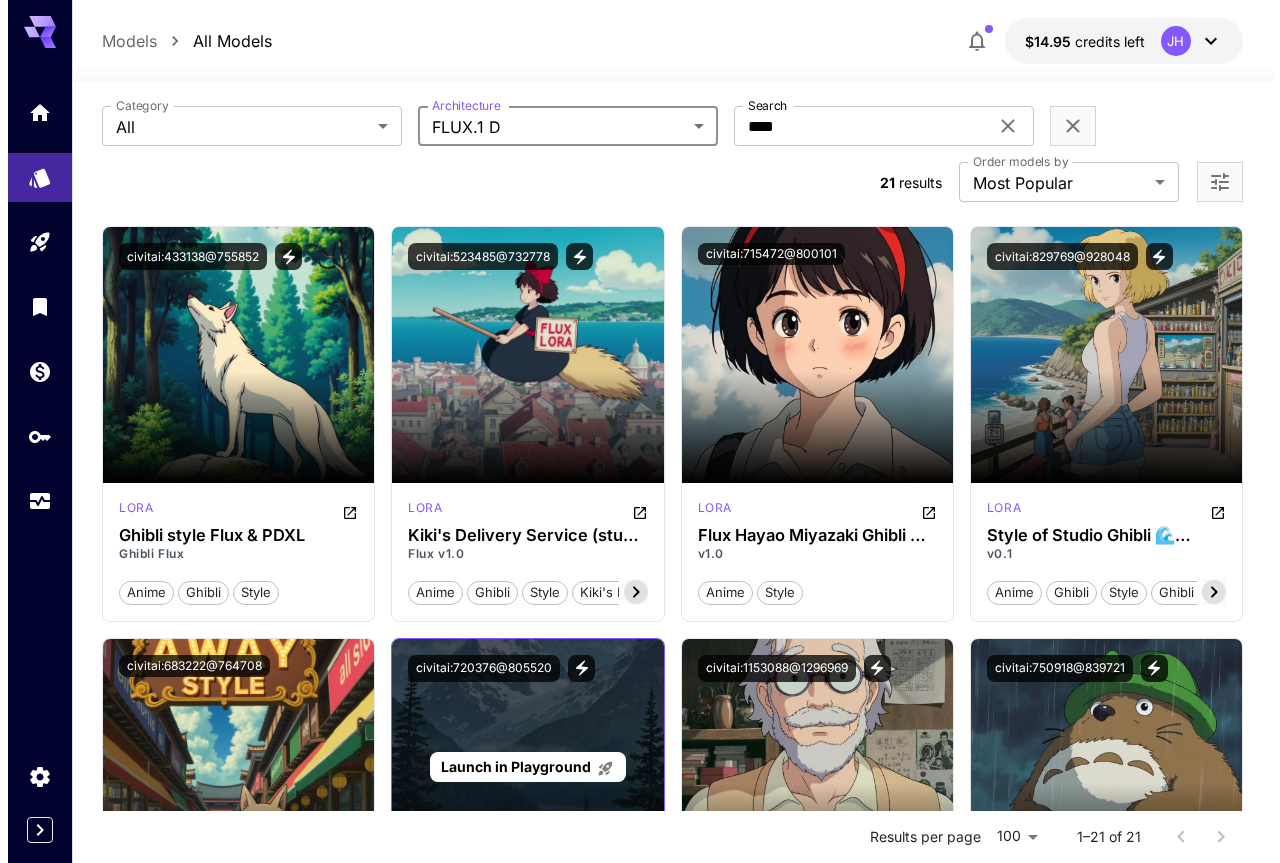 scroll, scrollTop: 0, scrollLeft: 0, axis: both 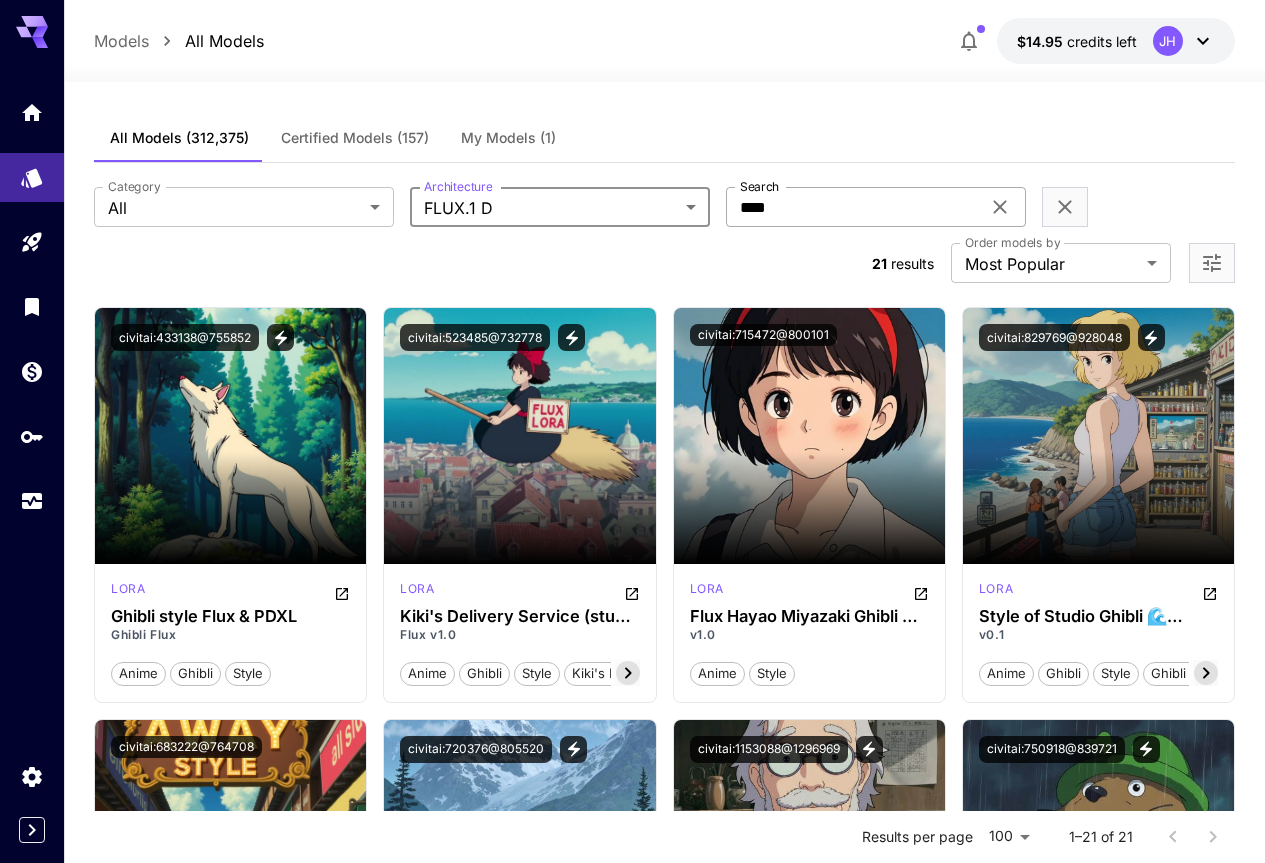 click on "****" at bounding box center [853, 207] 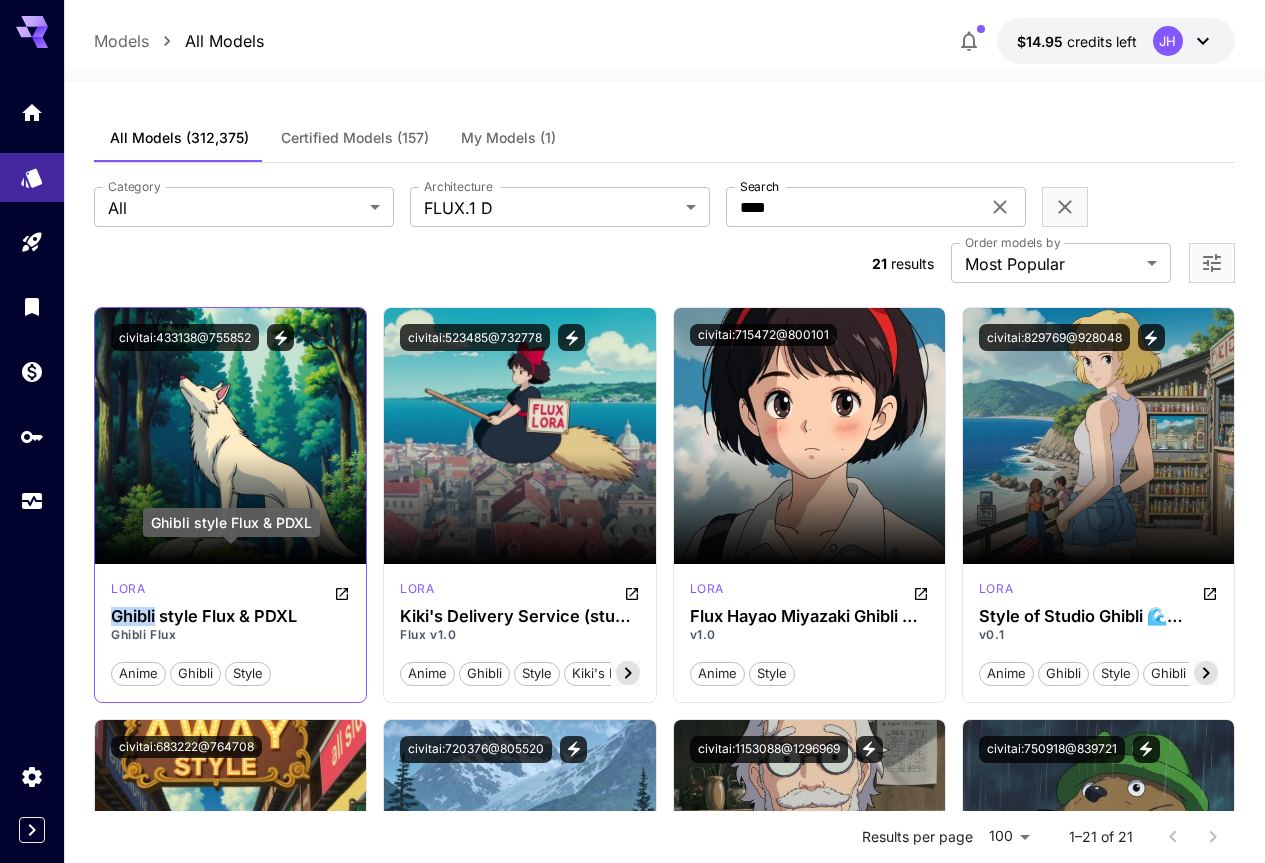 drag, startPoint x: 106, startPoint y: 558, endPoint x: 158, endPoint y: 560, distance: 52.03845 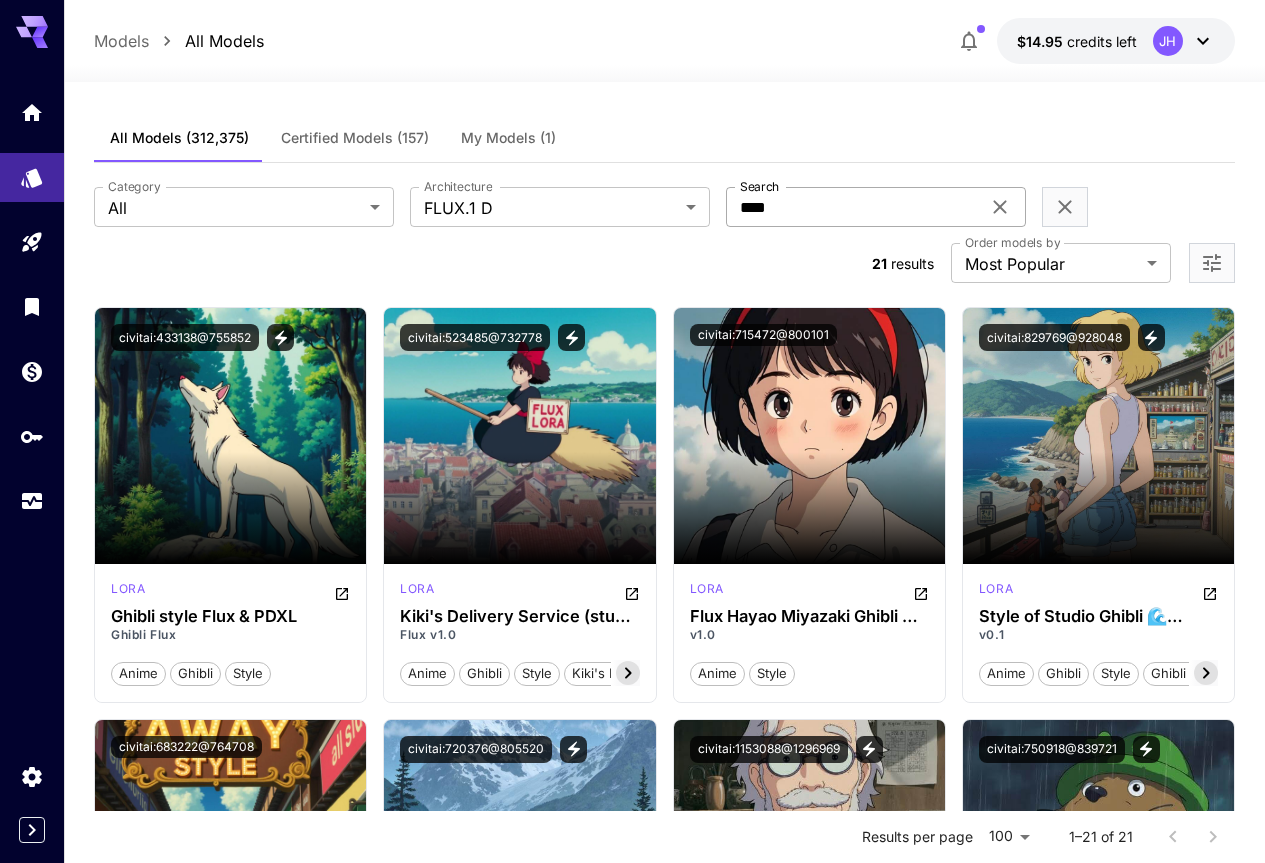 click on "****" at bounding box center [853, 207] 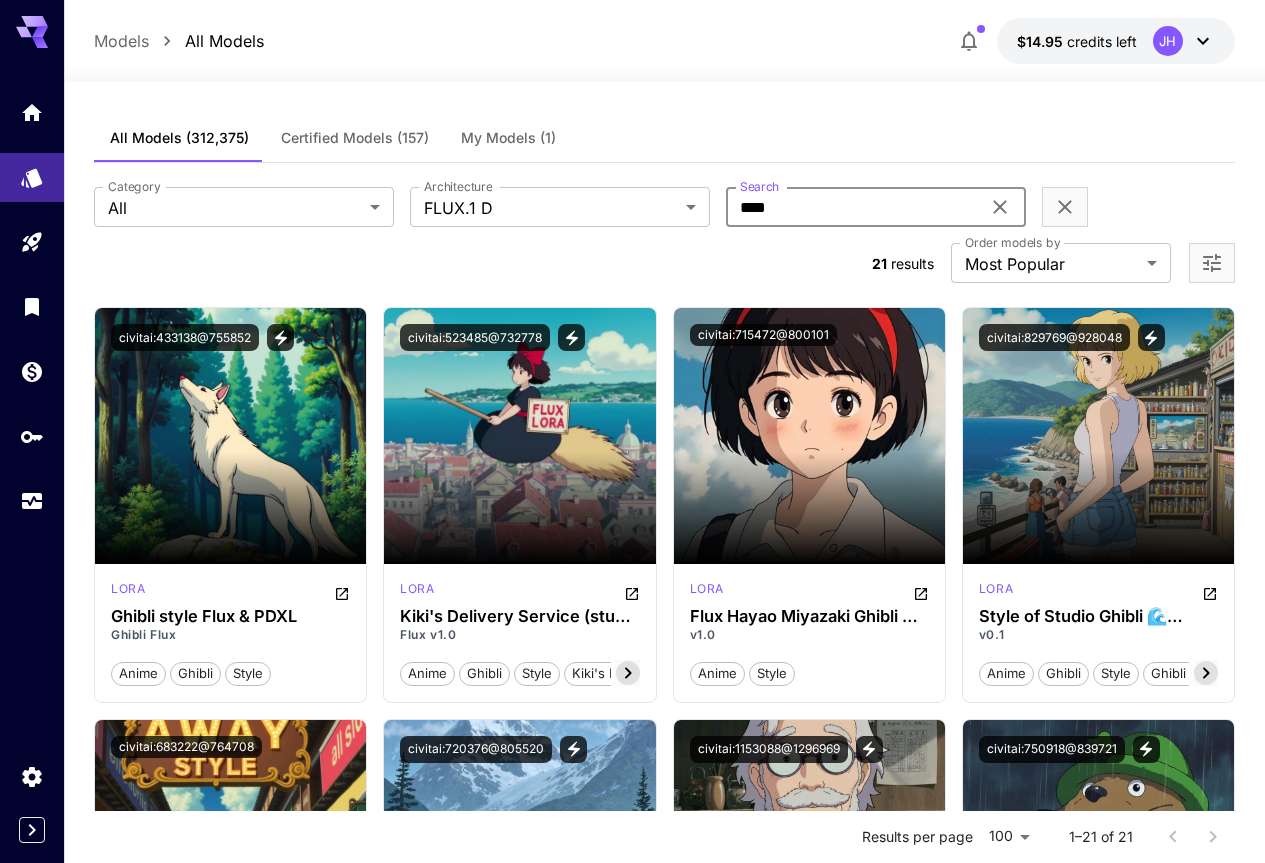 click on "****" at bounding box center (853, 207) 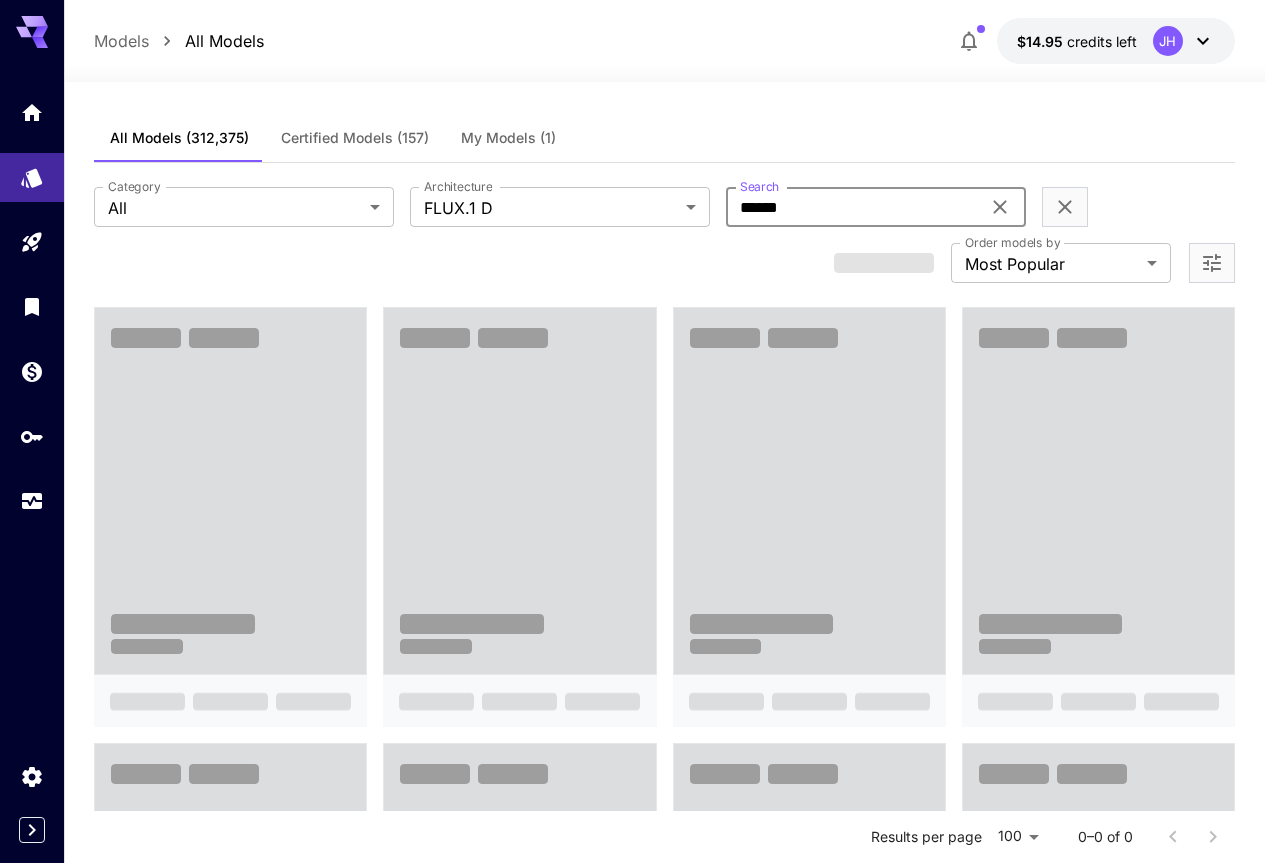 type on "******" 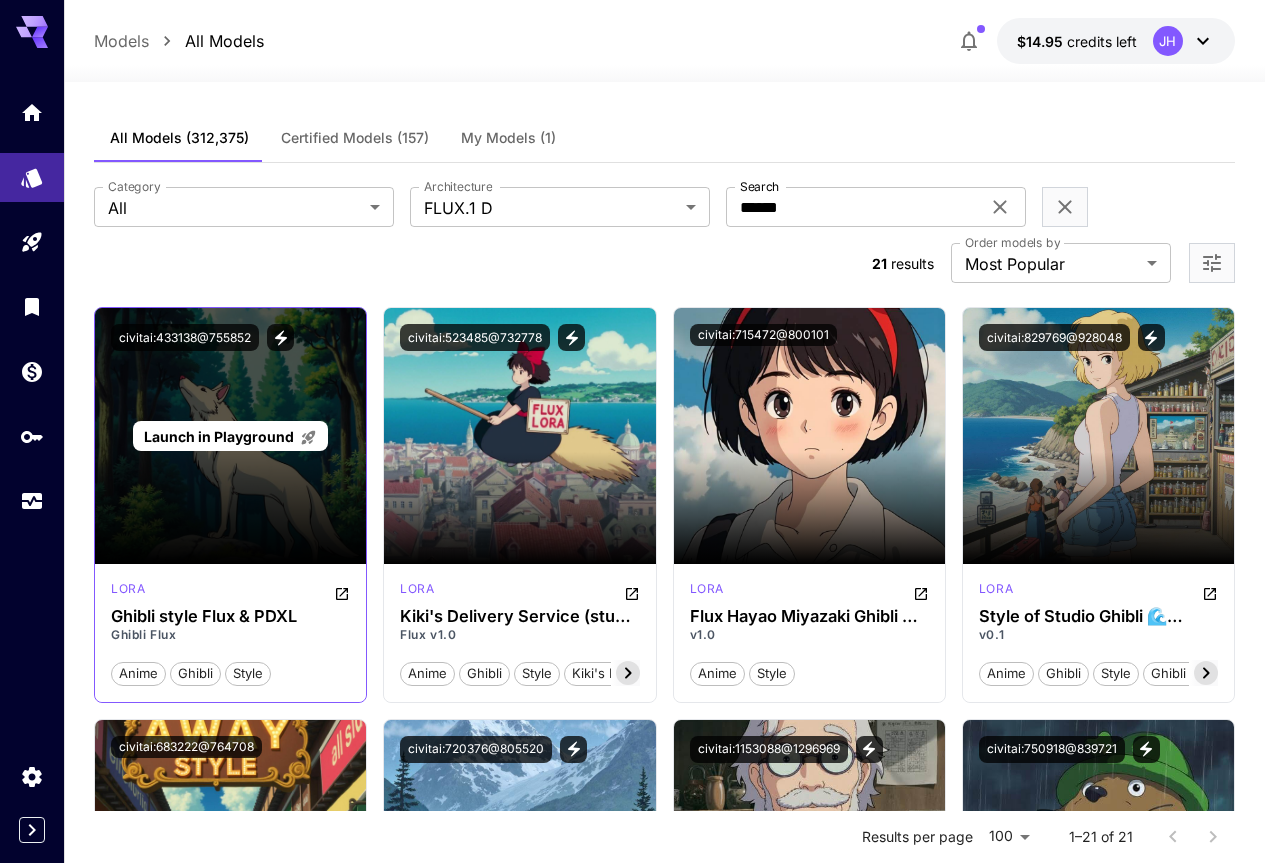 click on "Launch in Playground" at bounding box center [219, 436] 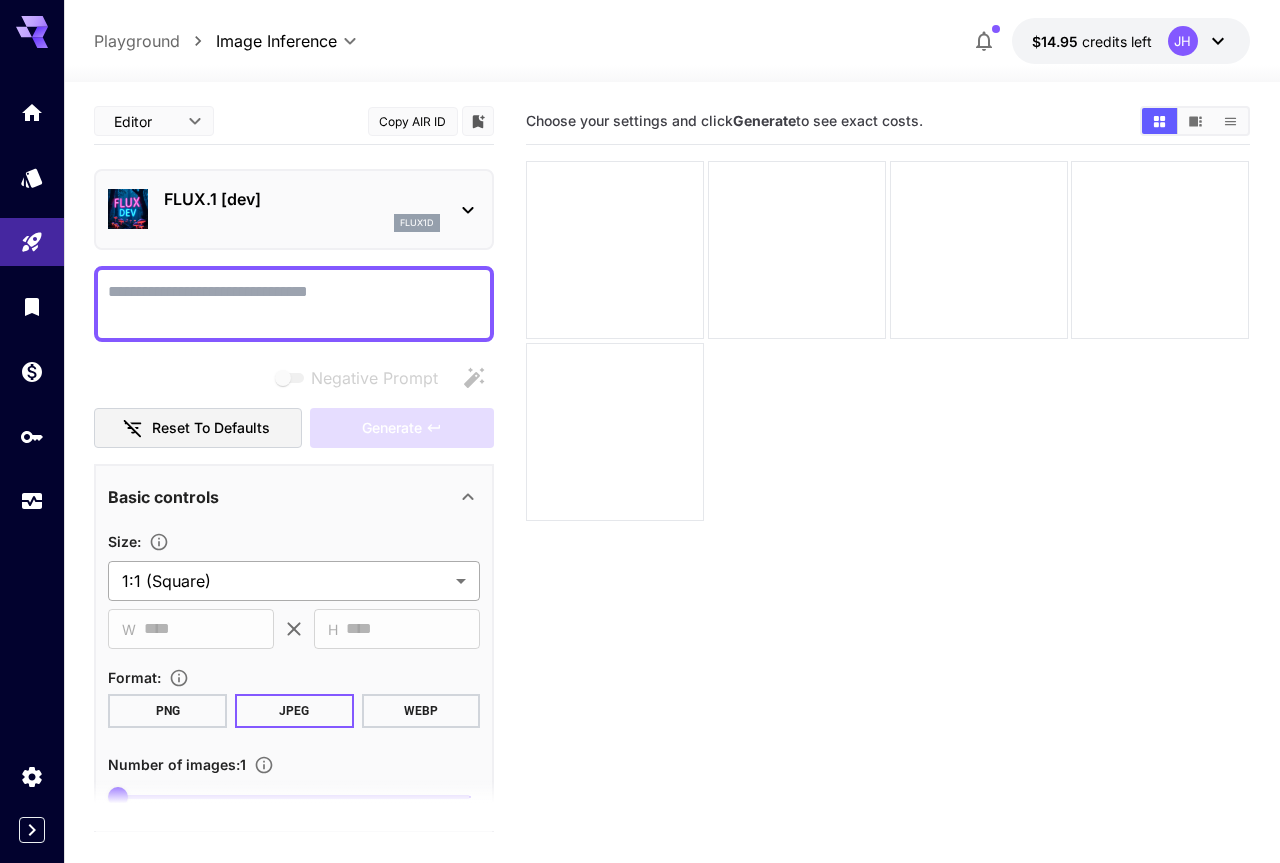 click on "**********" at bounding box center [640, 510] 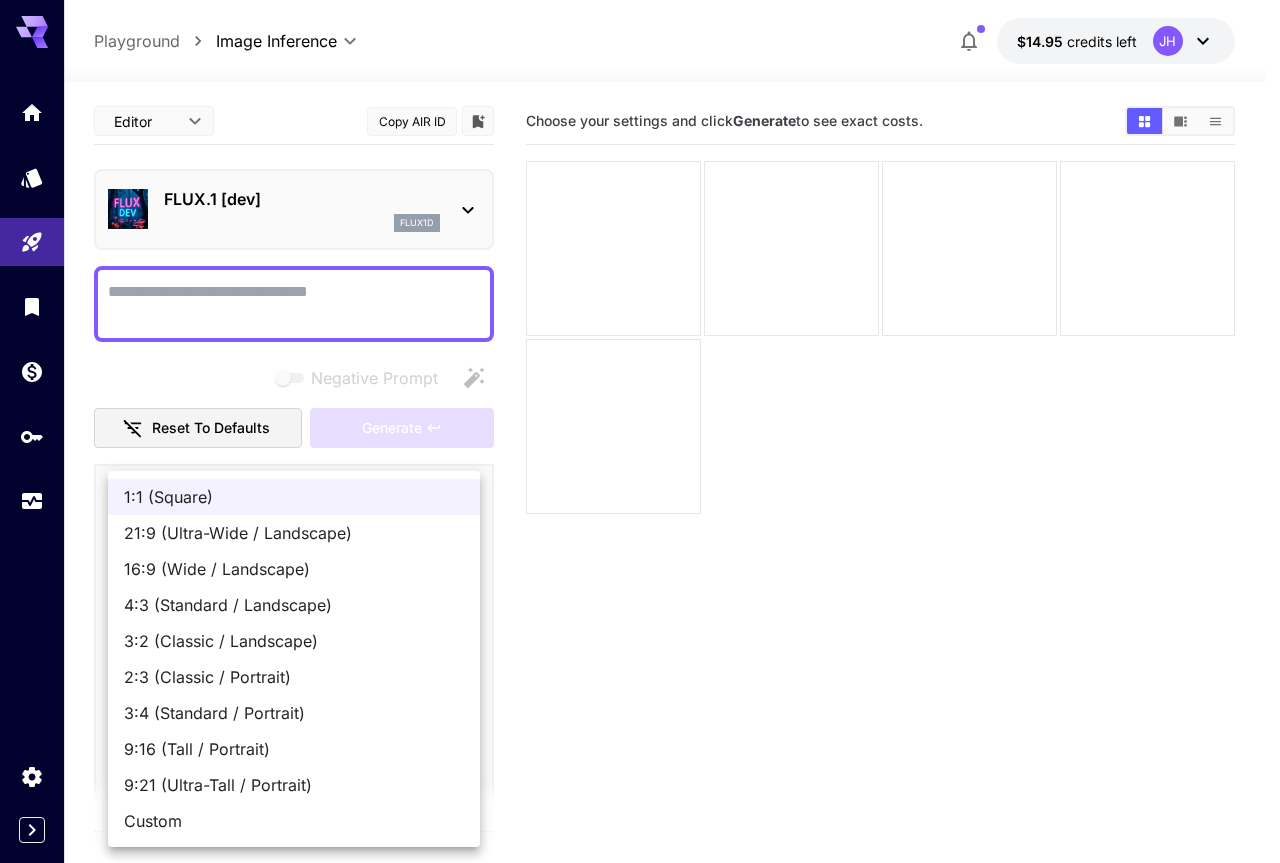 click on "Custom" at bounding box center [294, 821] 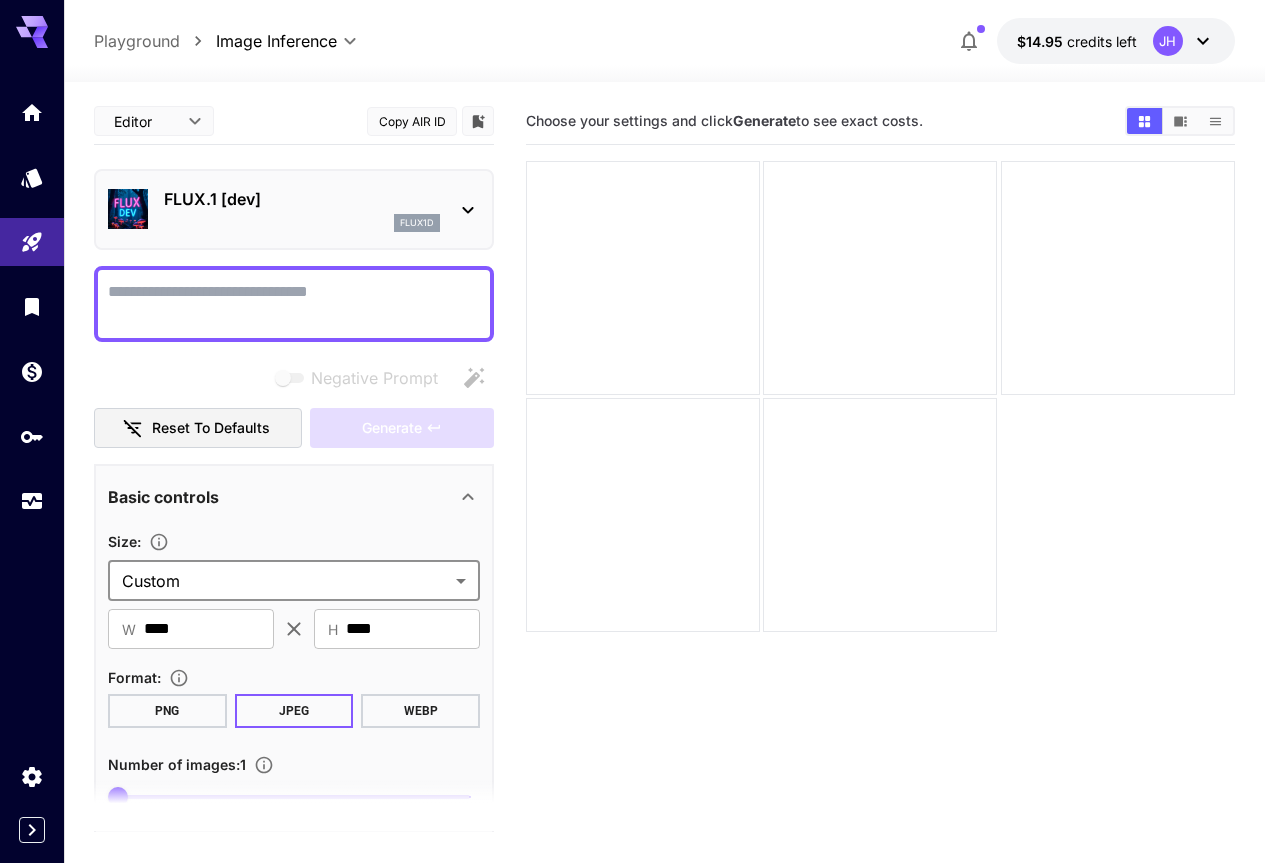 click on "FLUX.1 [dev] flux1d" at bounding box center [302, 209] 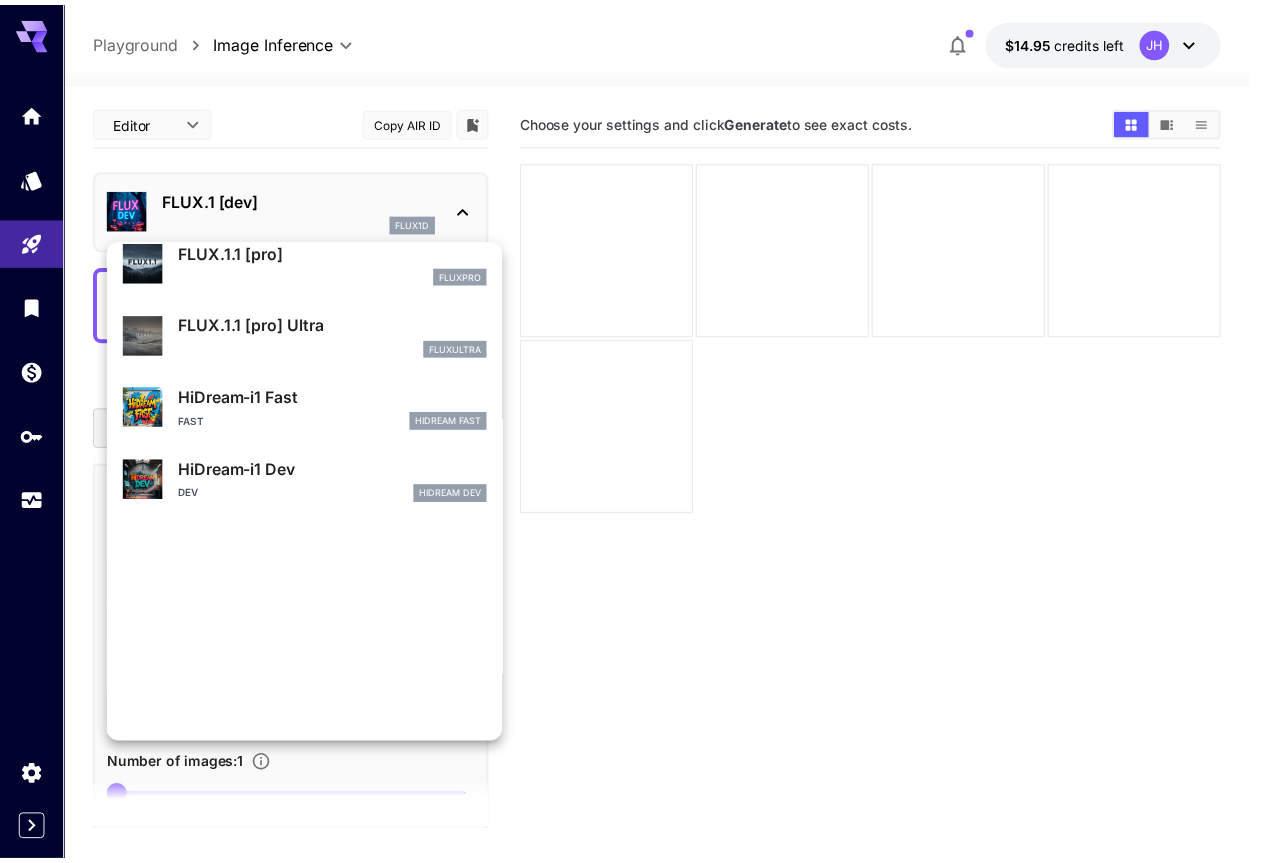 scroll, scrollTop: 0, scrollLeft: 0, axis: both 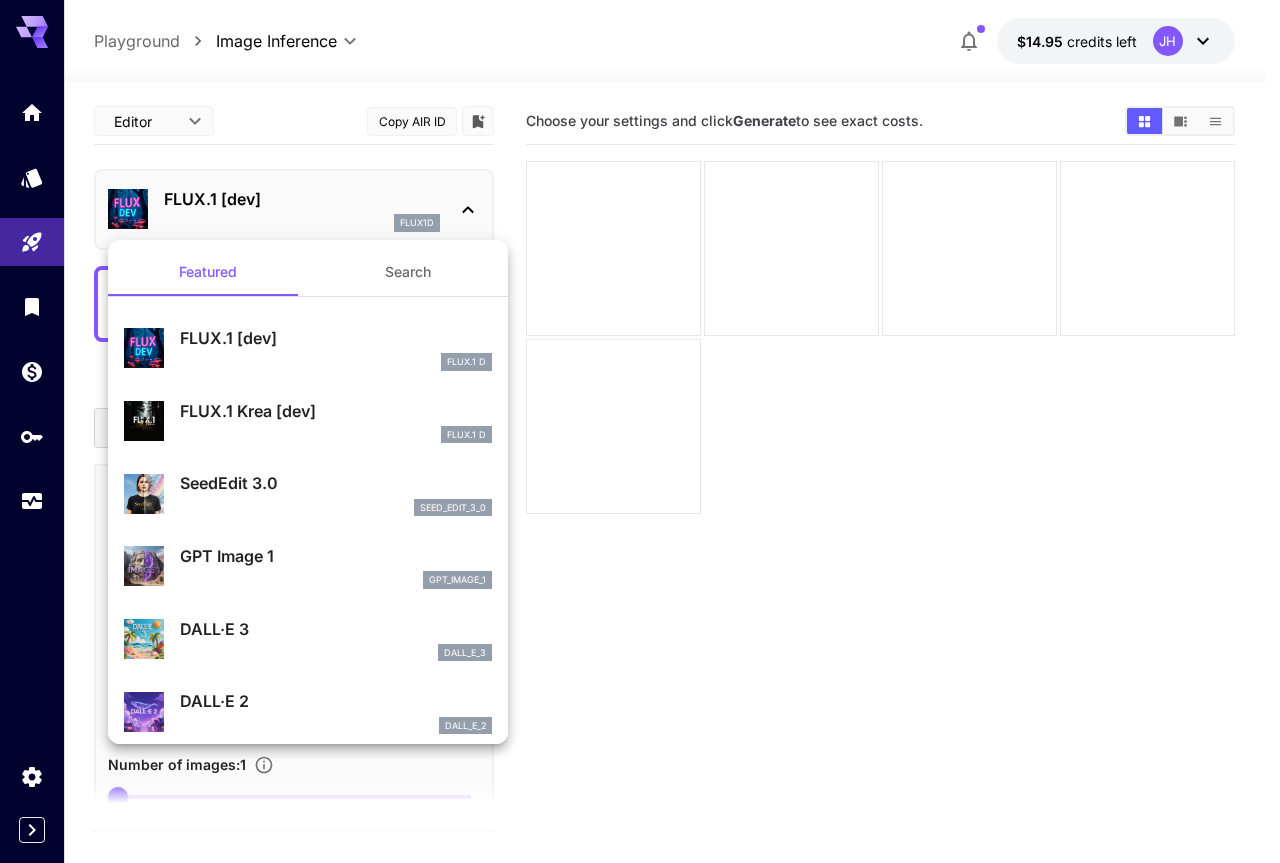 click at bounding box center [640, 431] 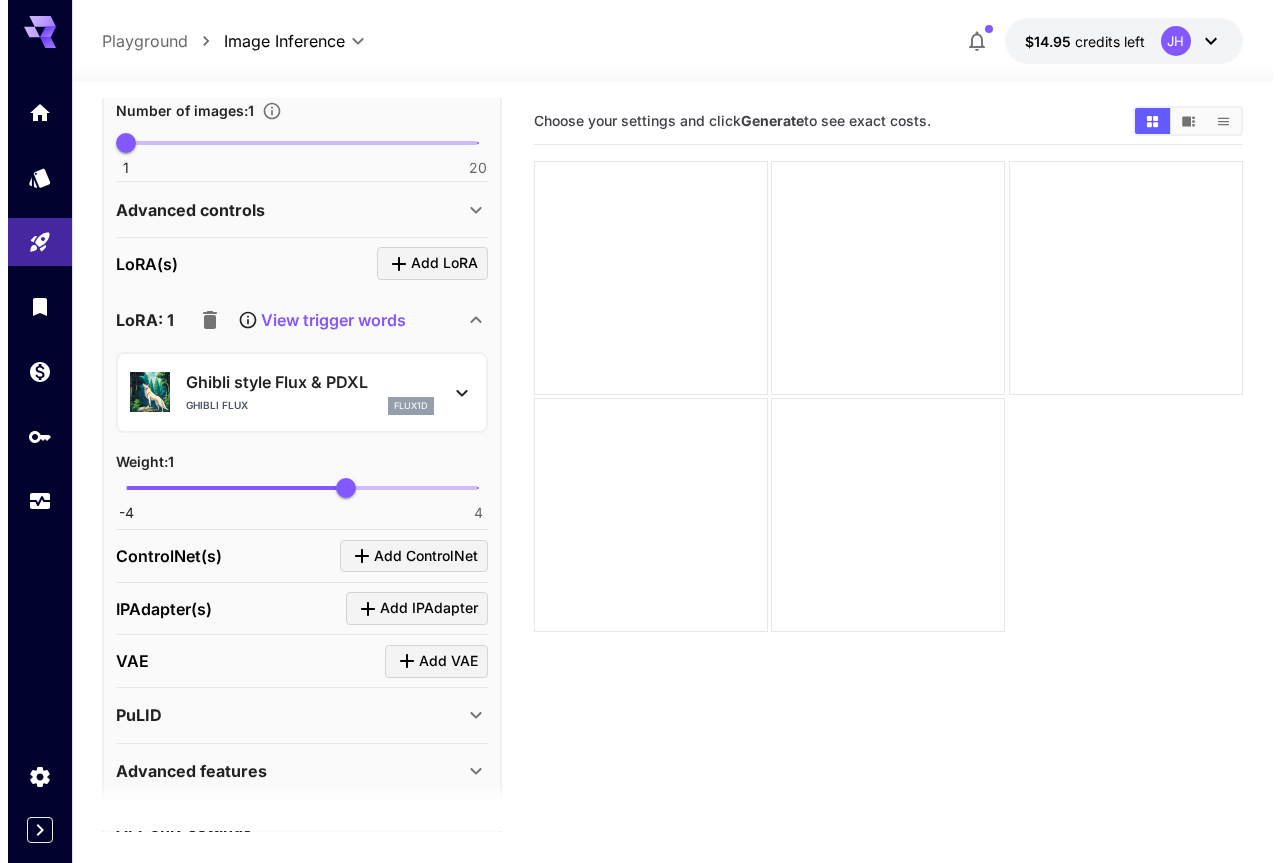 scroll, scrollTop: 700, scrollLeft: 0, axis: vertical 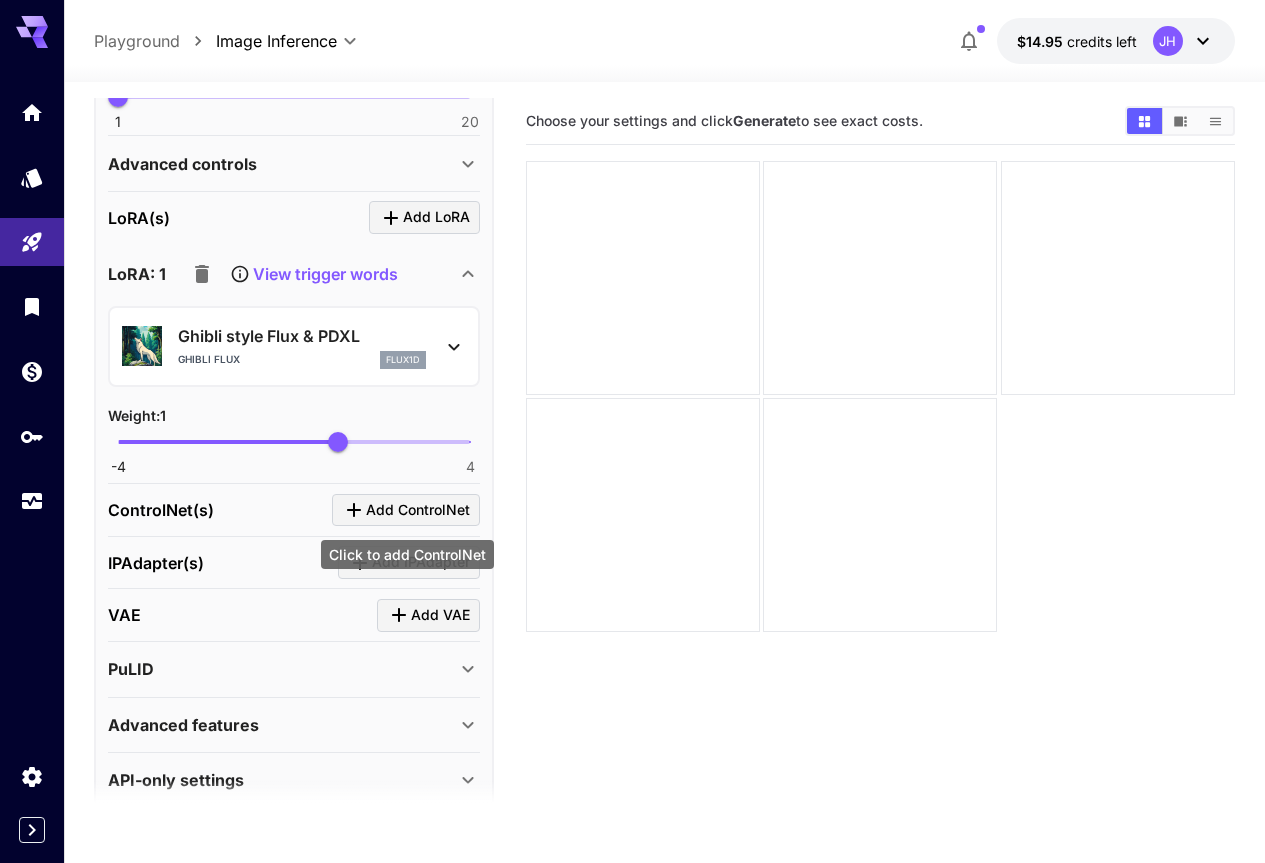 click on "Add ControlNet" at bounding box center [418, 510] 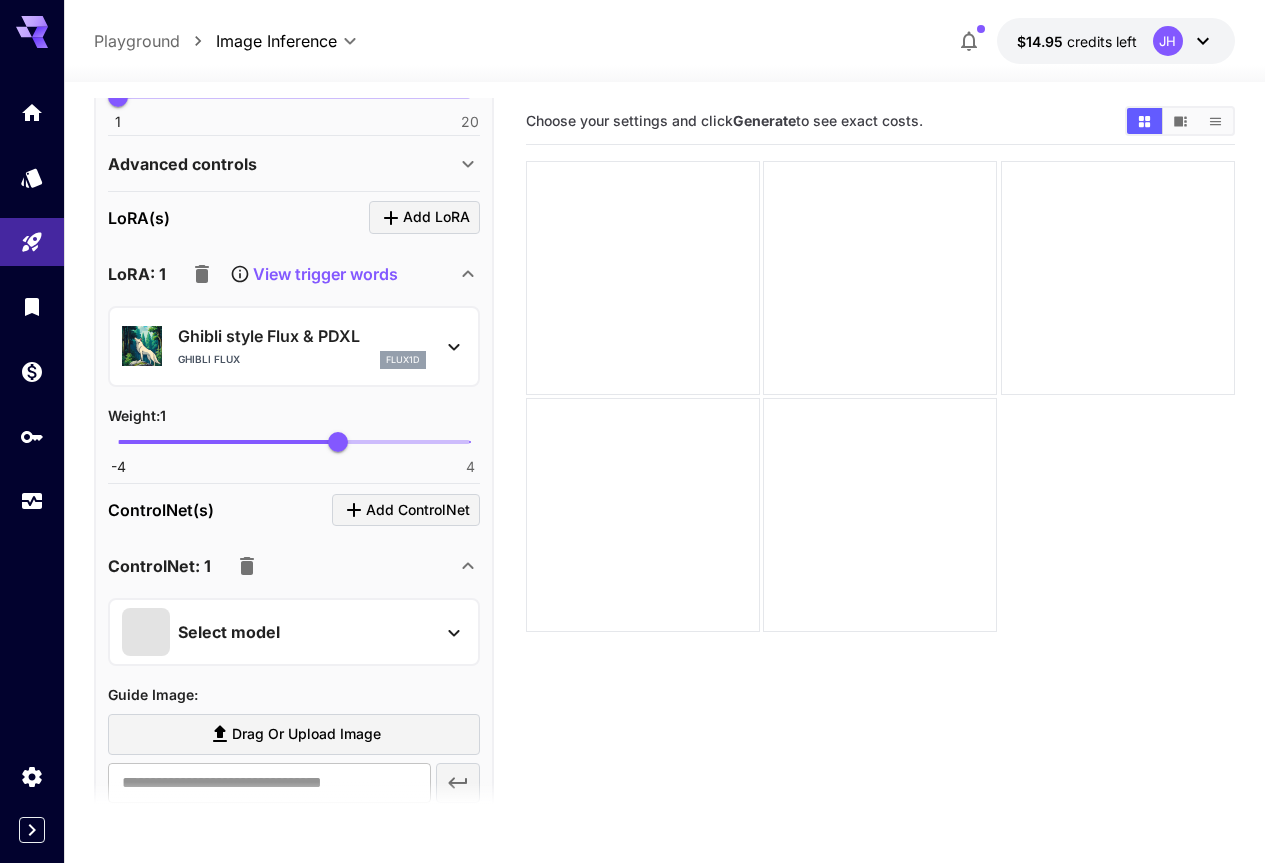 click on "Select model" at bounding box center [278, 632] 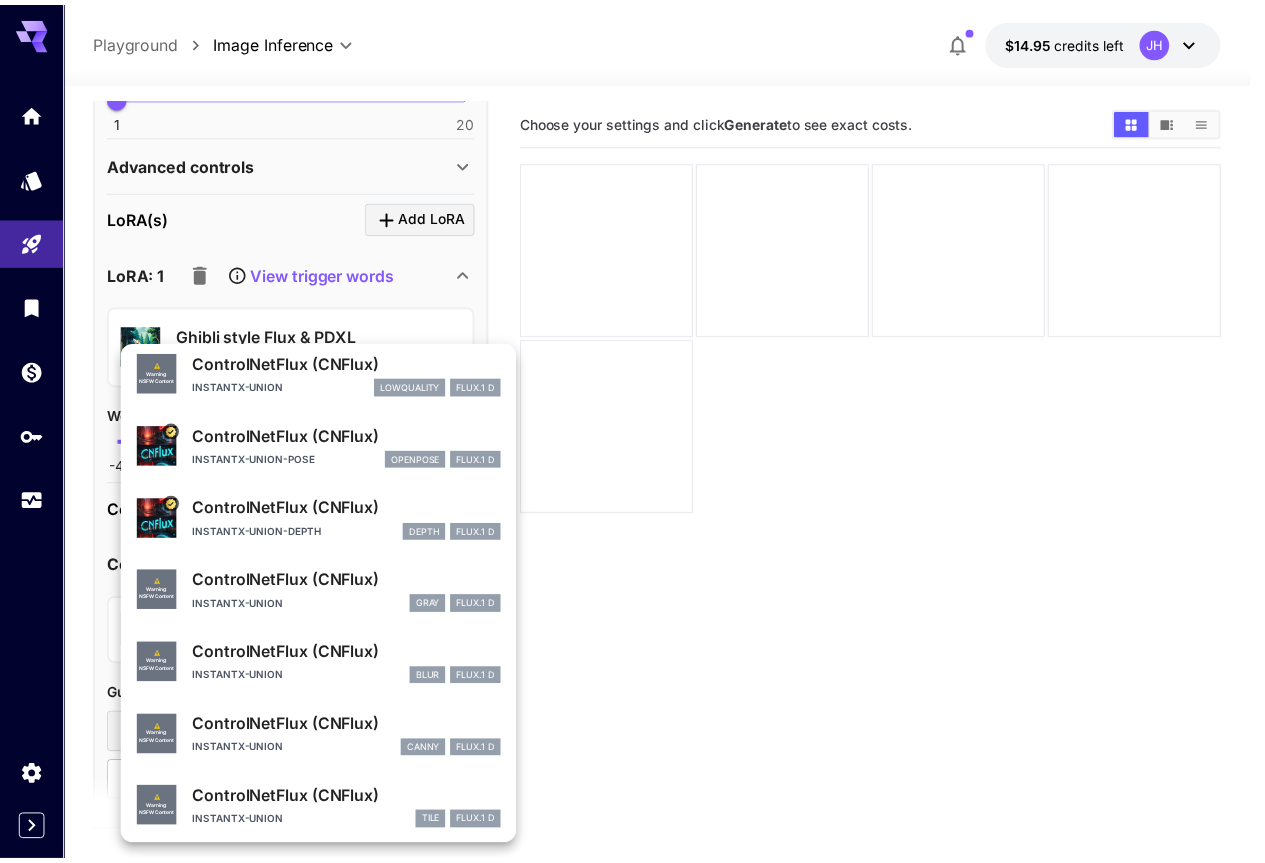 scroll, scrollTop: 85, scrollLeft: 0, axis: vertical 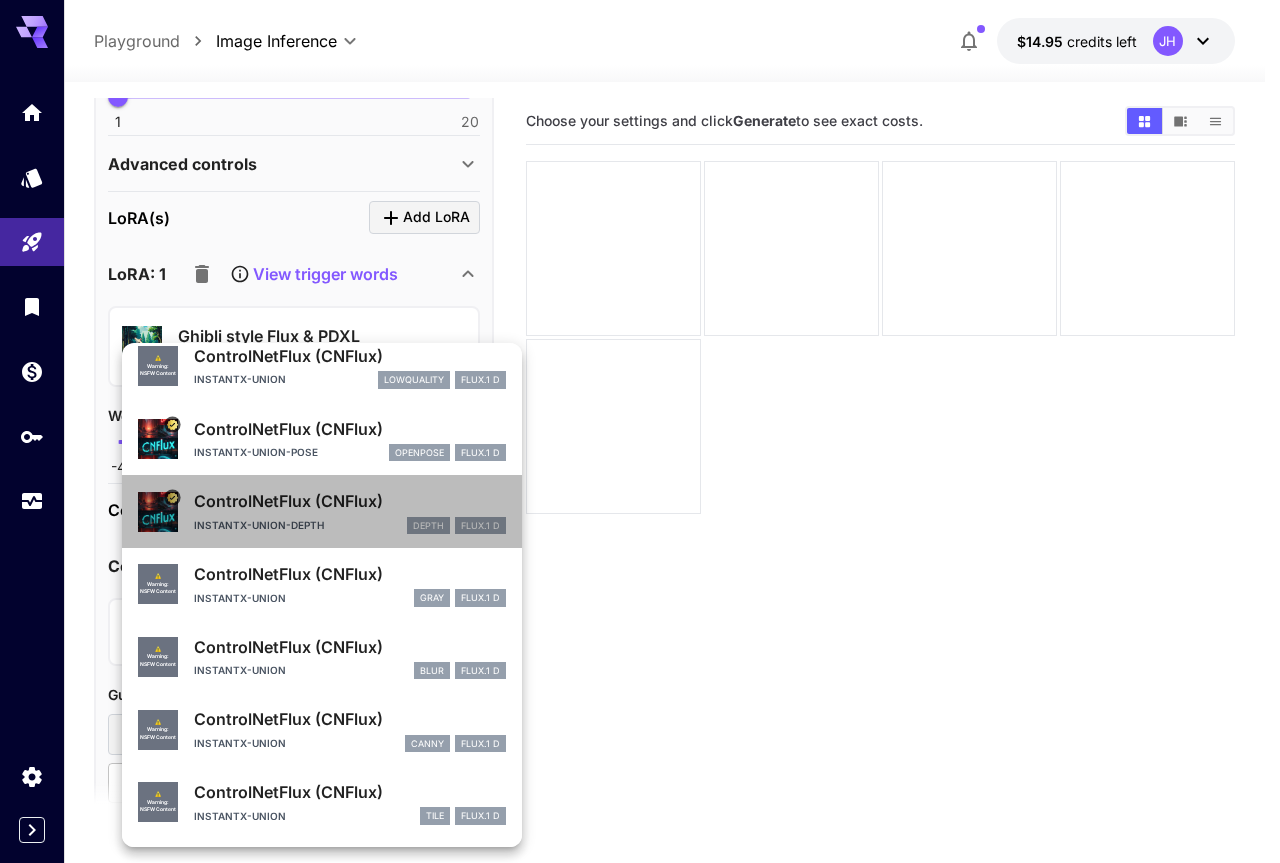 click on "ControlNetFlux (CNFlux) instantx-union-depth depth FLUX.1 D" at bounding box center [350, 511] 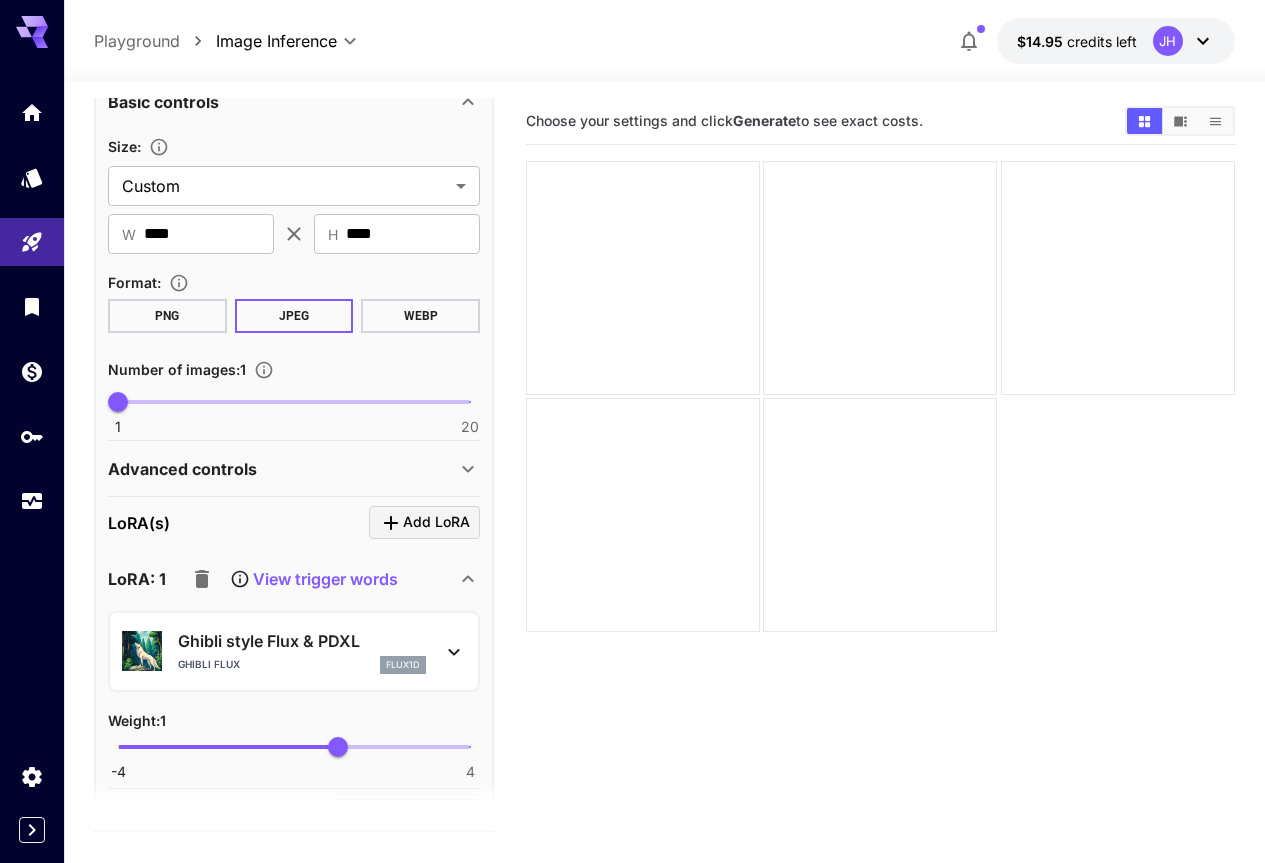 scroll, scrollTop: 400, scrollLeft: 0, axis: vertical 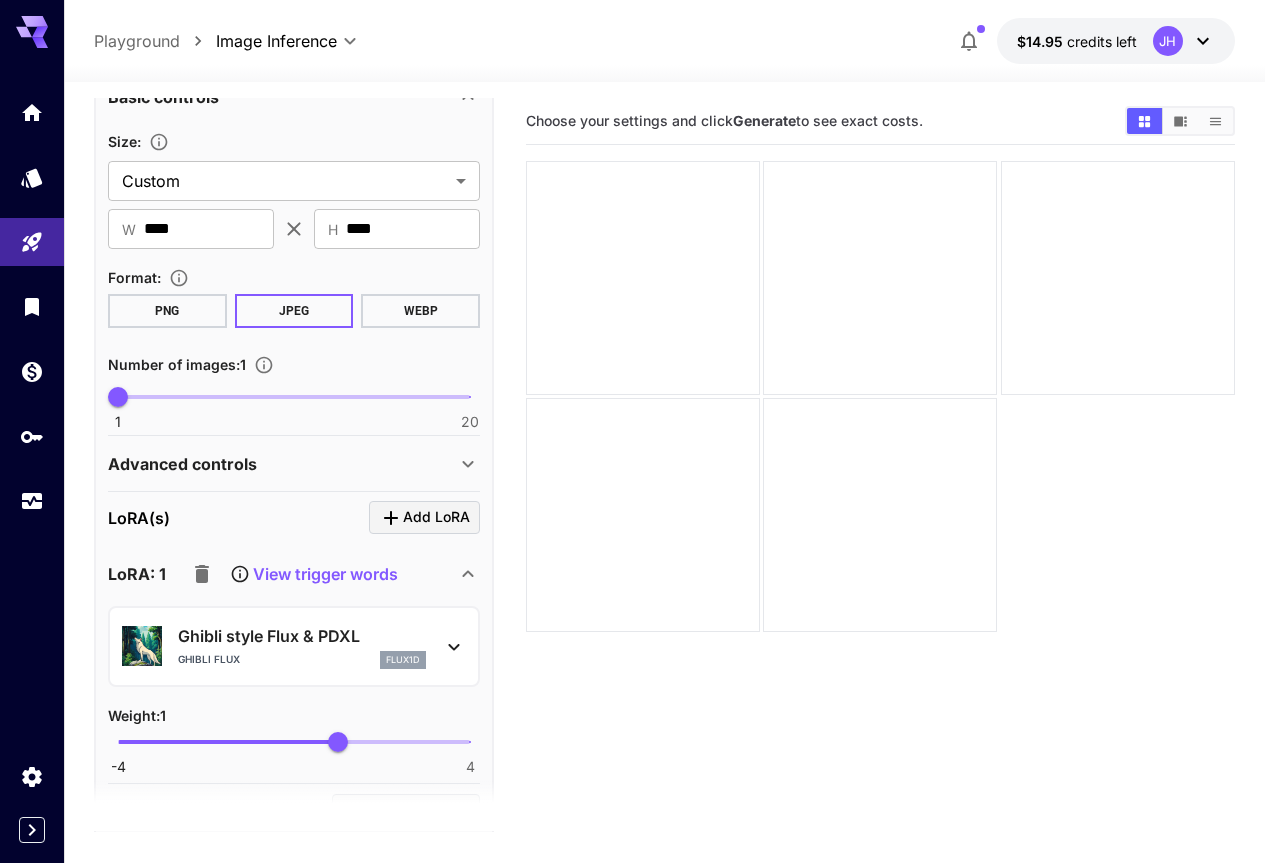 click on "Advanced controls" at bounding box center (282, 464) 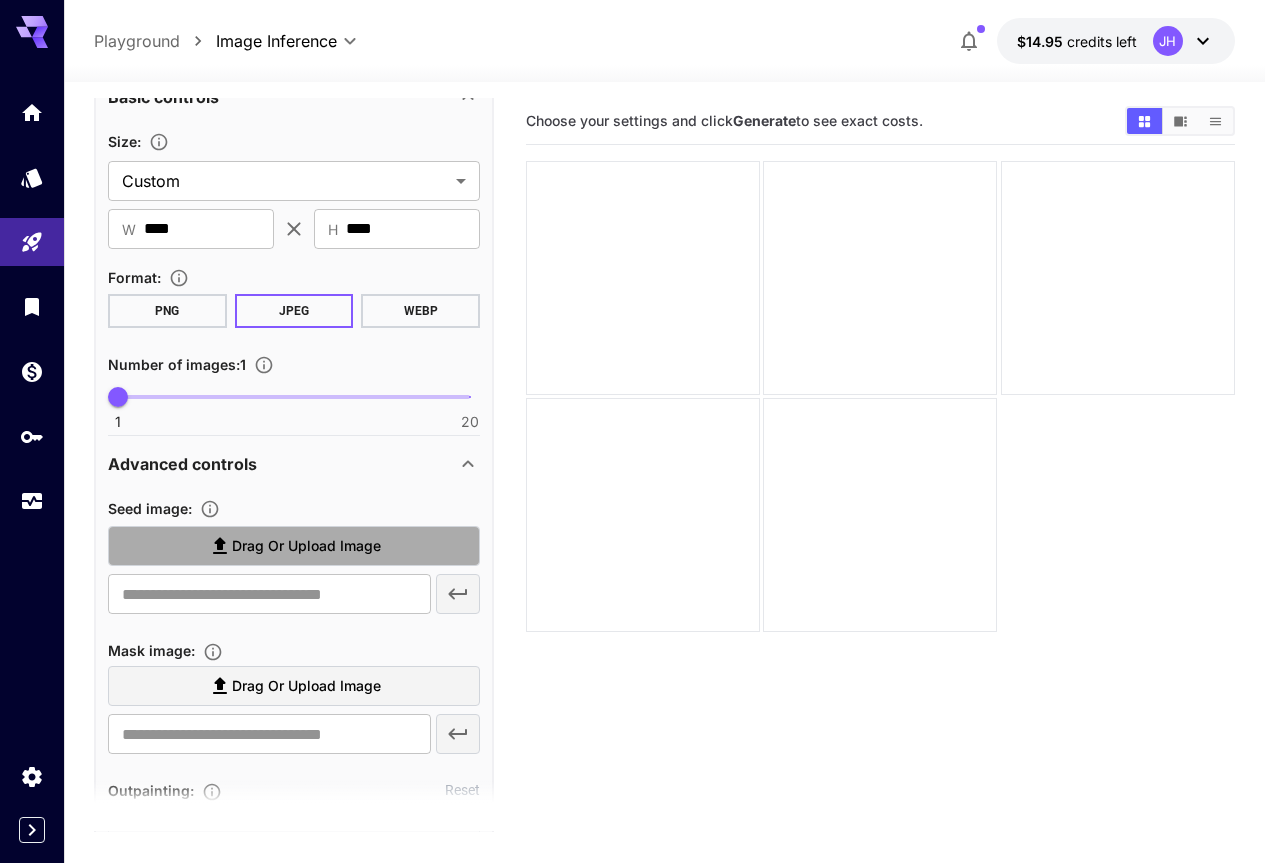 click on "Drag or upload image" at bounding box center (306, 546) 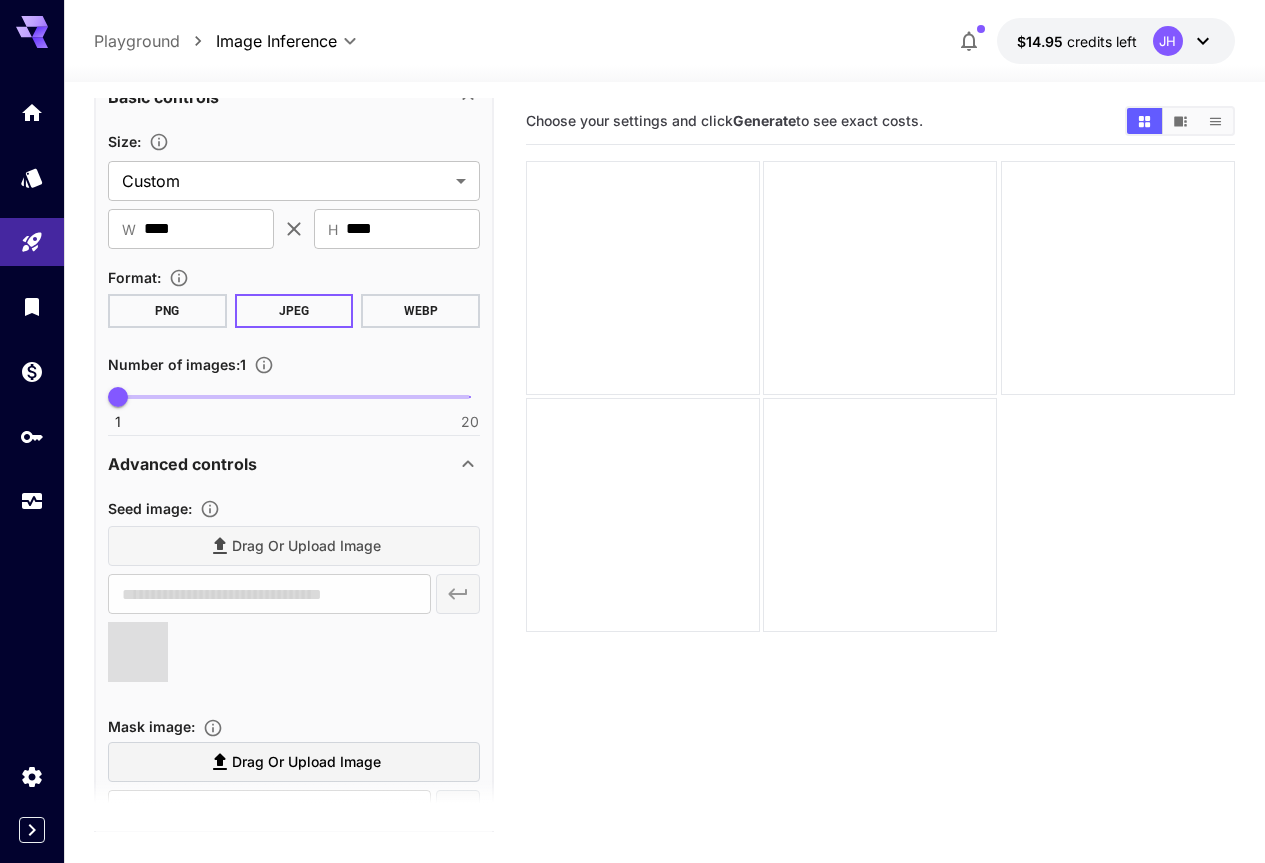type on "**********" 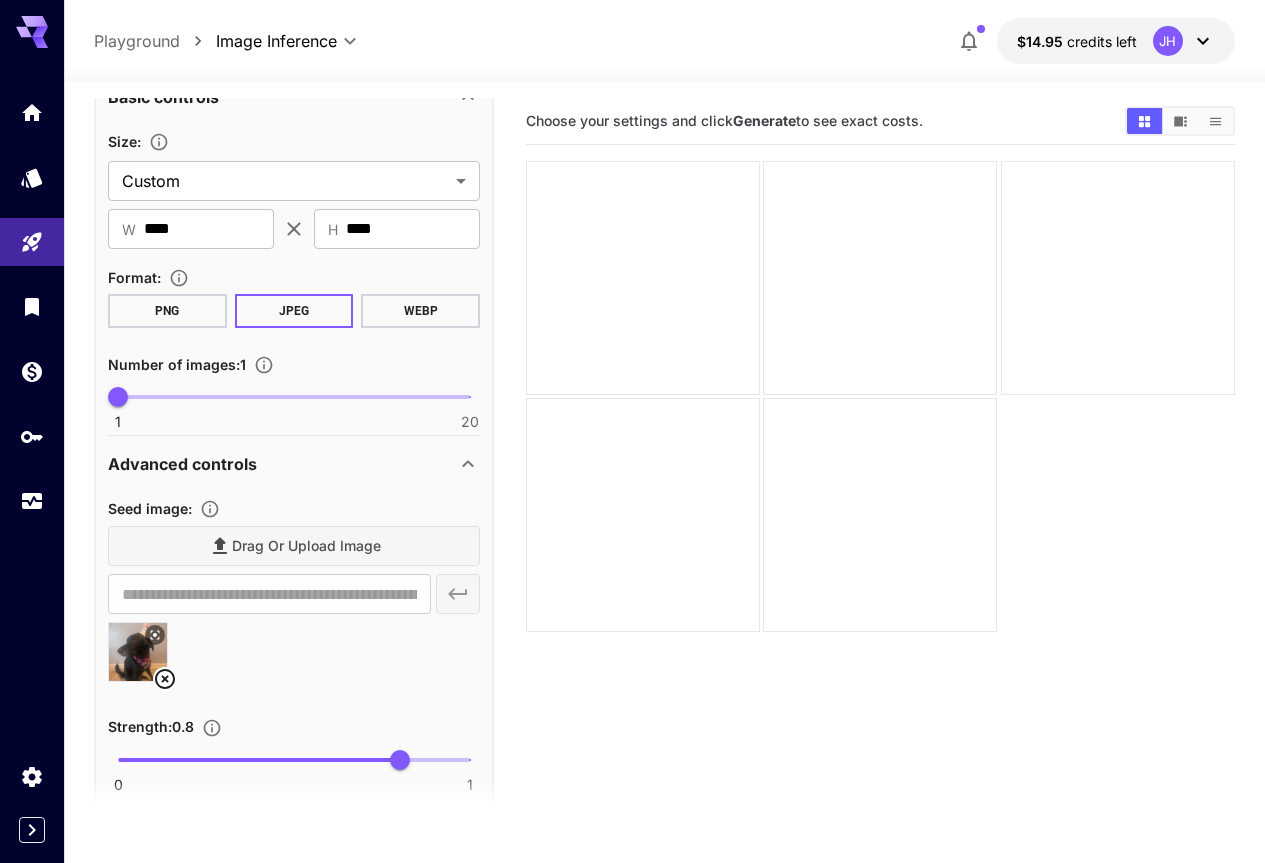 click at bounding box center (259, 760) 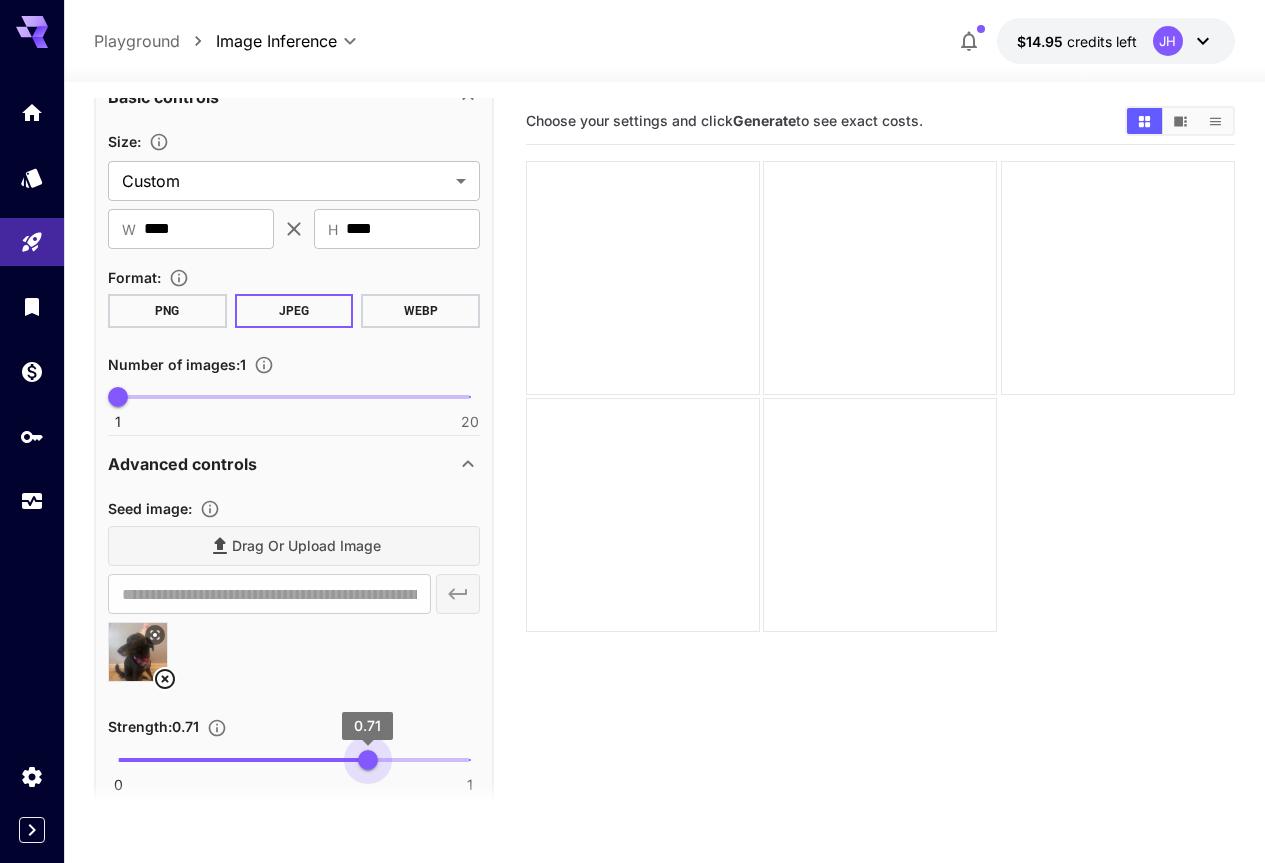type on "***" 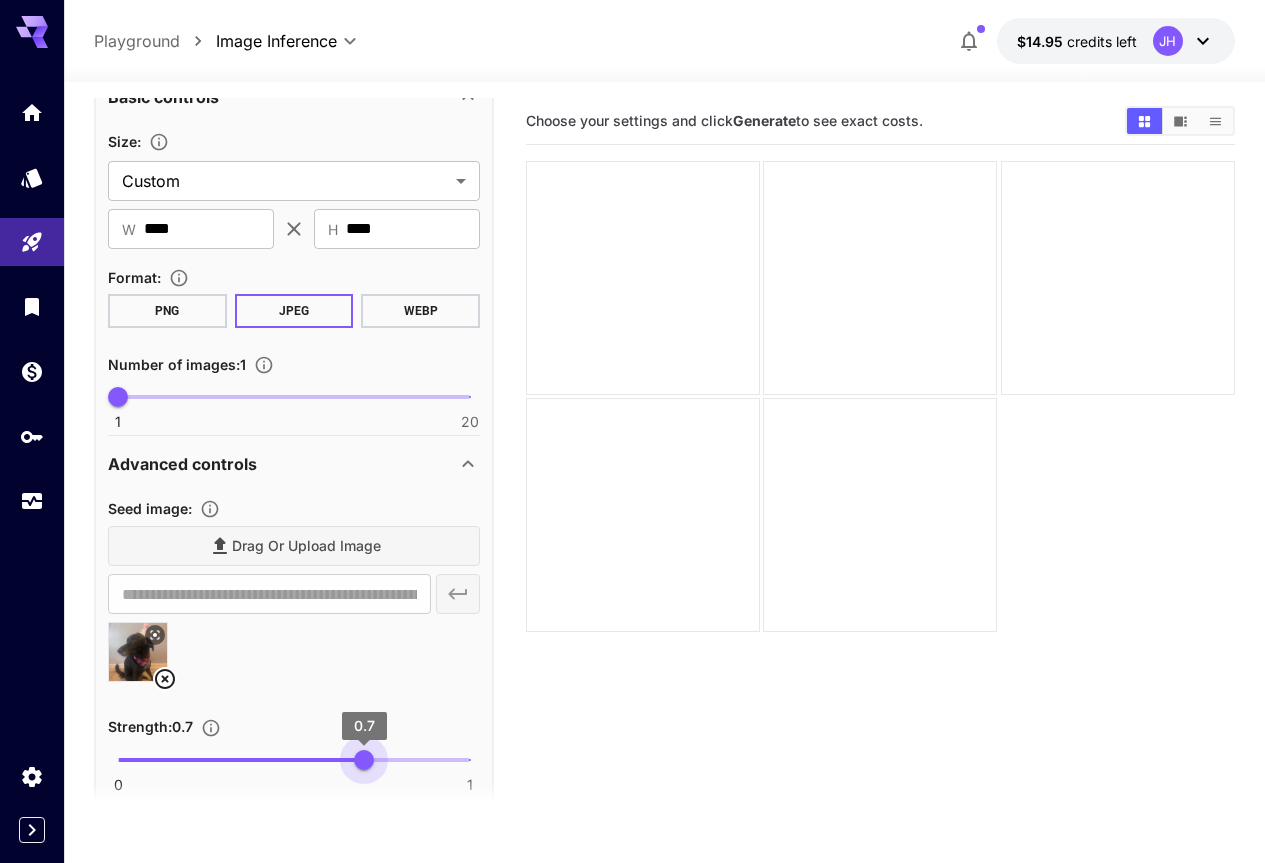 click on "0.7" at bounding box center (364, 760) 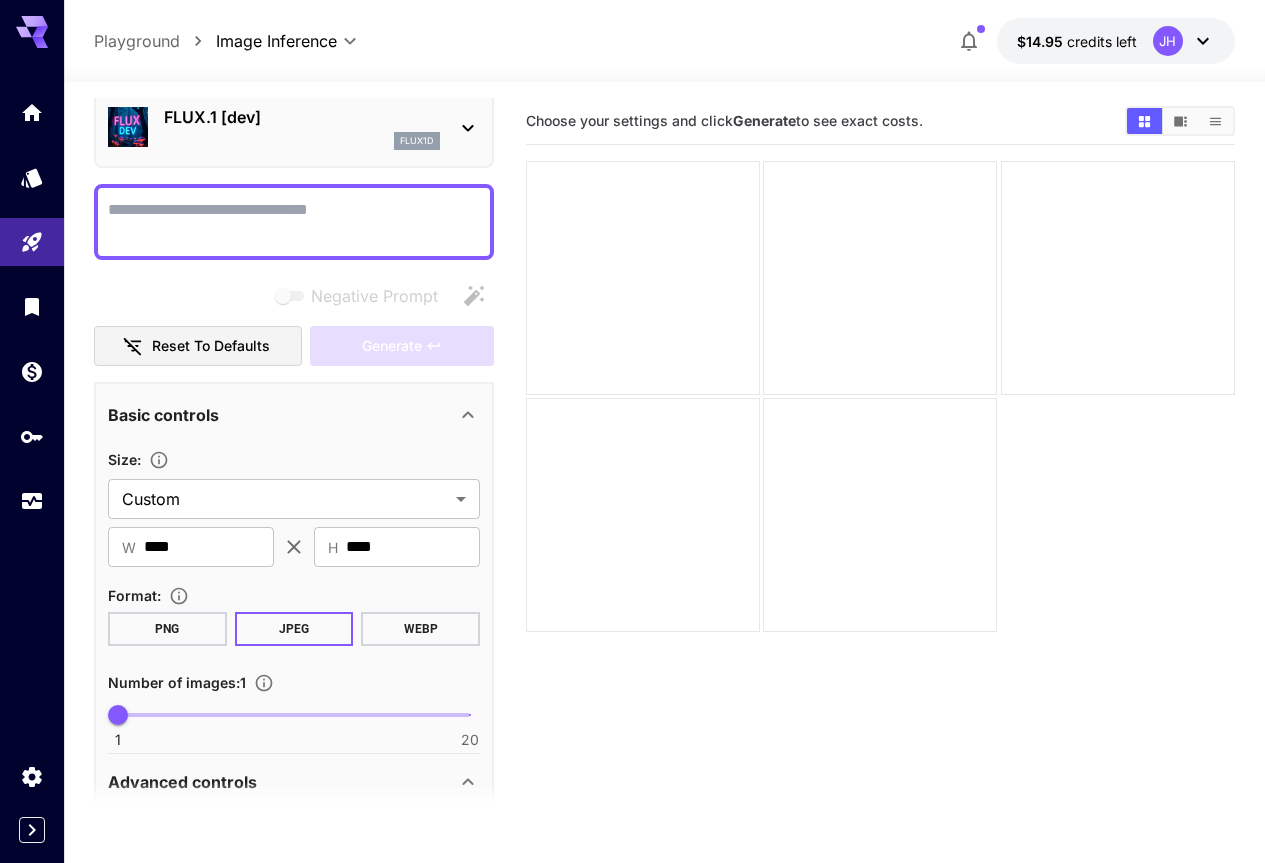 scroll, scrollTop: 0, scrollLeft: 0, axis: both 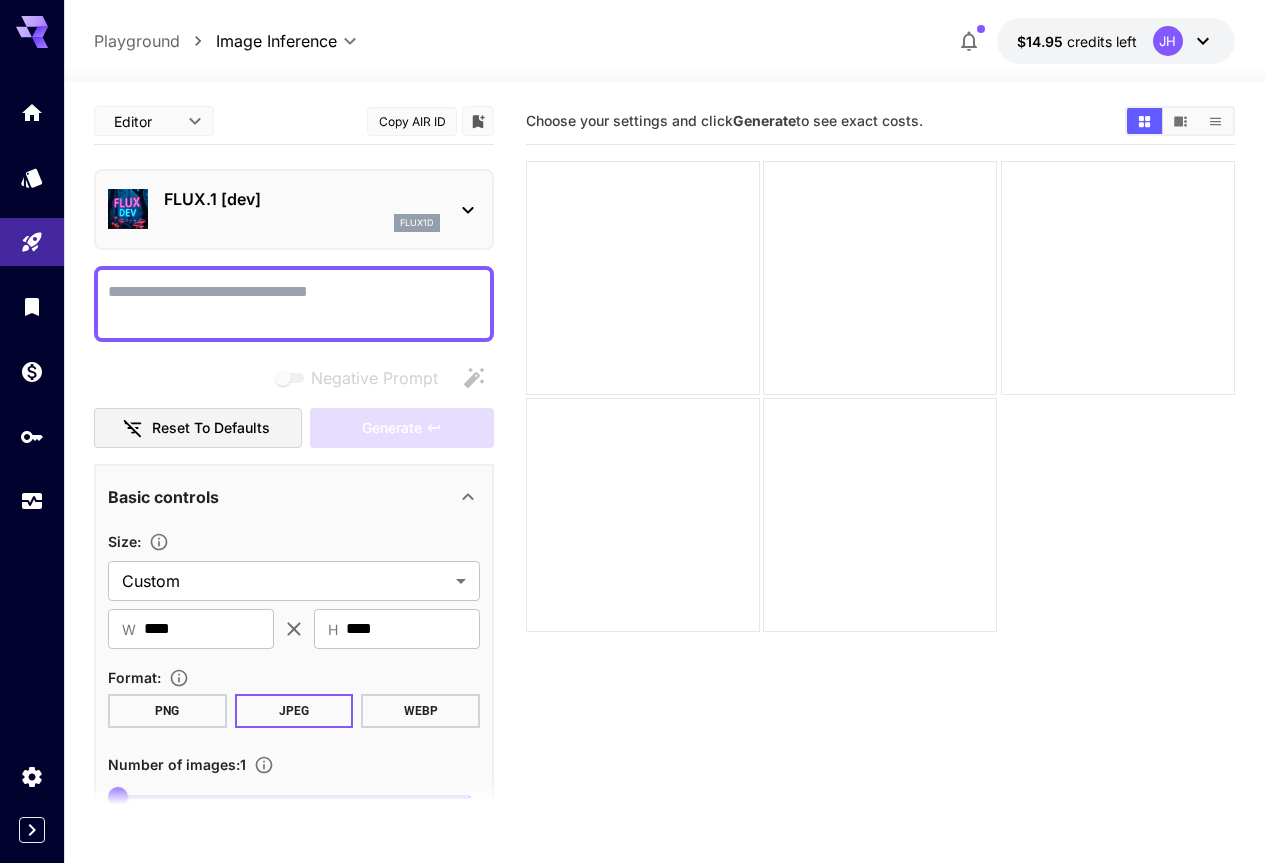 drag, startPoint x: 270, startPoint y: 265, endPoint x: 259, endPoint y: 280, distance: 18.601076 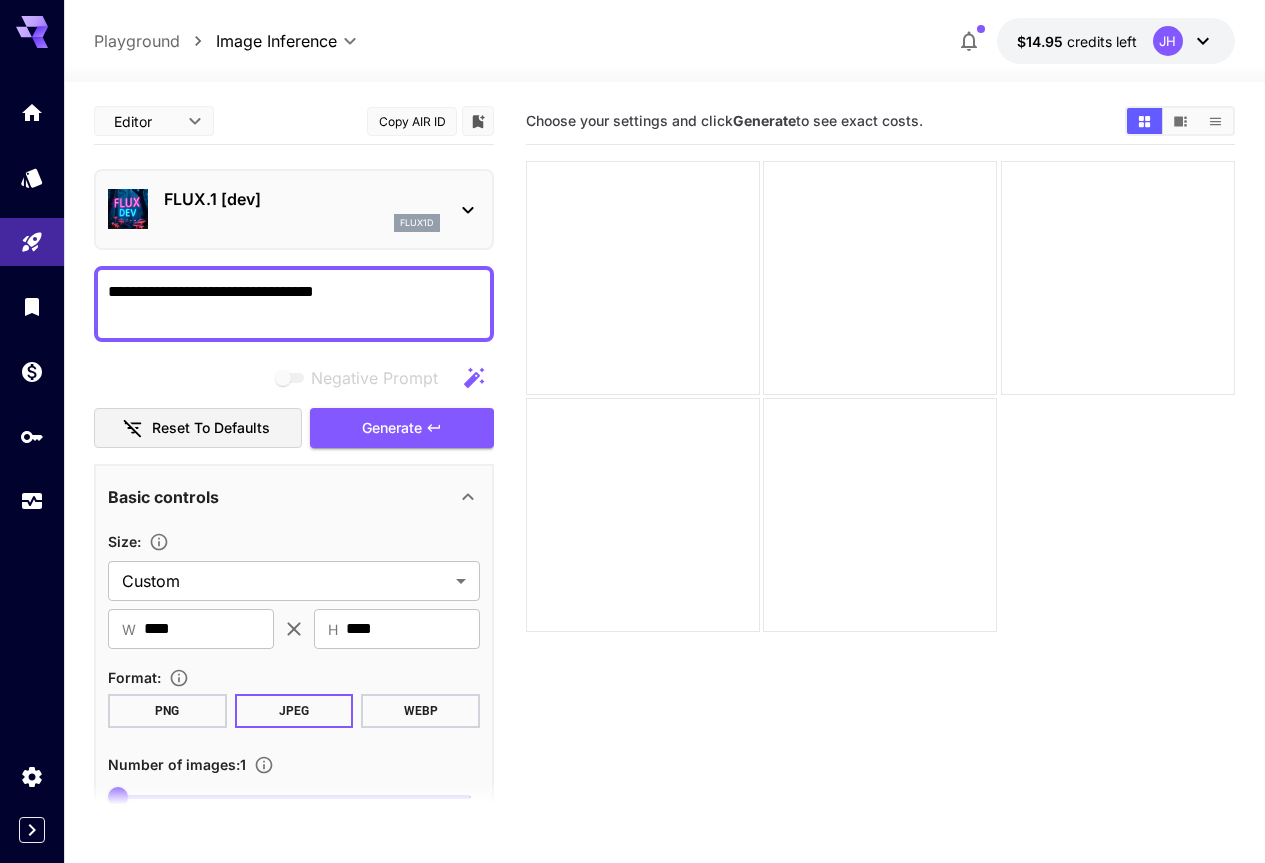 type on "**********" 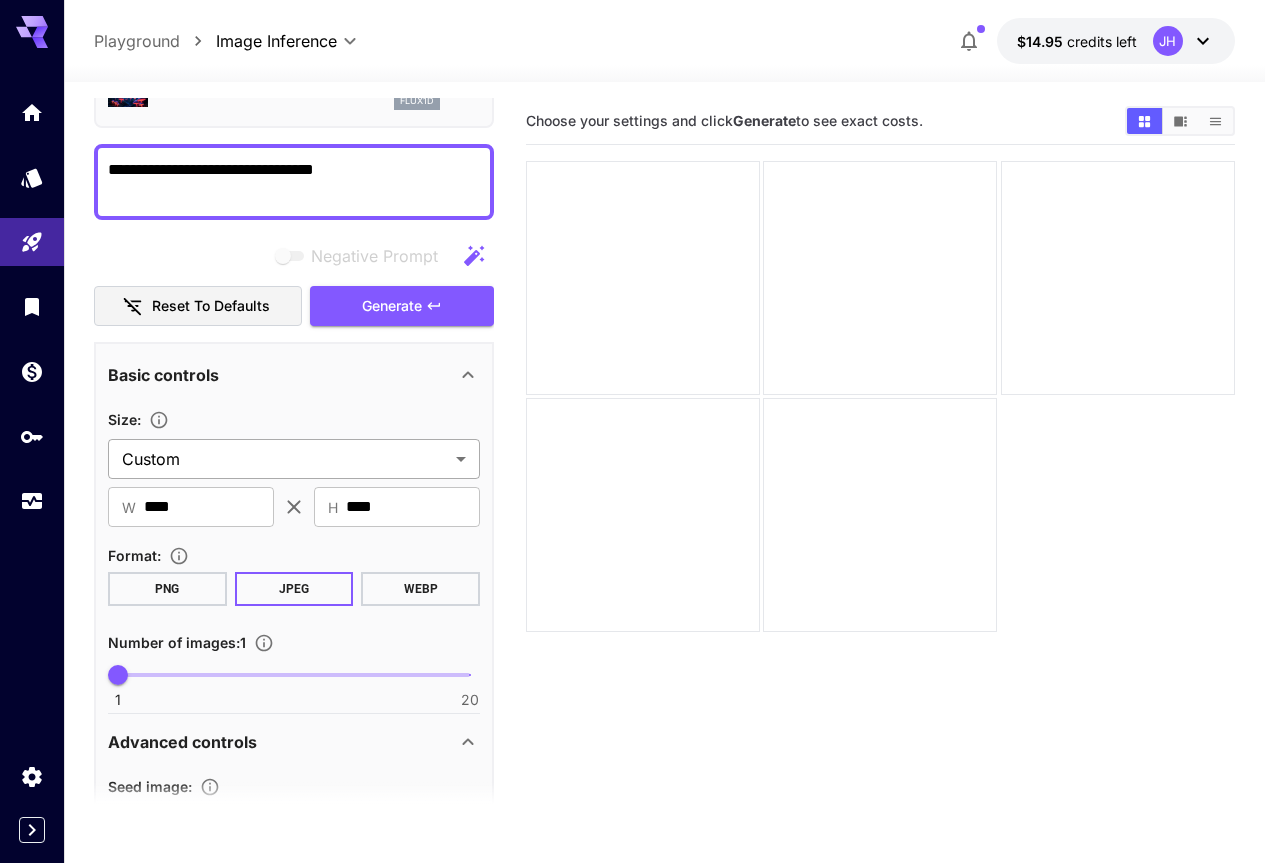scroll, scrollTop: 0, scrollLeft: 0, axis: both 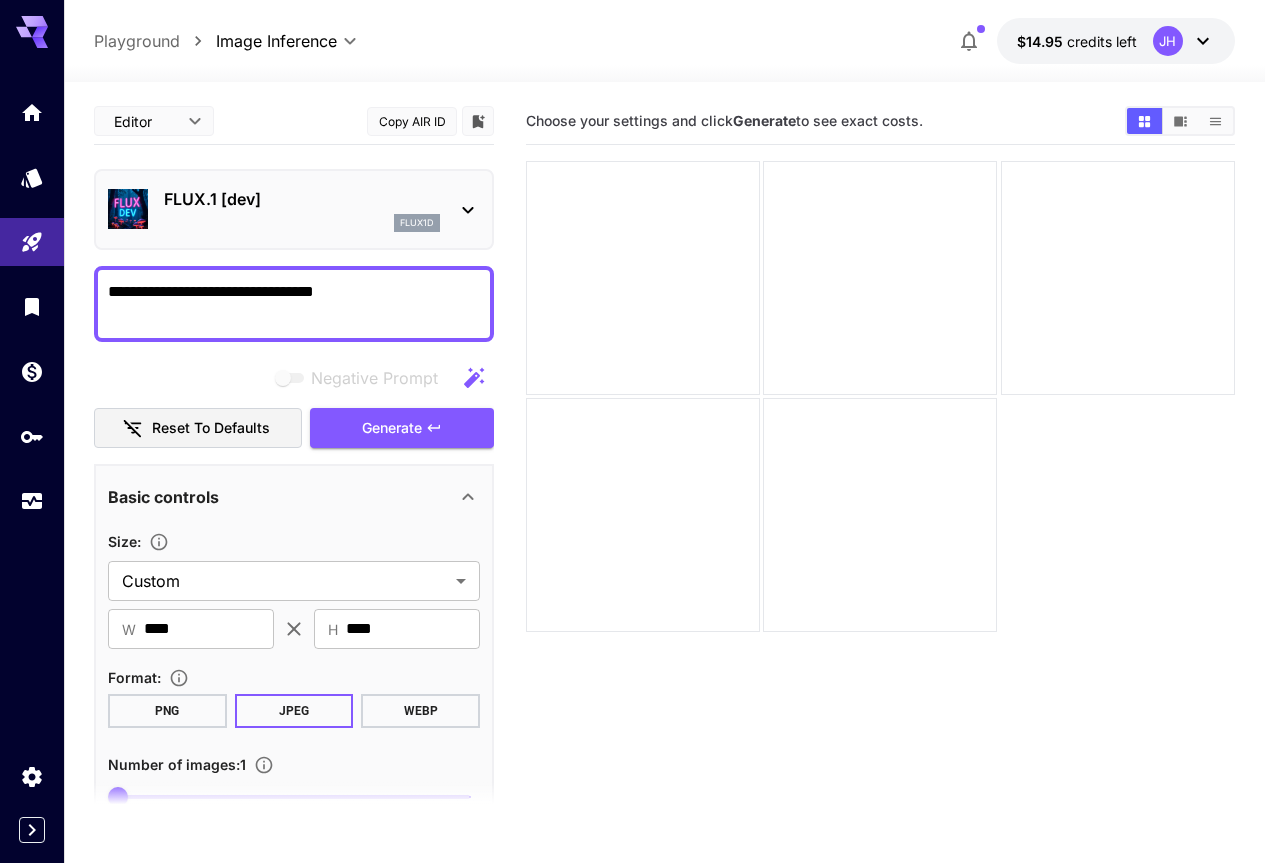 click on "Generate" at bounding box center [392, 428] 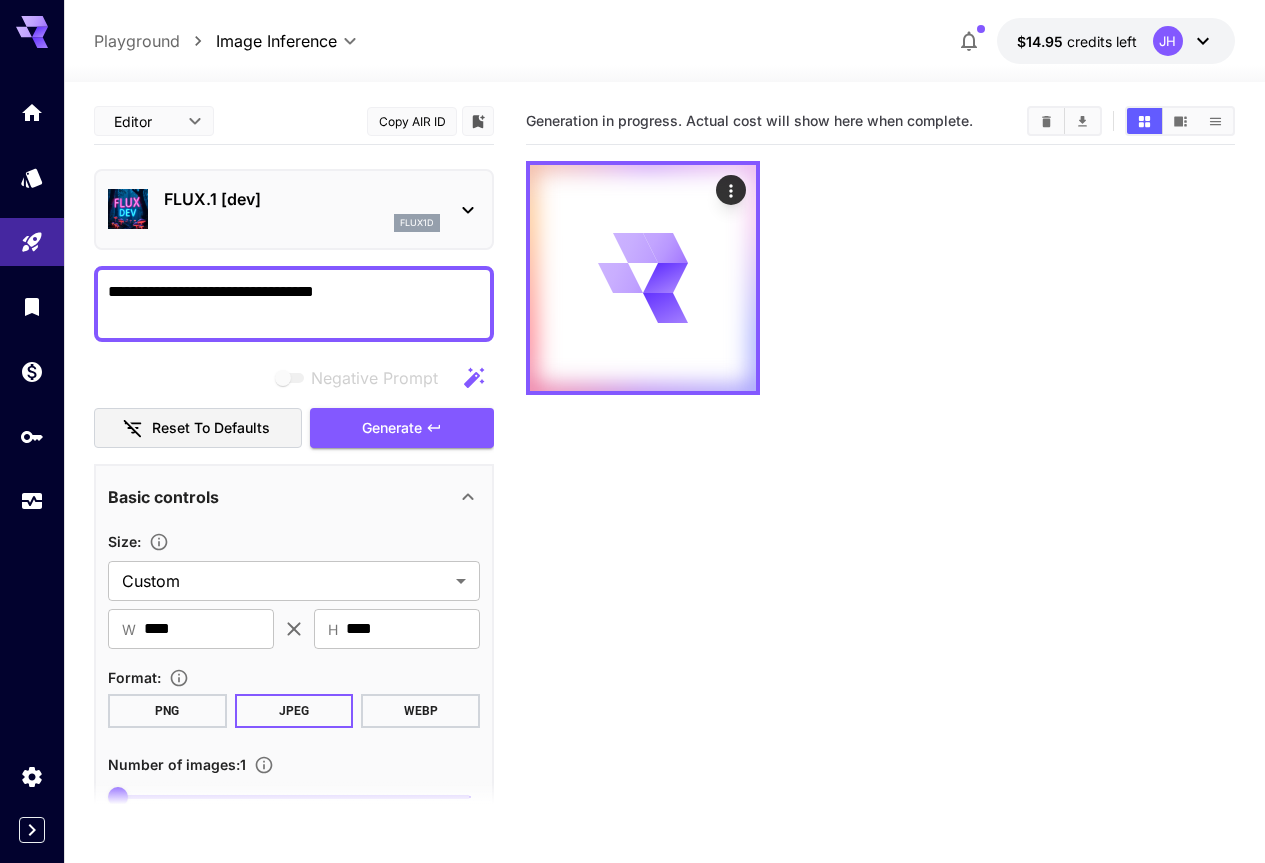 click on "**********" at bounding box center (664, 537) 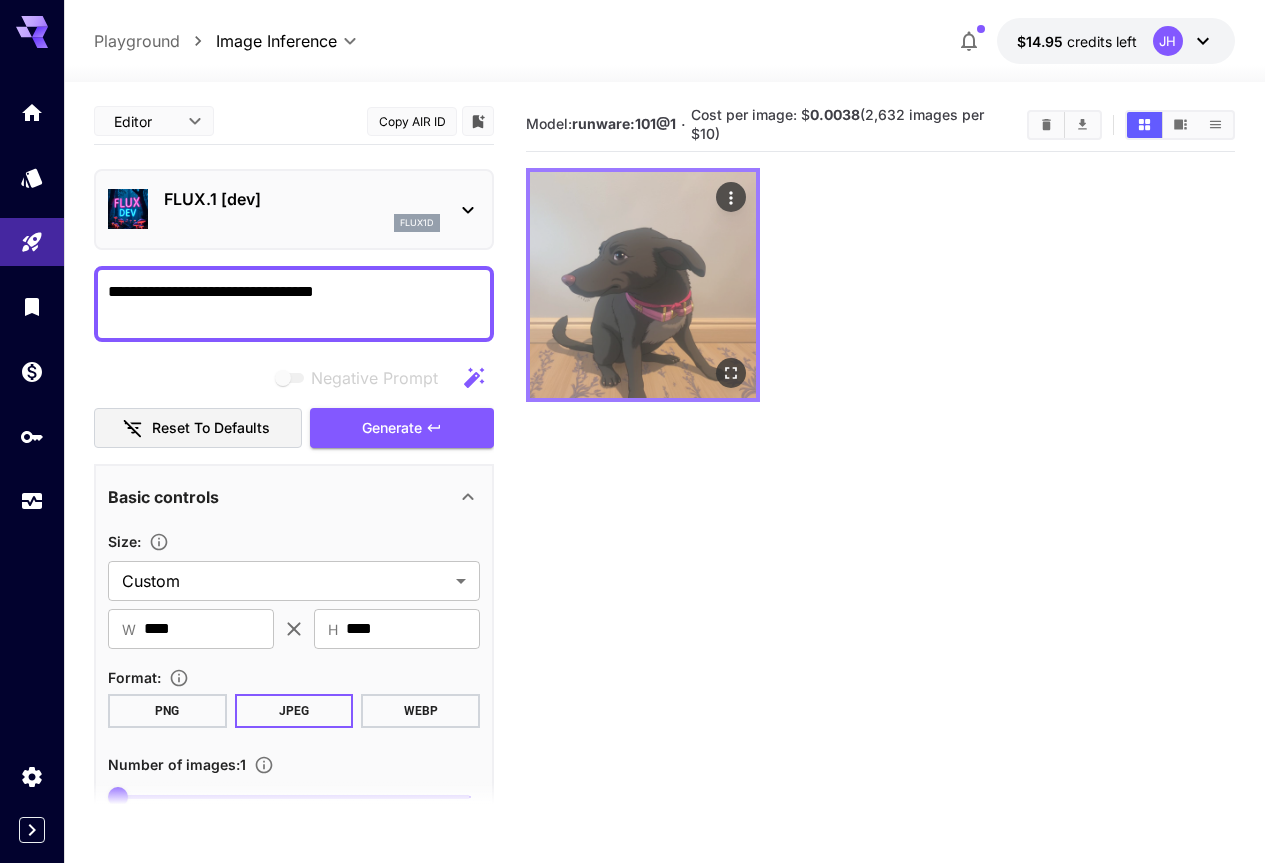 click 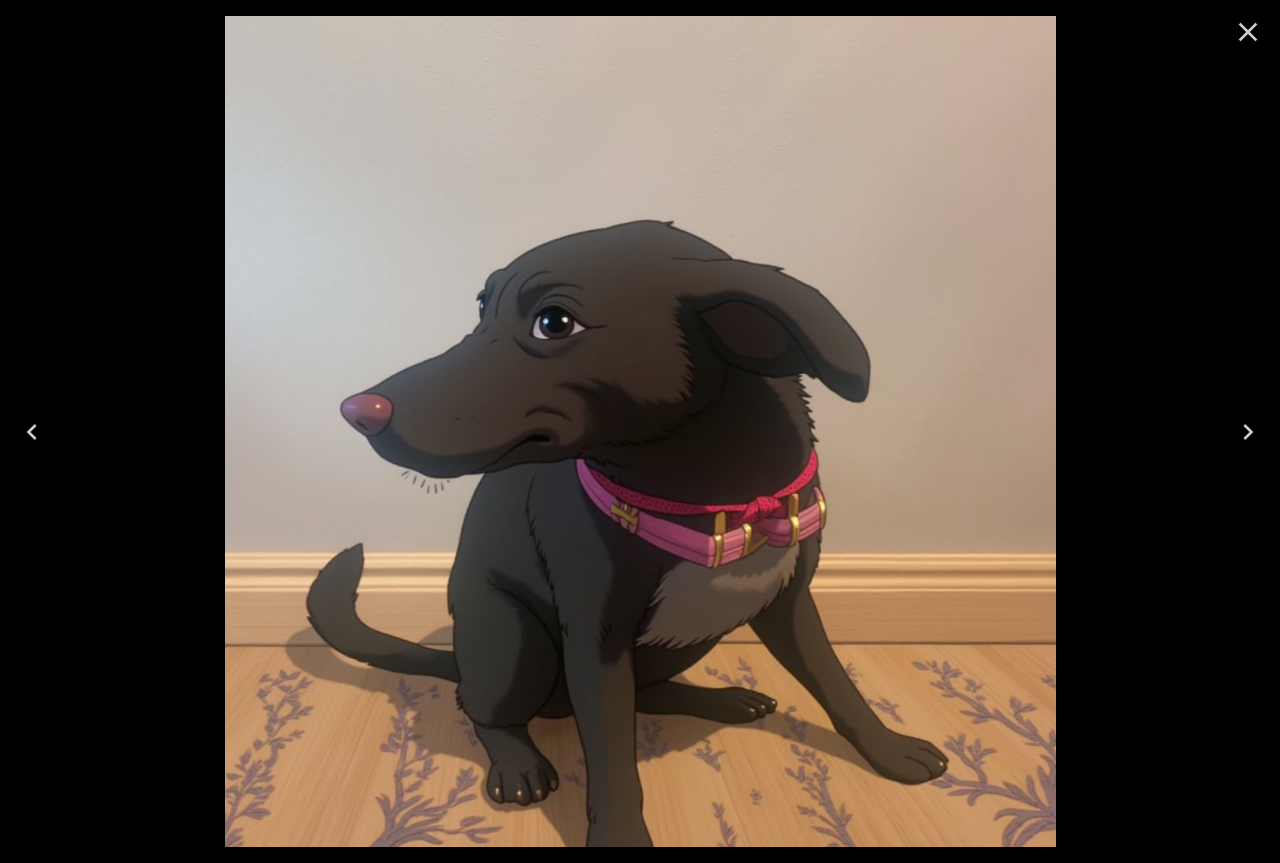 click 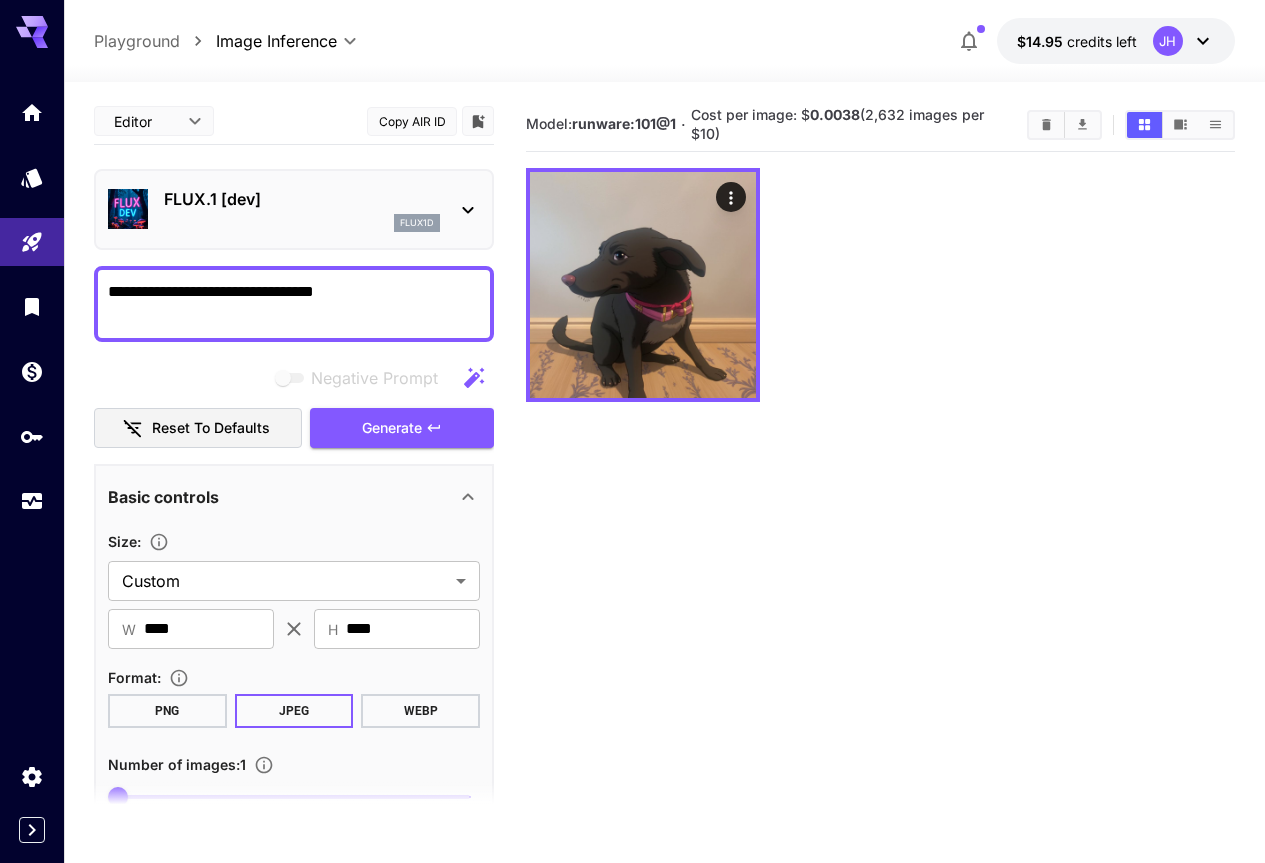 click on "Model:  runware:101@1 · Cost per image: $ 0.0038  (2,632 images per $10)" at bounding box center (880, 529) 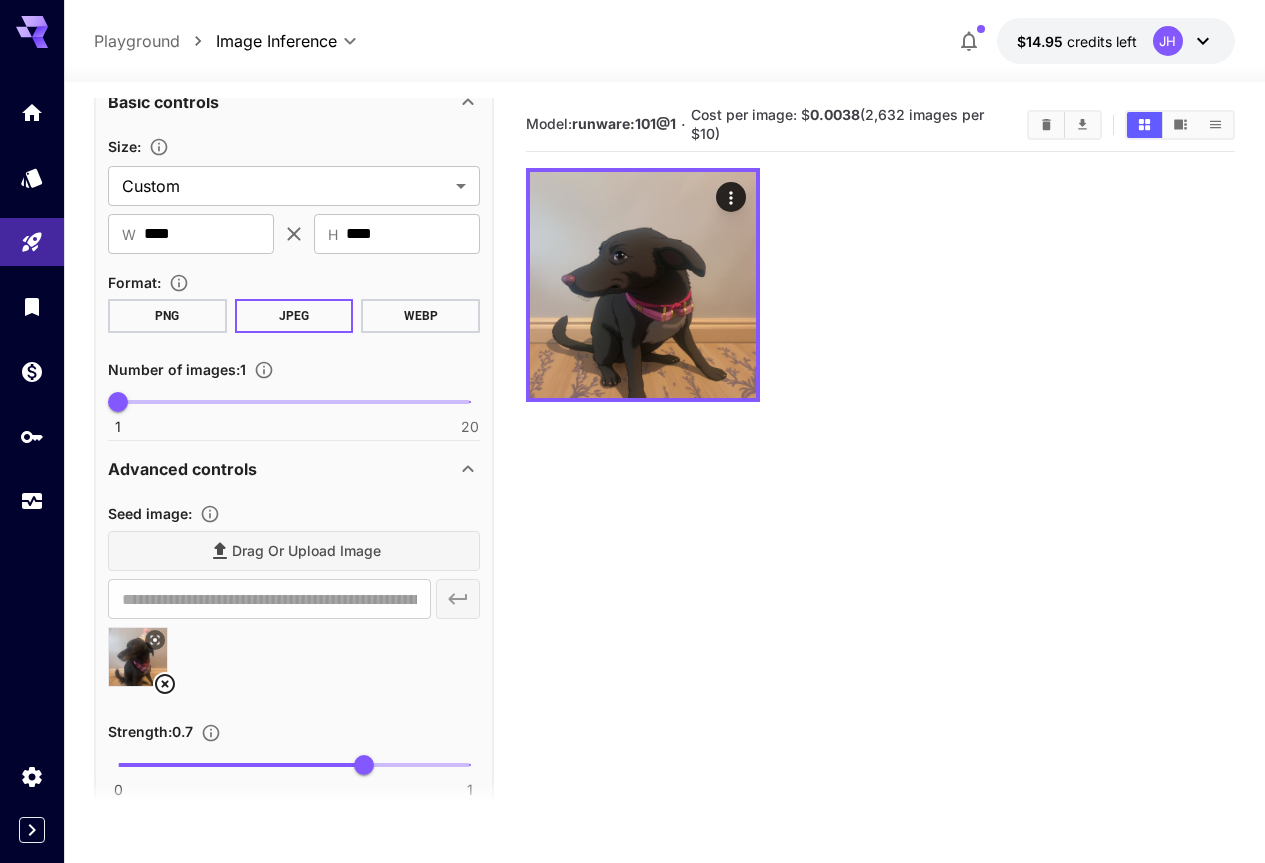 scroll, scrollTop: 400, scrollLeft: 0, axis: vertical 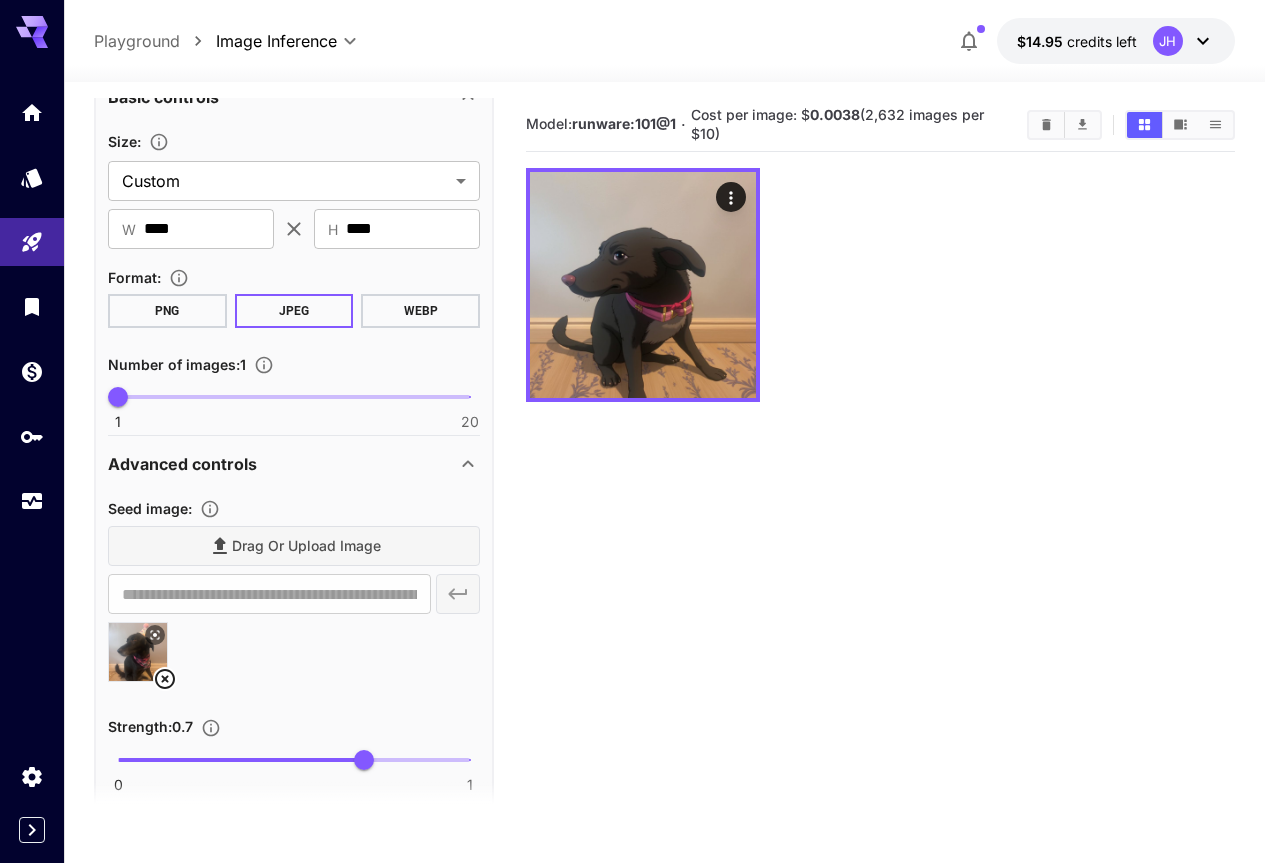 click 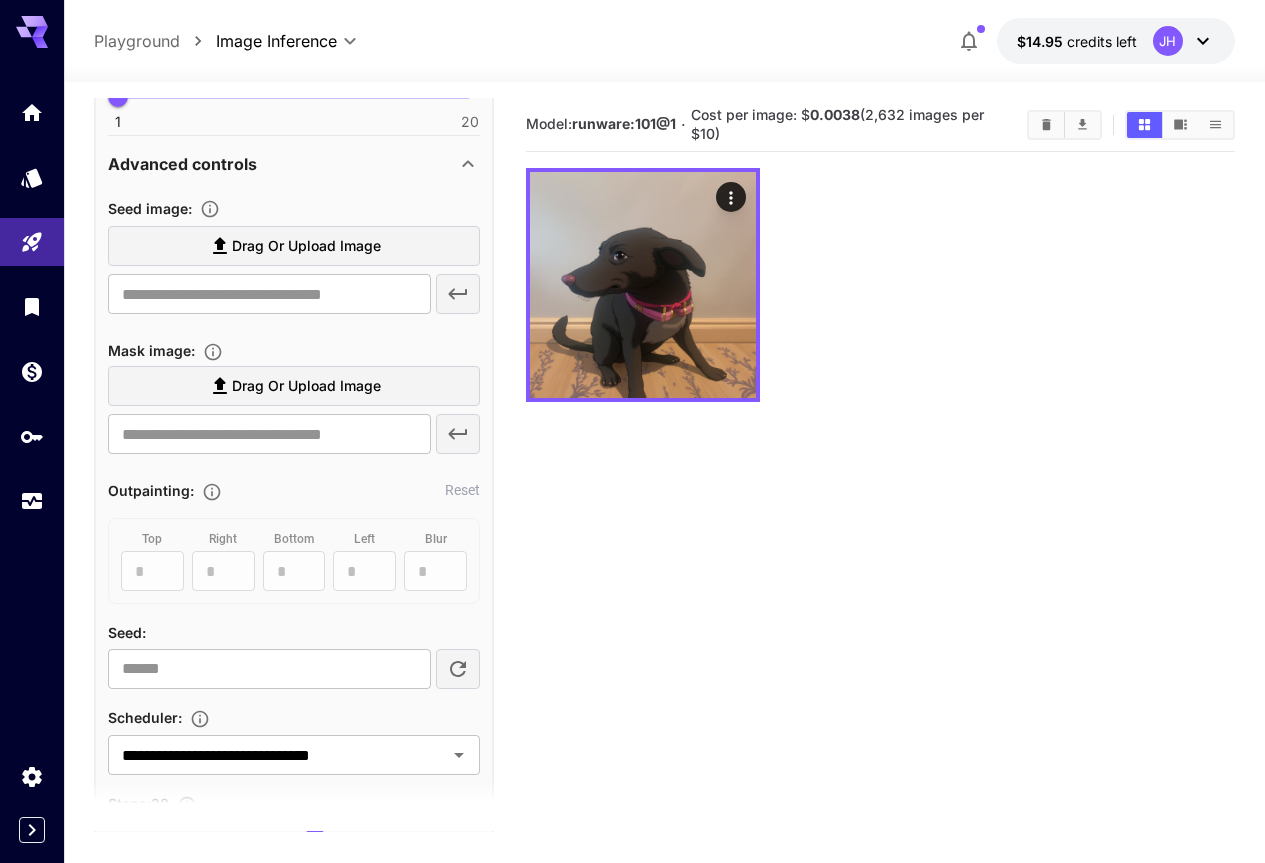 scroll, scrollTop: 400, scrollLeft: 0, axis: vertical 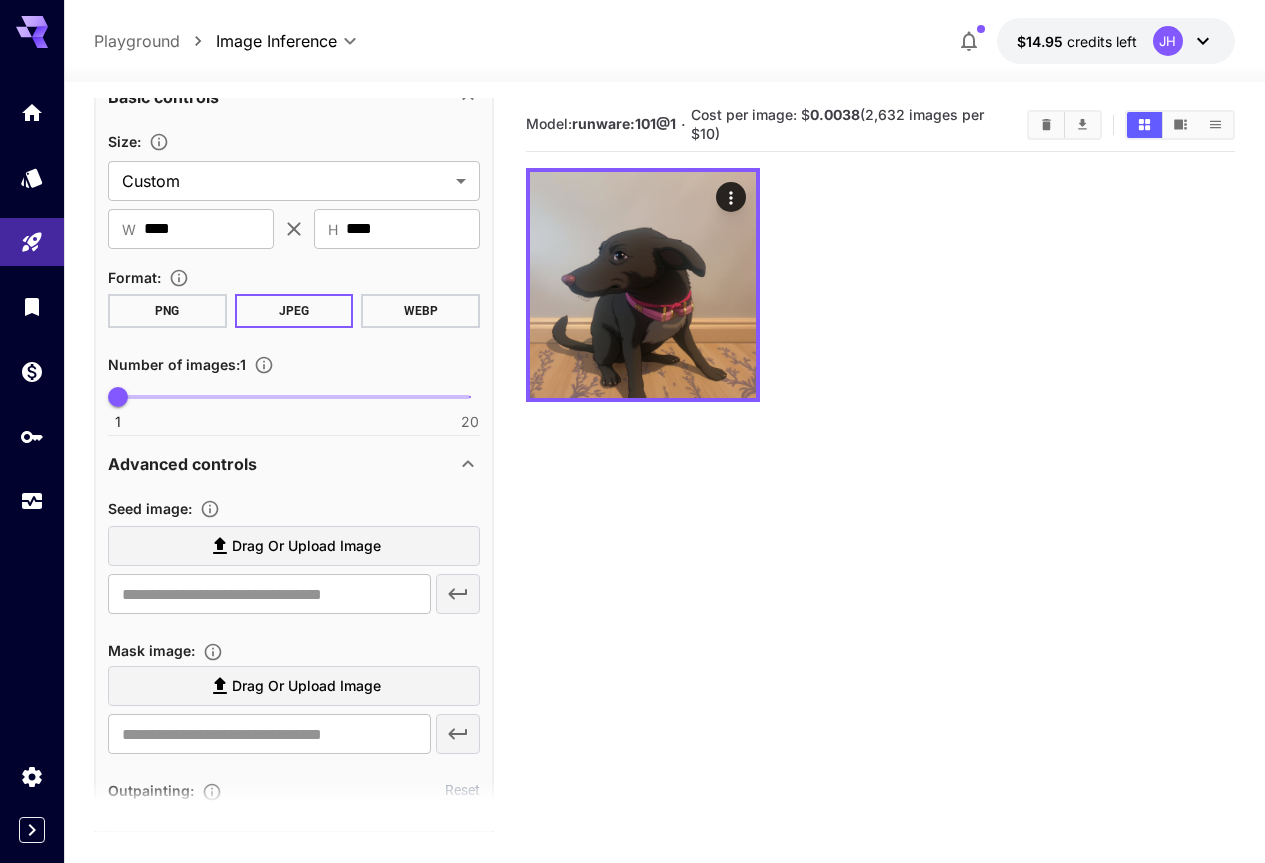 click on "Advanced controls" at bounding box center [282, 464] 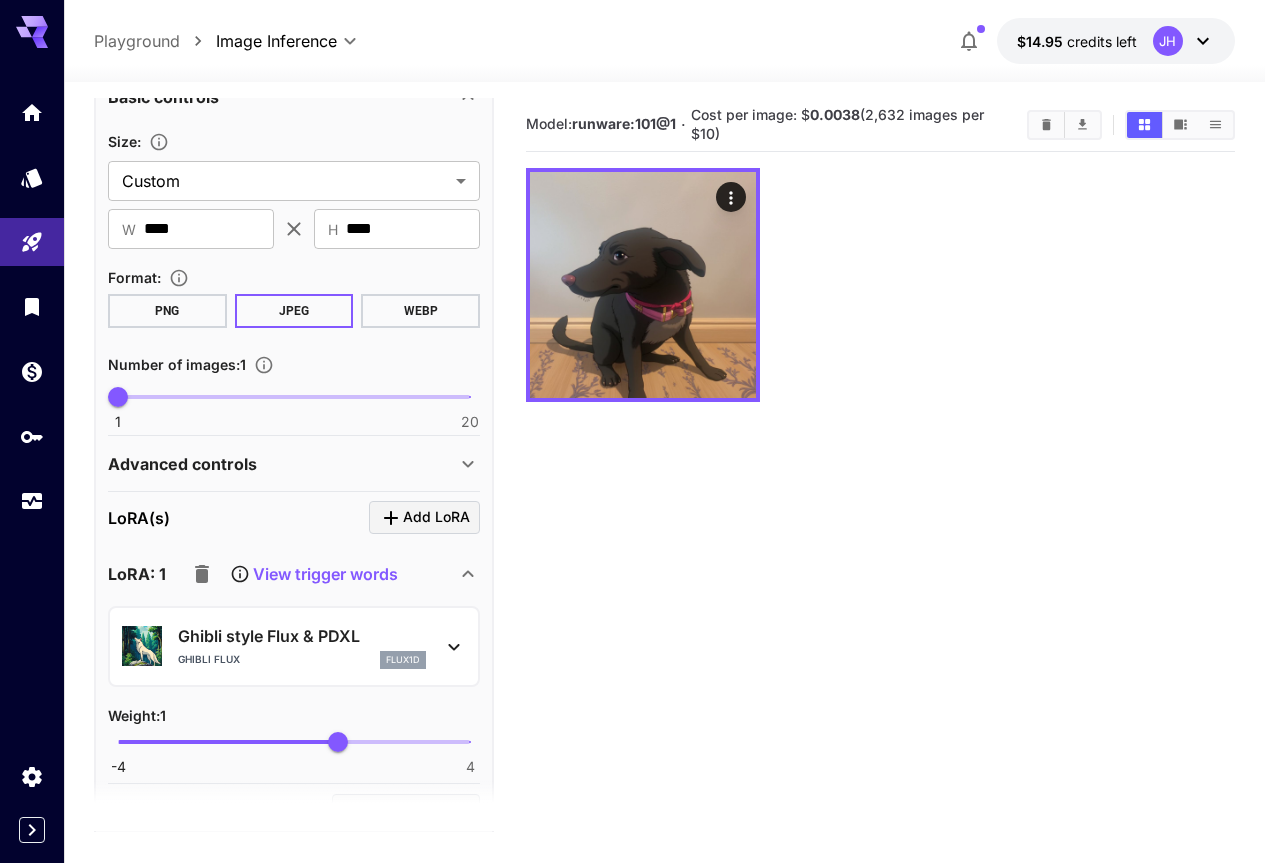 click on "Advanced controls" at bounding box center (282, 464) 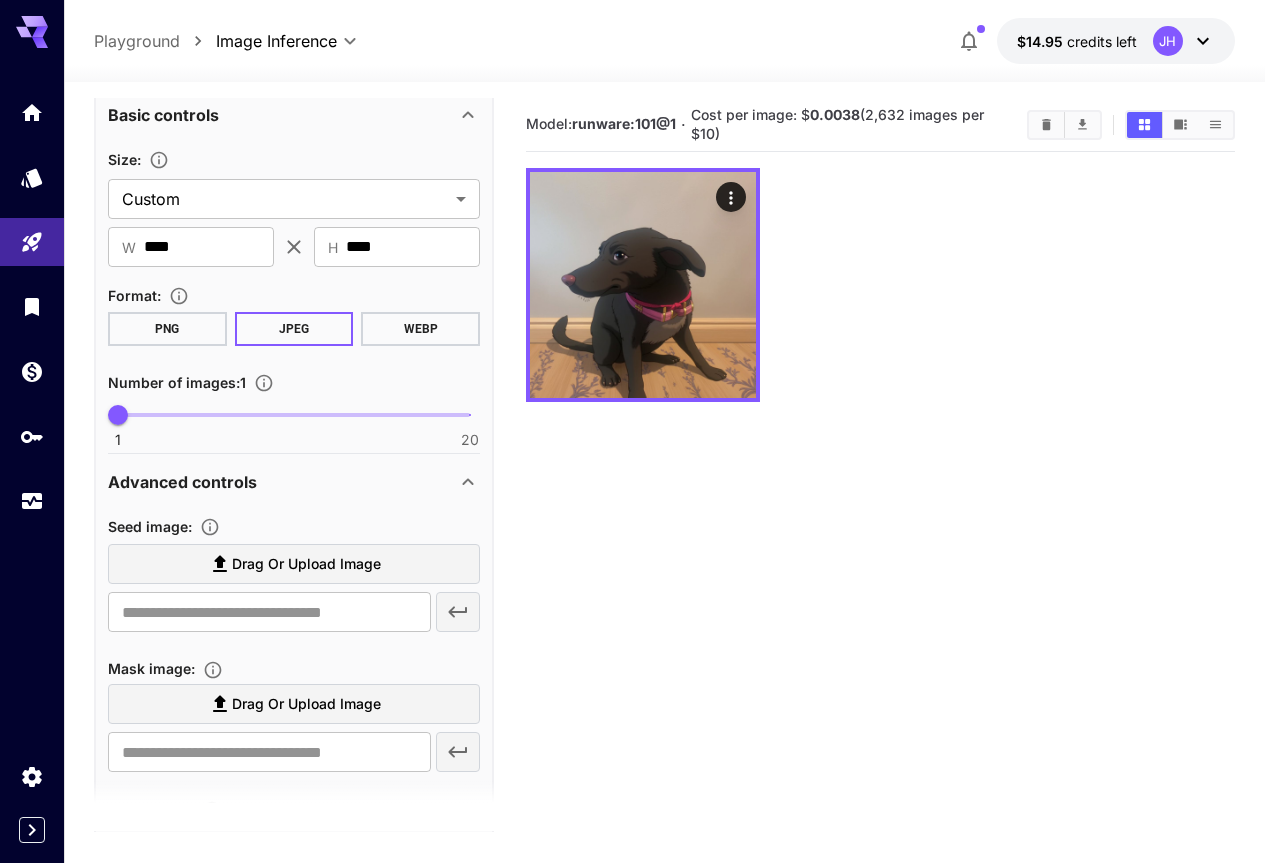 scroll, scrollTop: 500, scrollLeft: 0, axis: vertical 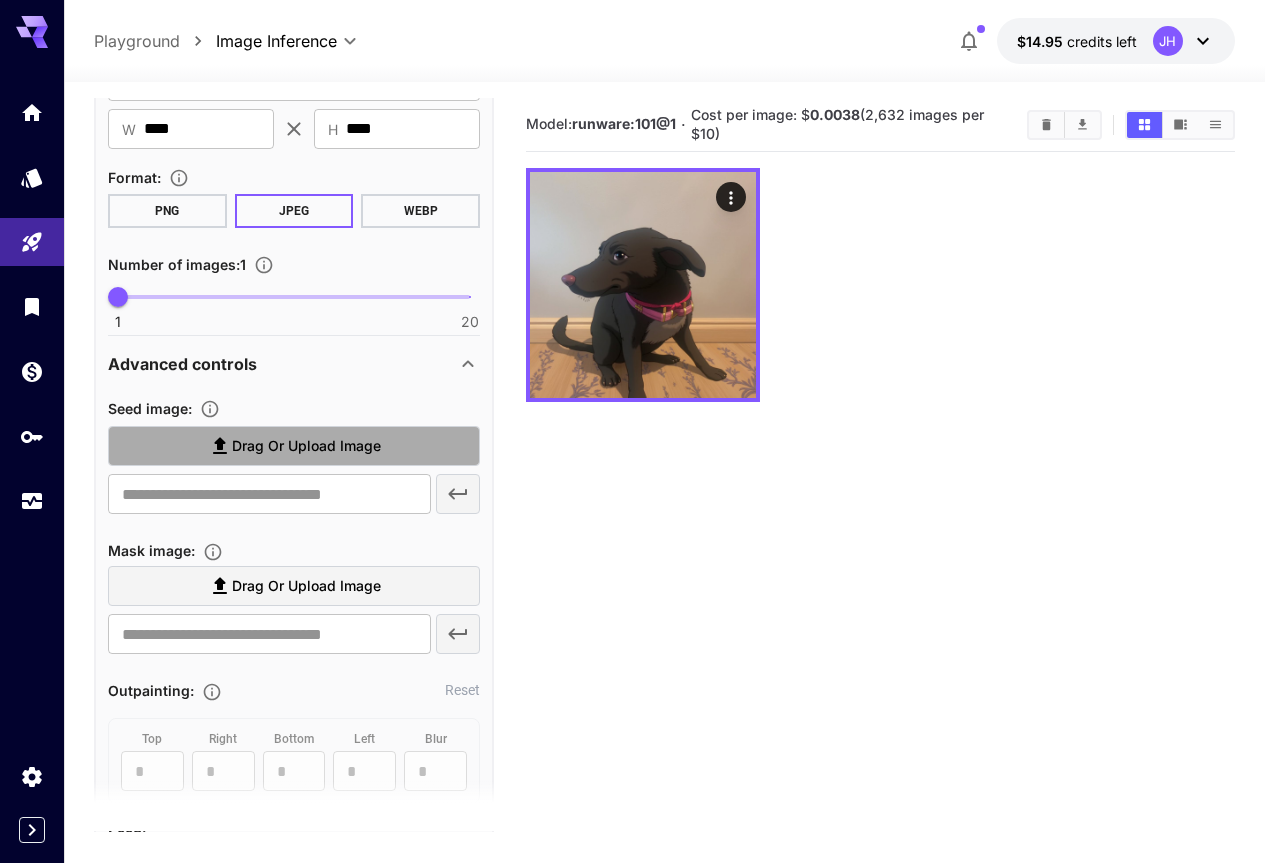 click on "Drag or upload image" at bounding box center [306, 446] 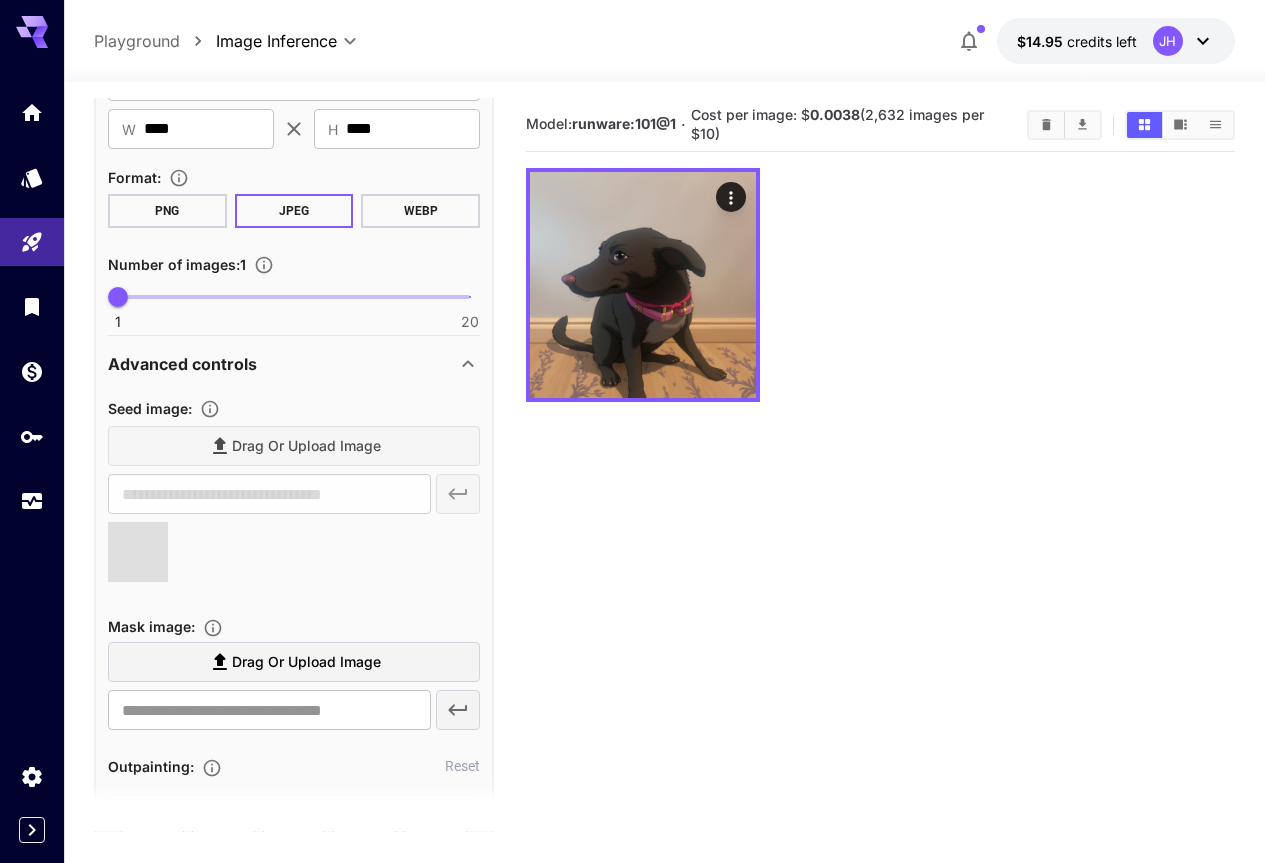 type on "**********" 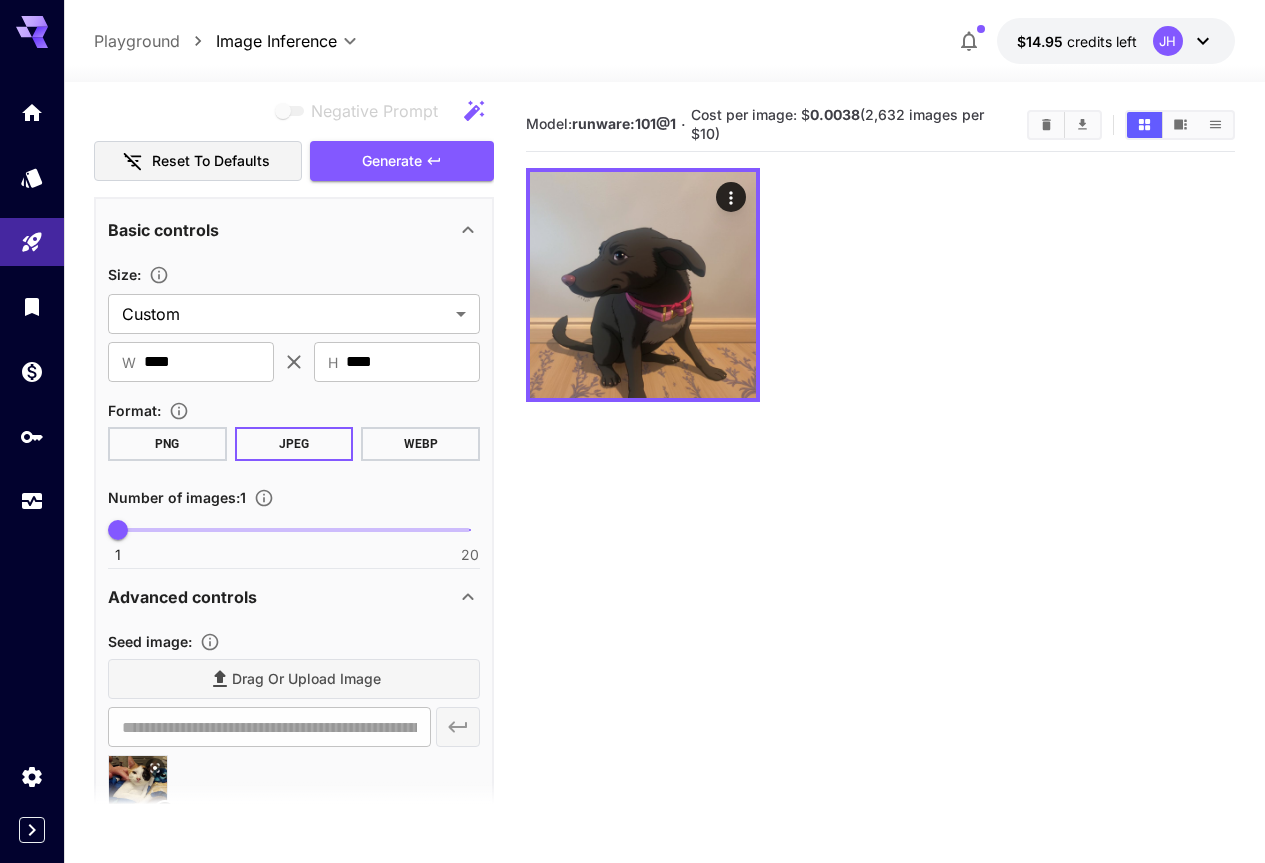 scroll, scrollTop: 0, scrollLeft: 0, axis: both 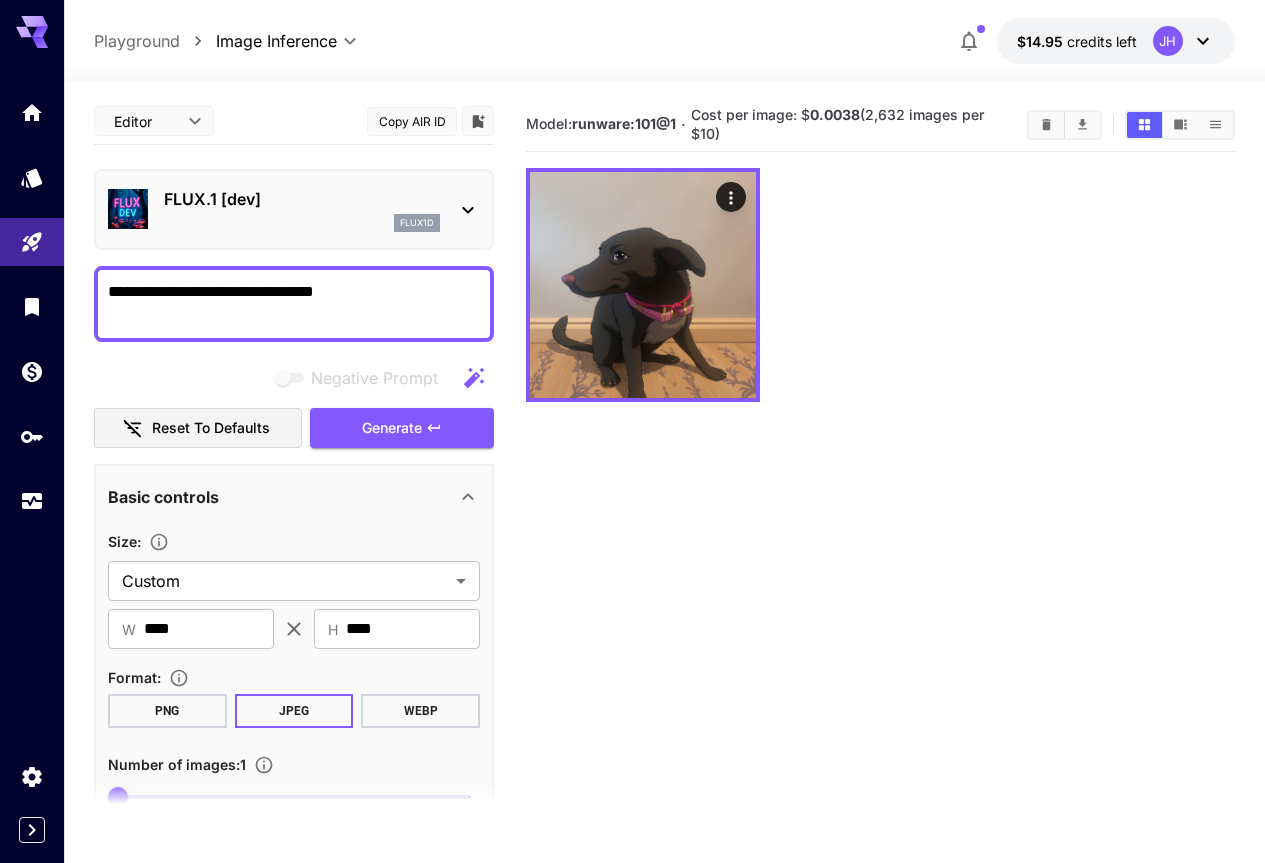 drag, startPoint x: 294, startPoint y: 284, endPoint x: 379, endPoint y: 288, distance: 85.09406 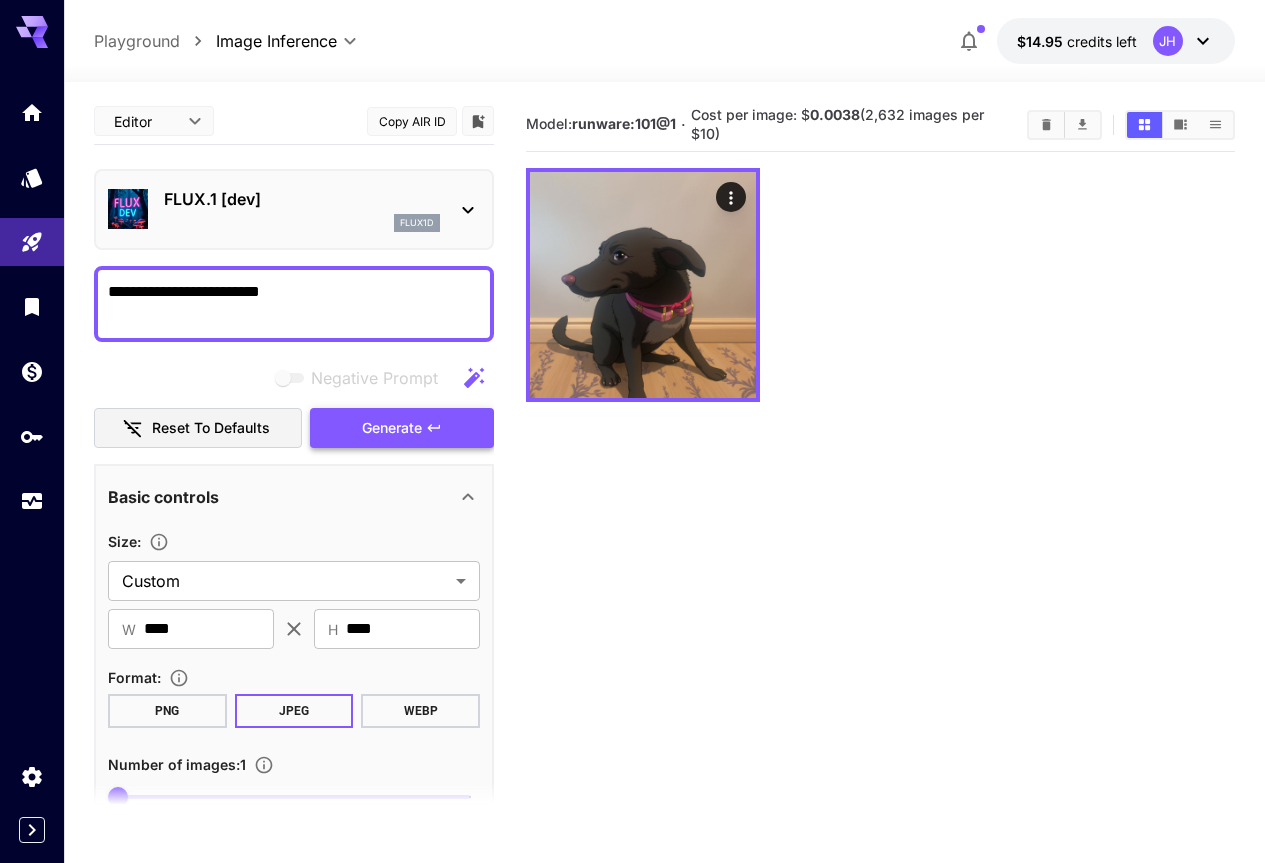 type on "**********" 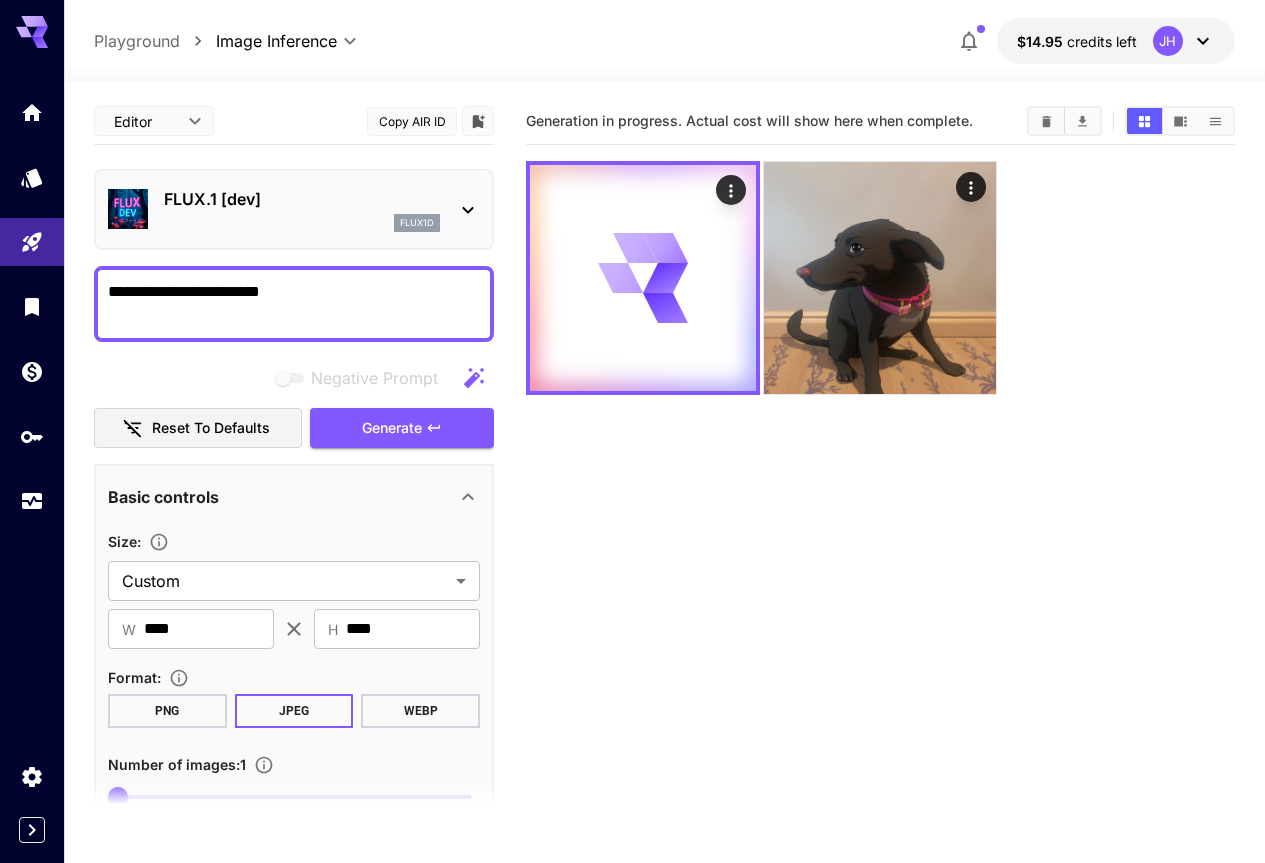 click on "Generation in progress. Actual cost will show here when complete." at bounding box center [880, 529] 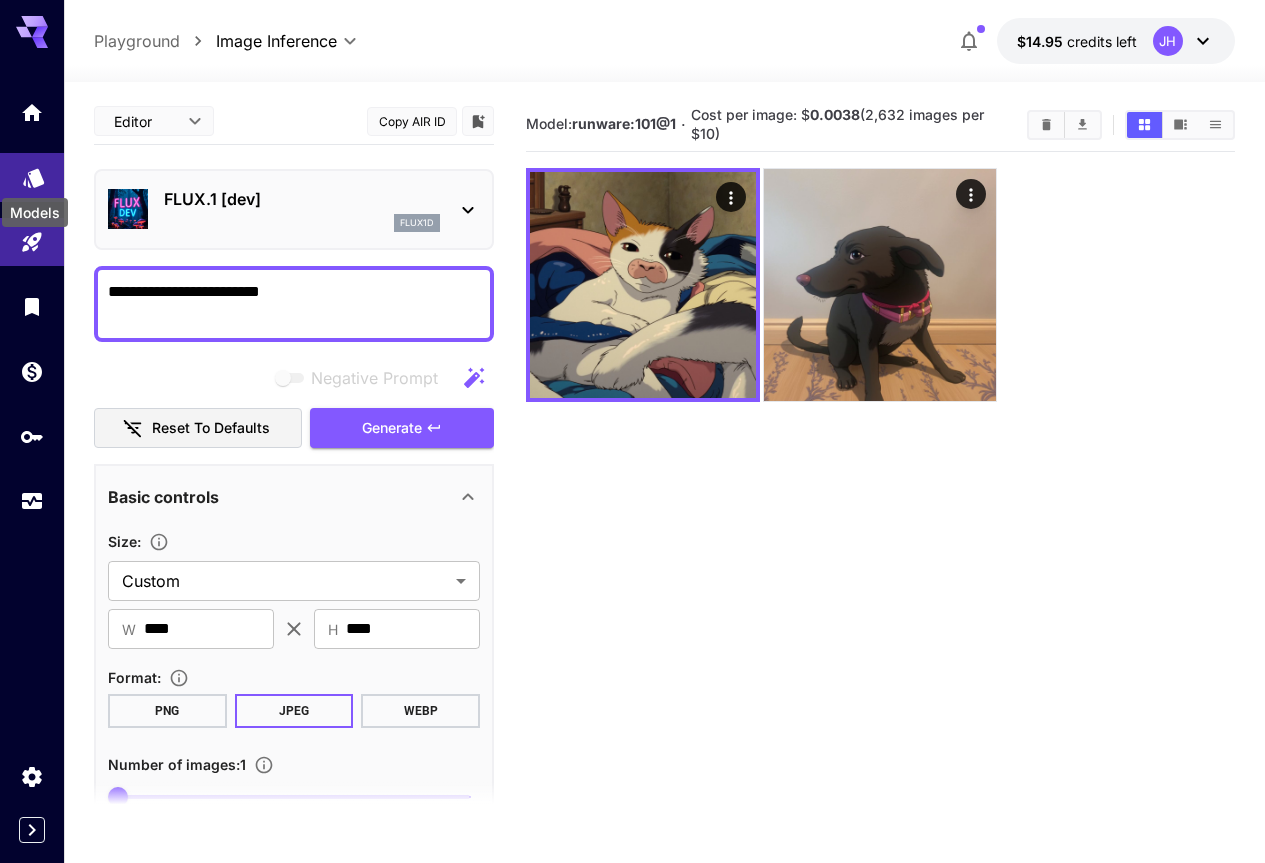 click 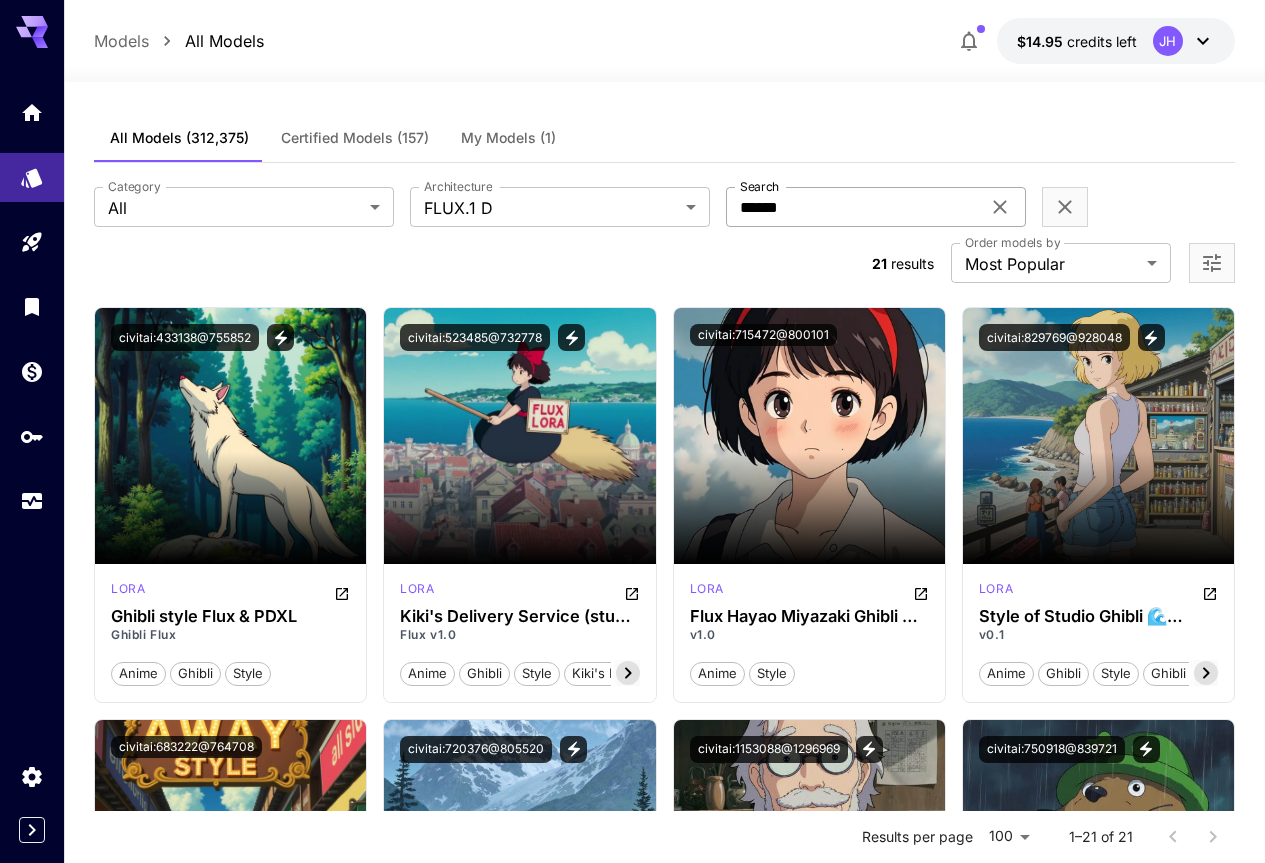 click on "******" at bounding box center [853, 207] 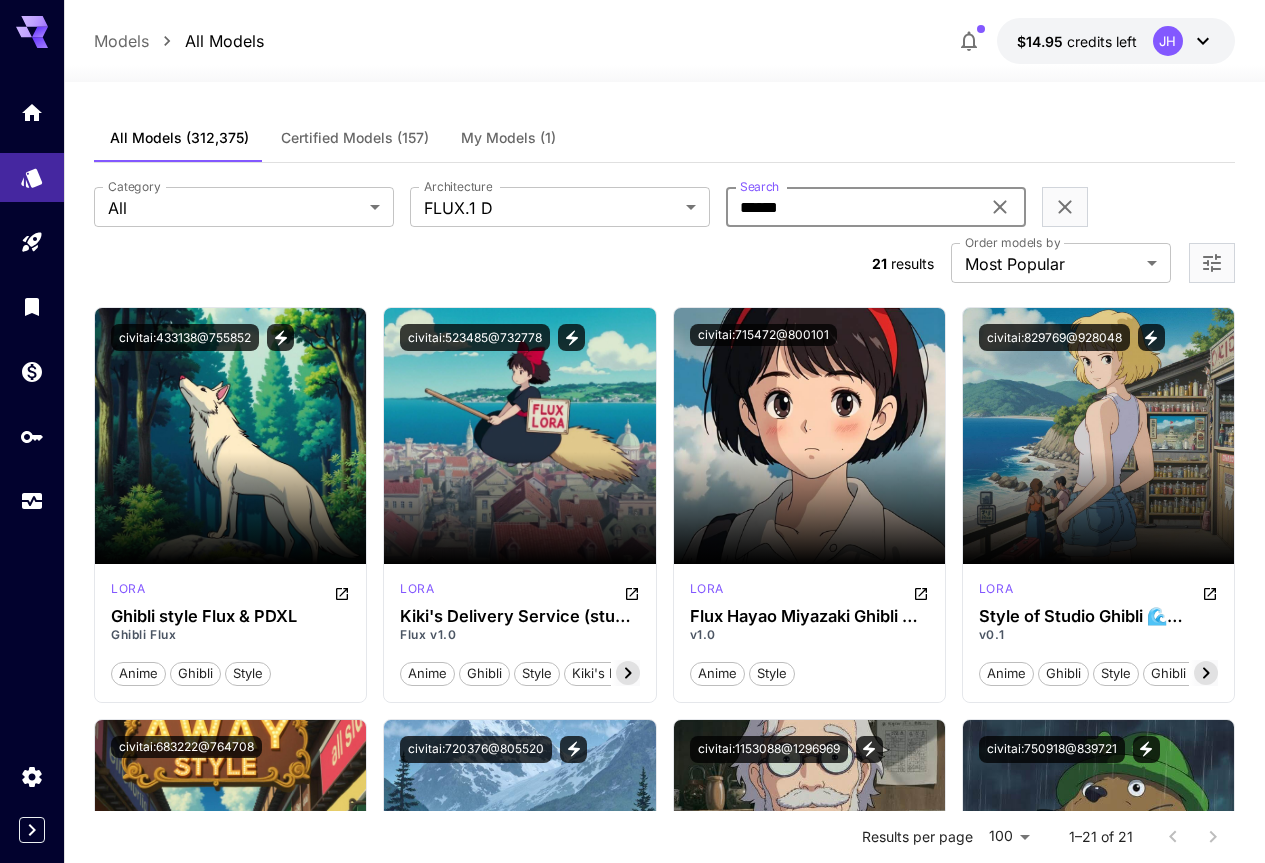 click on "******" at bounding box center (853, 207) 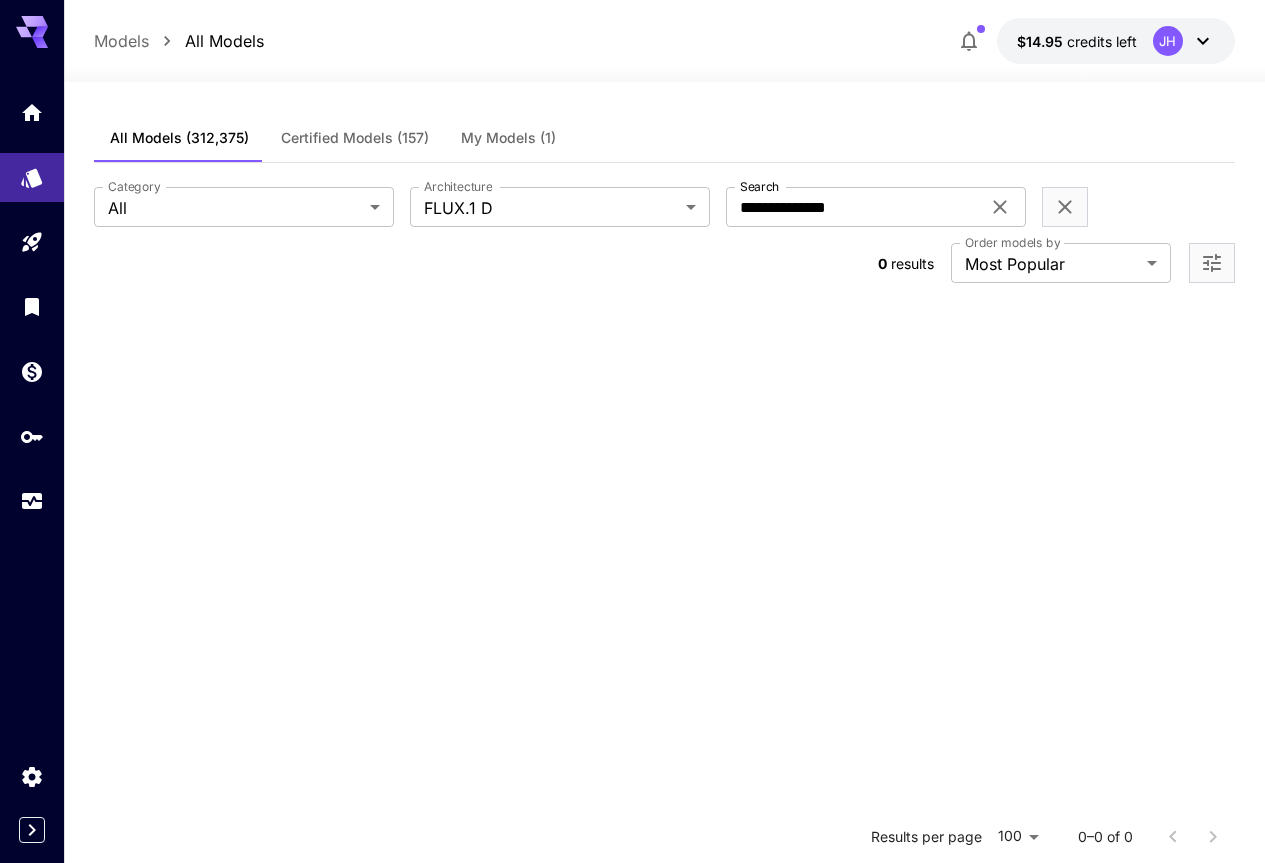 click on "All Models (312,375) Certified Models (157) My Models (1)" at bounding box center (664, 138) 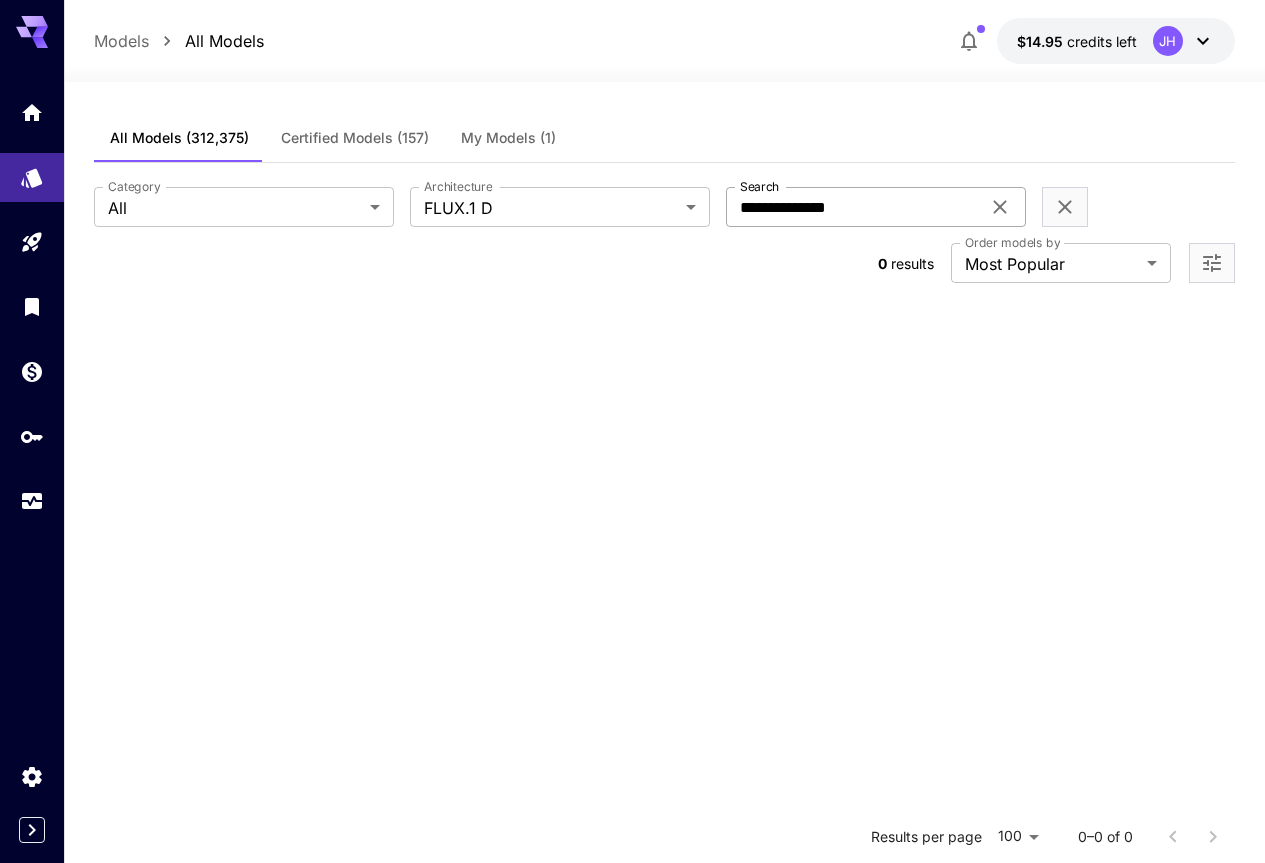 click on "**********" at bounding box center [853, 207] 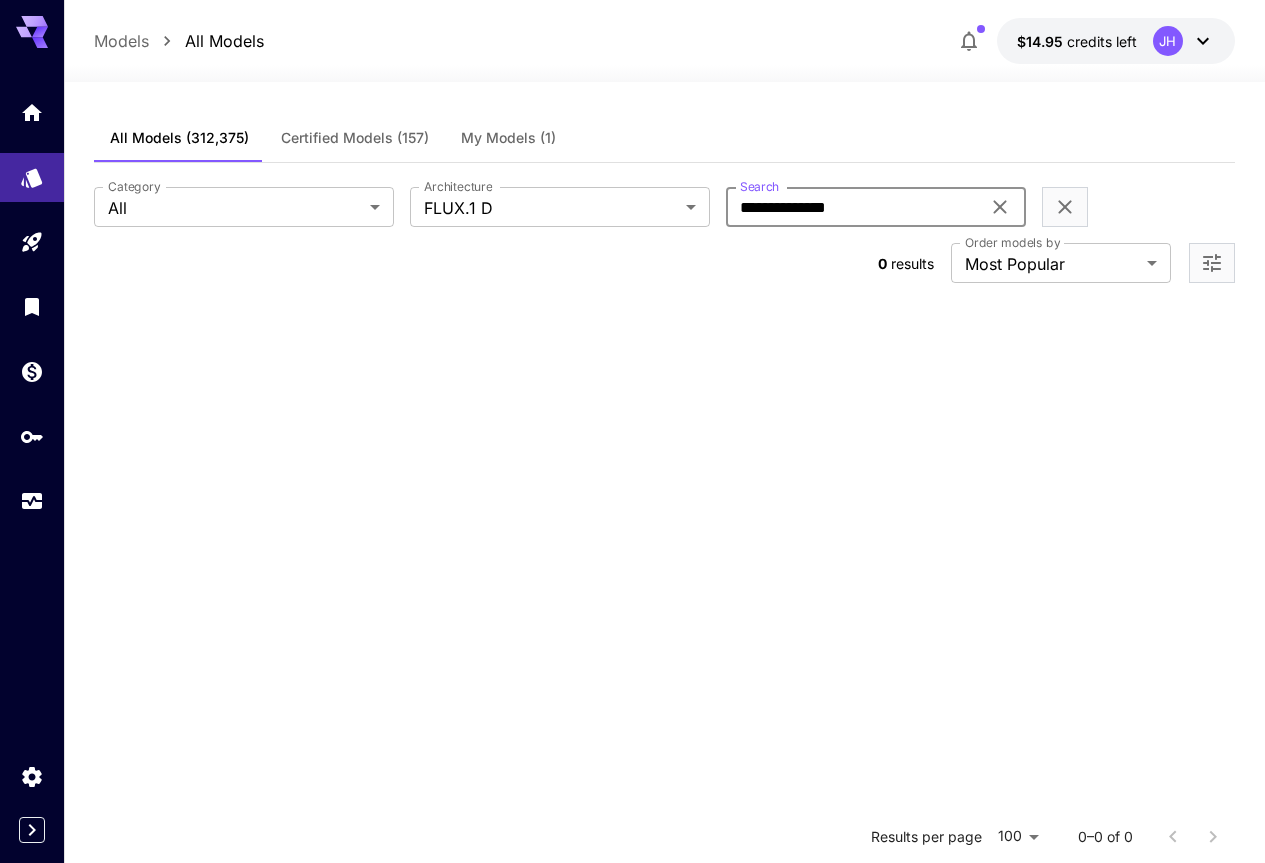 click on "**********" at bounding box center [853, 207] 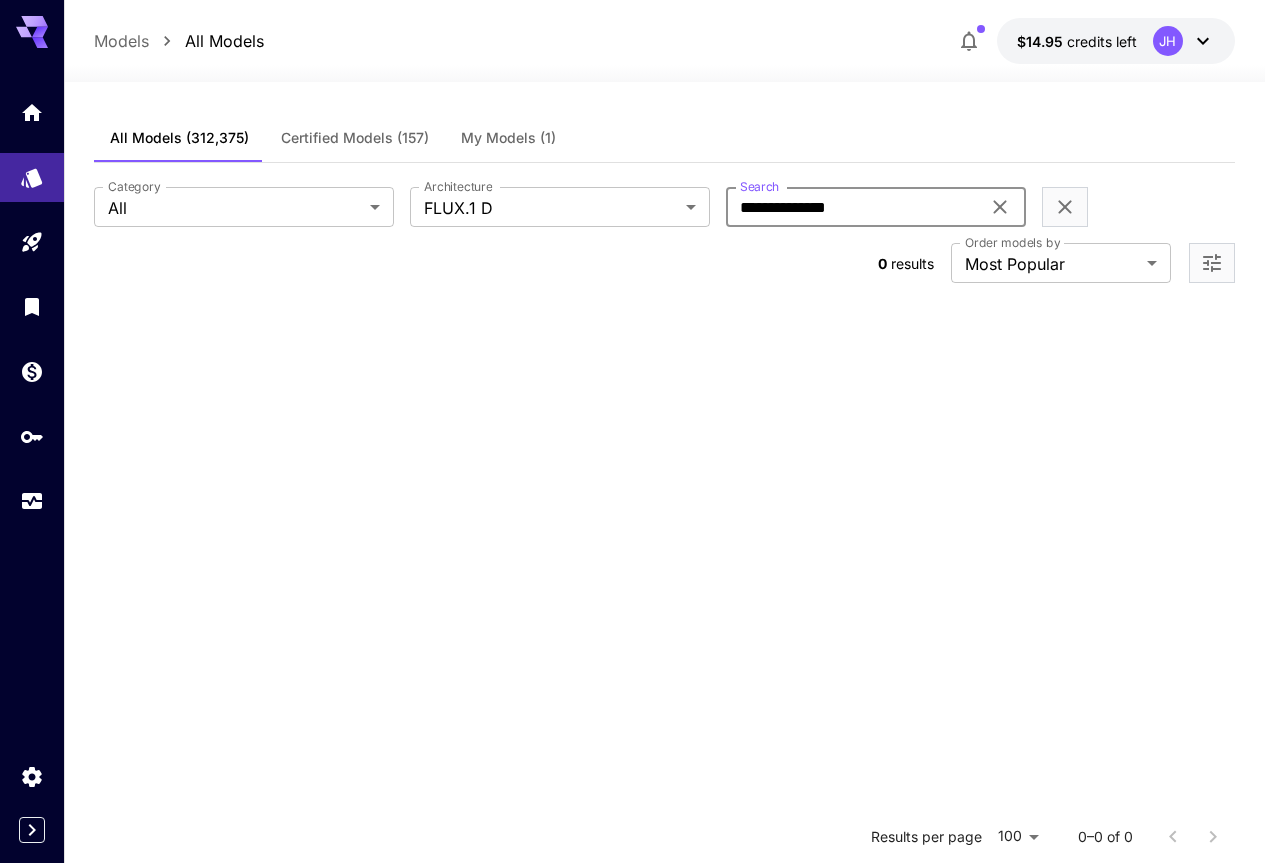 click on "**********" at bounding box center [853, 207] 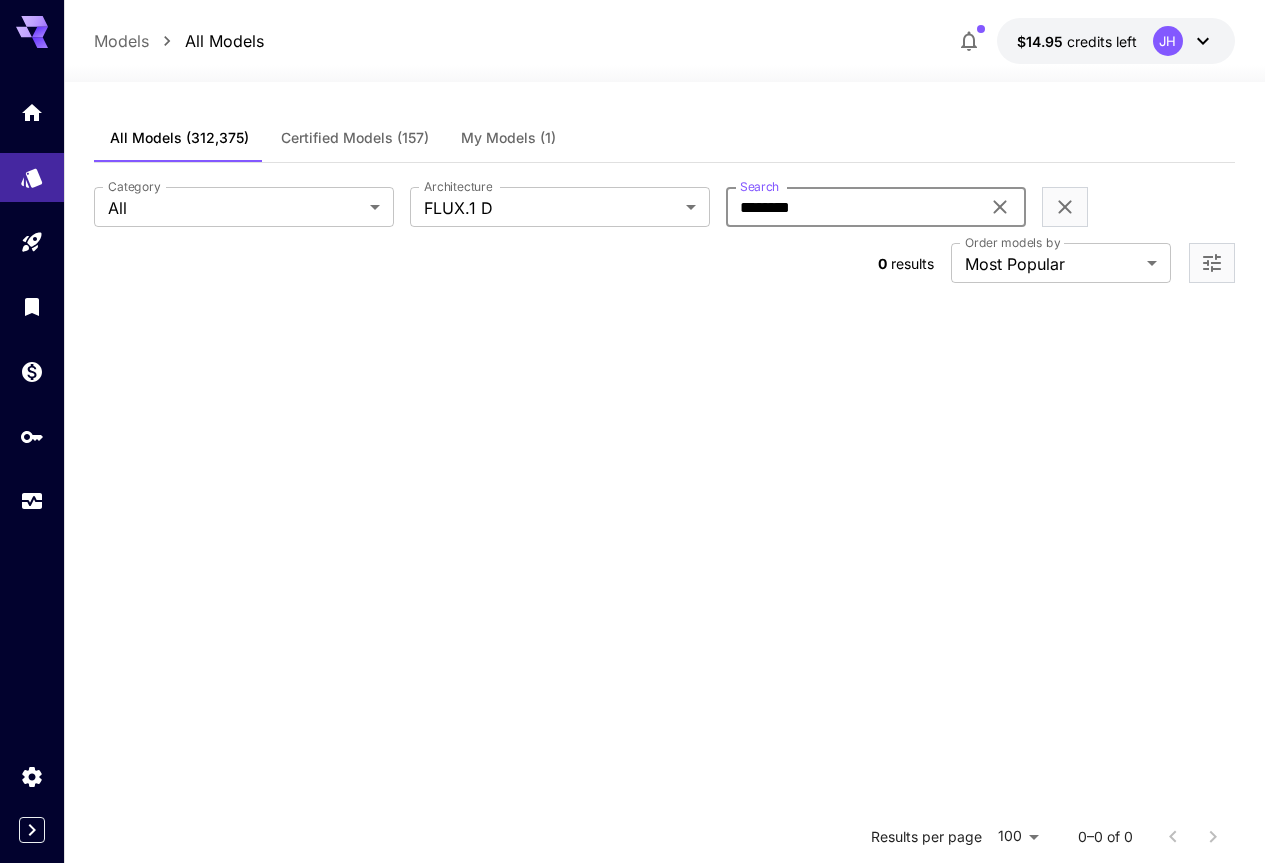 type on "********" 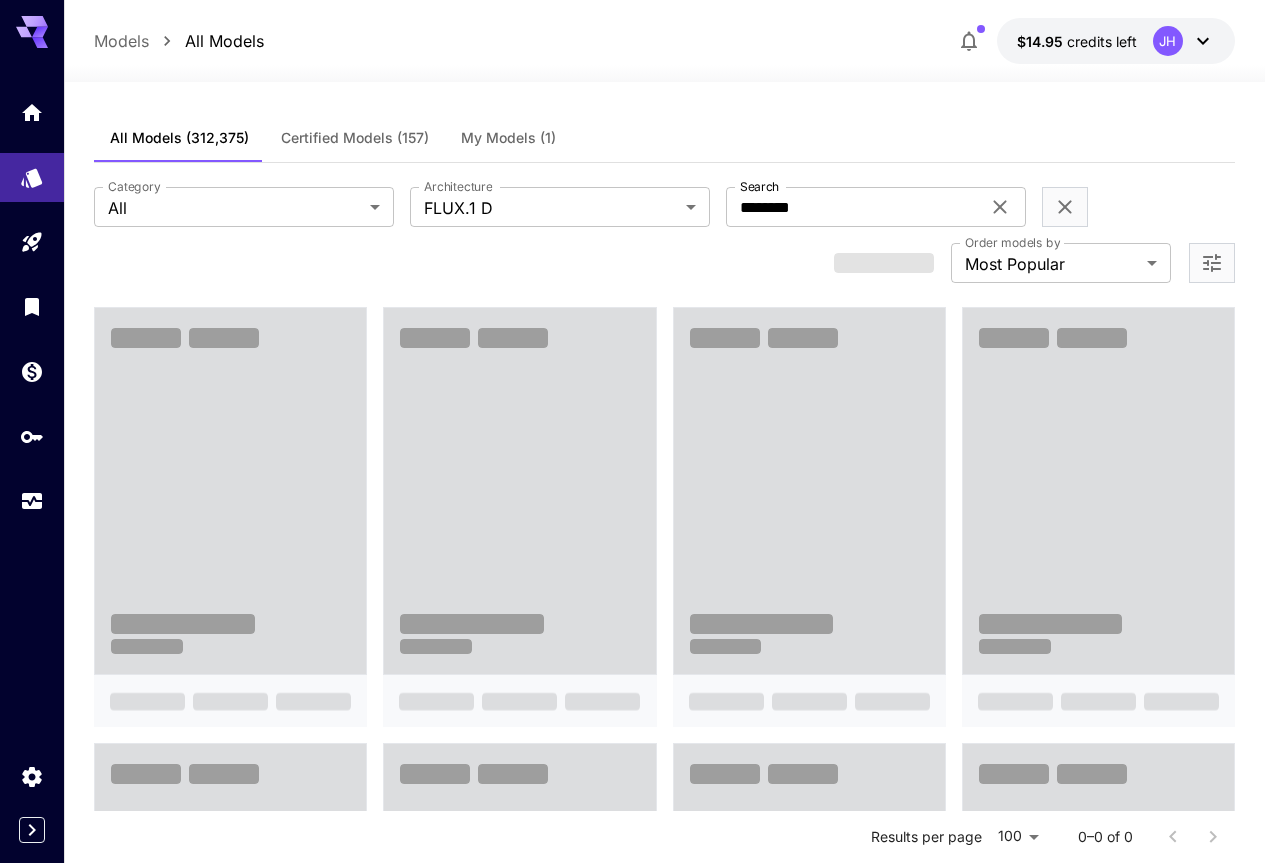 click at bounding box center [519, 491] 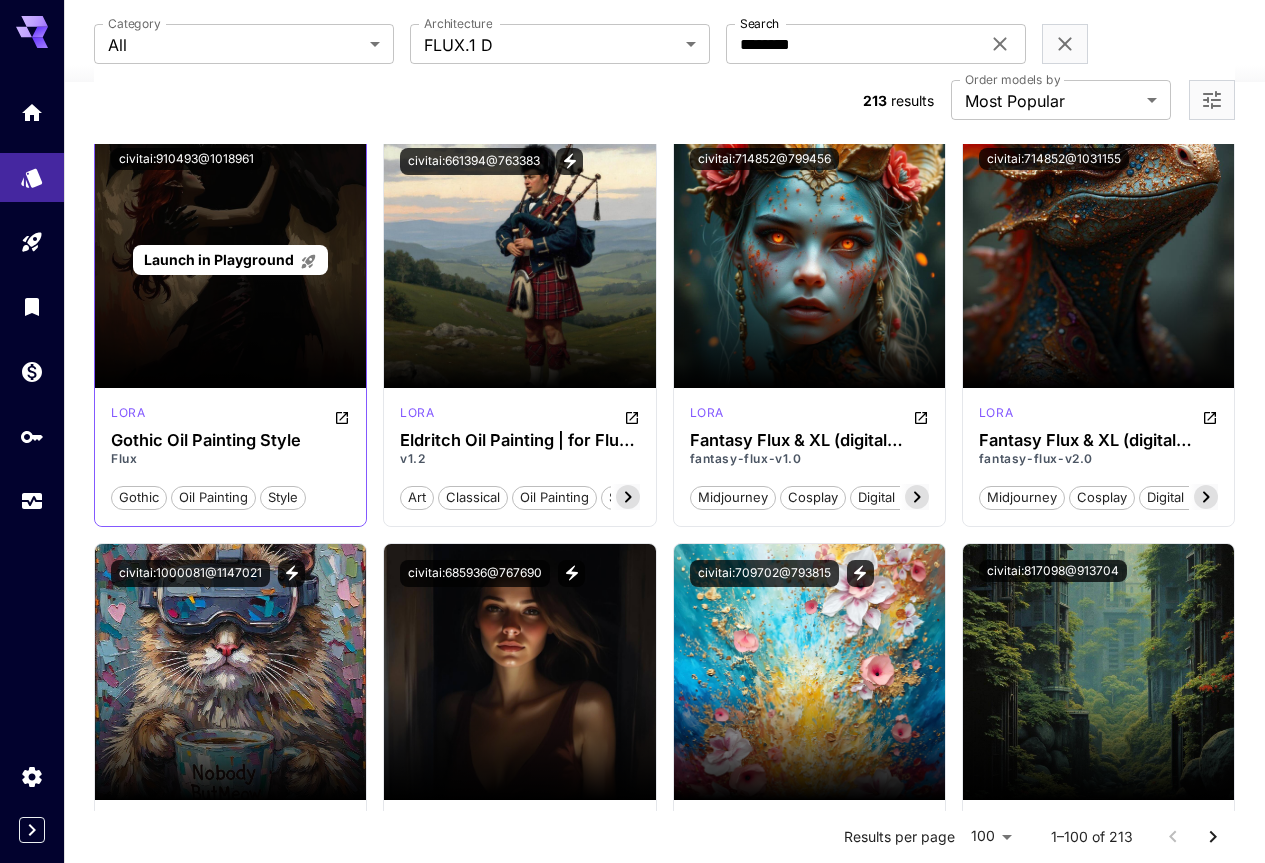 scroll, scrollTop: 300, scrollLeft: 0, axis: vertical 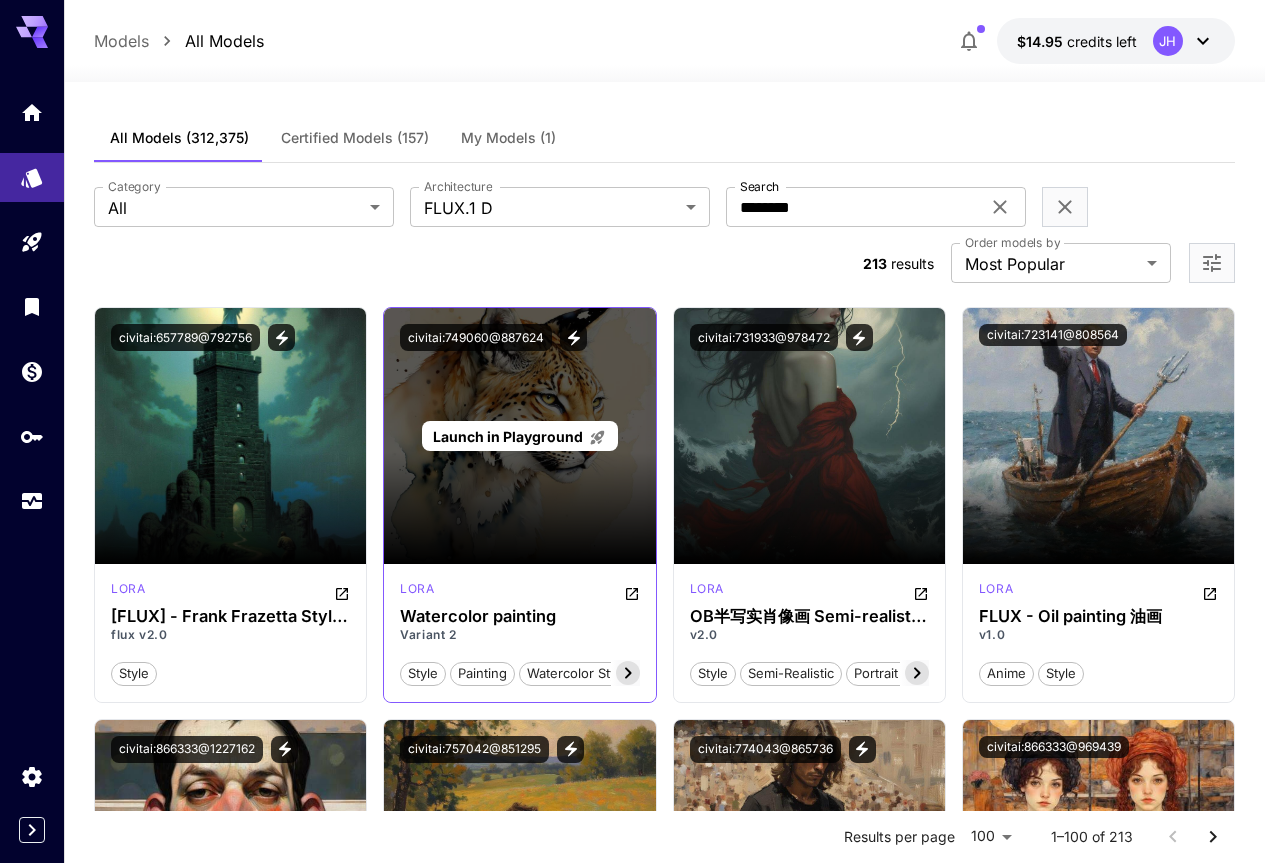 click on "Launch in Playground" at bounding box center [508, 436] 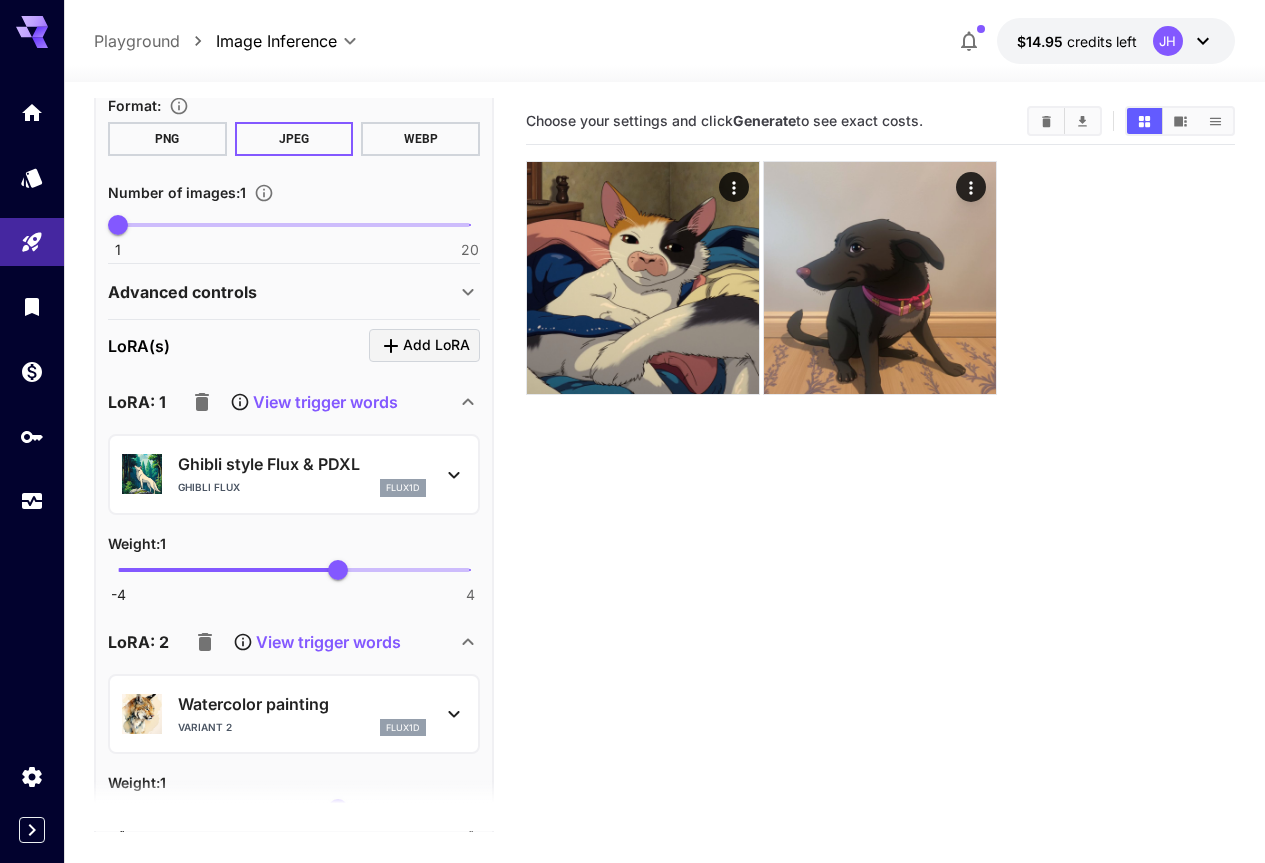 scroll, scrollTop: 600, scrollLeft: 0, axis: vertical 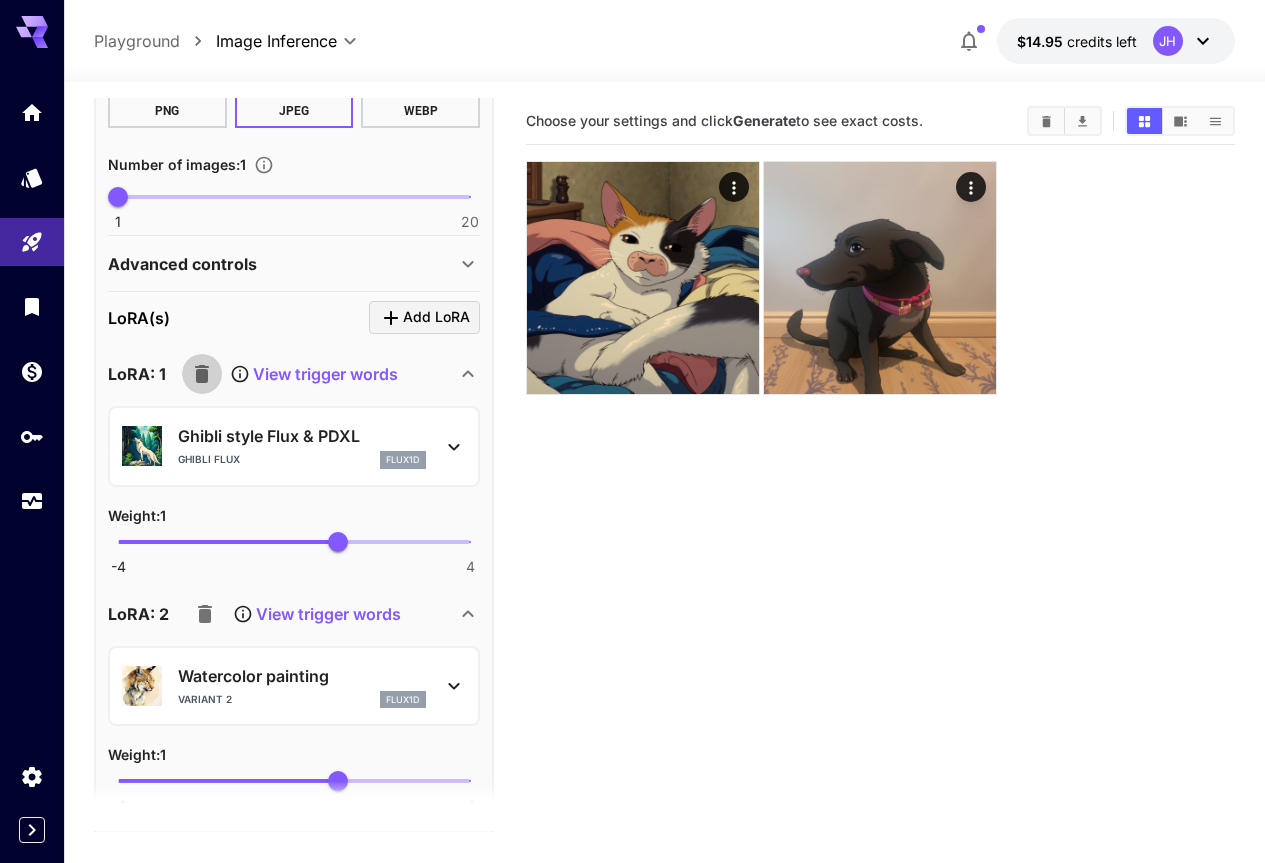 click 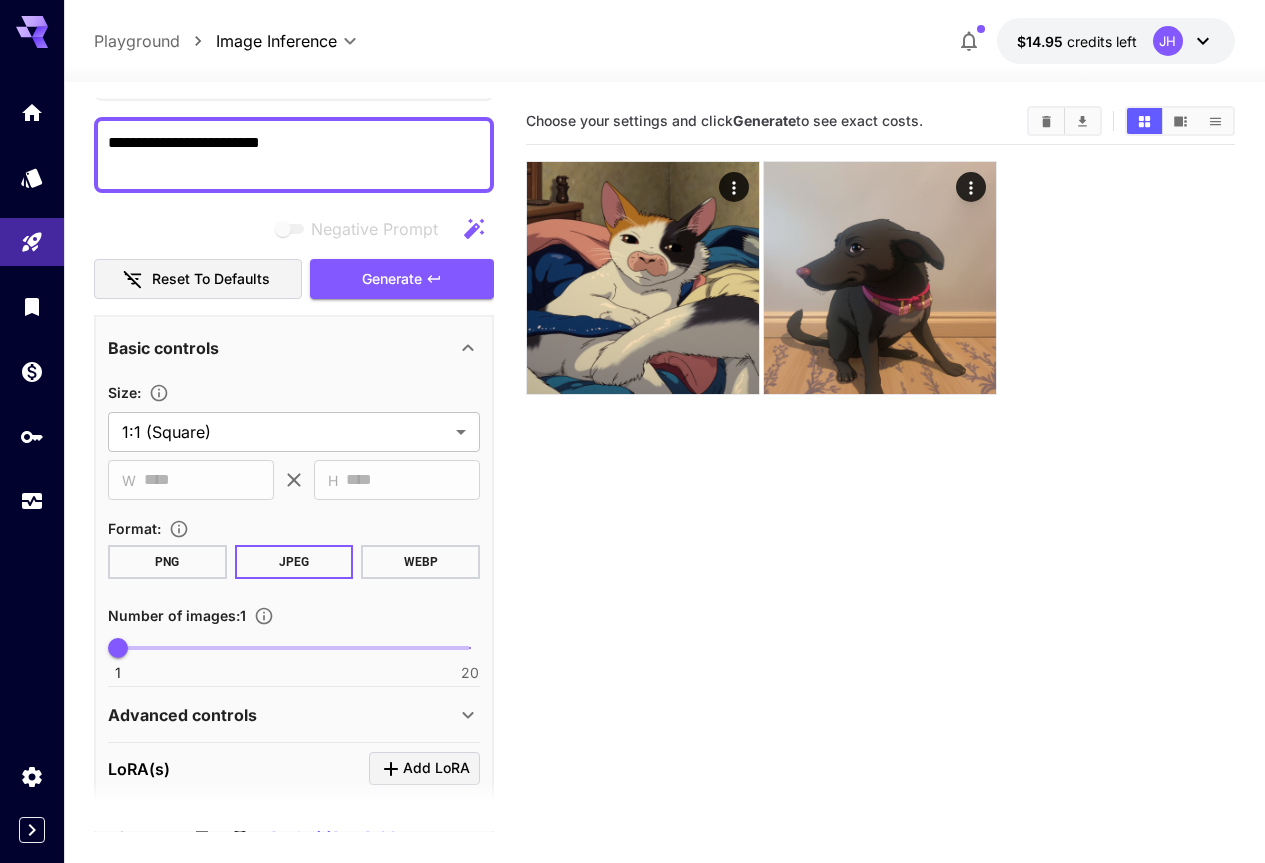 scroll, scrollTop: 0, scrollLeft: 0, axis: both 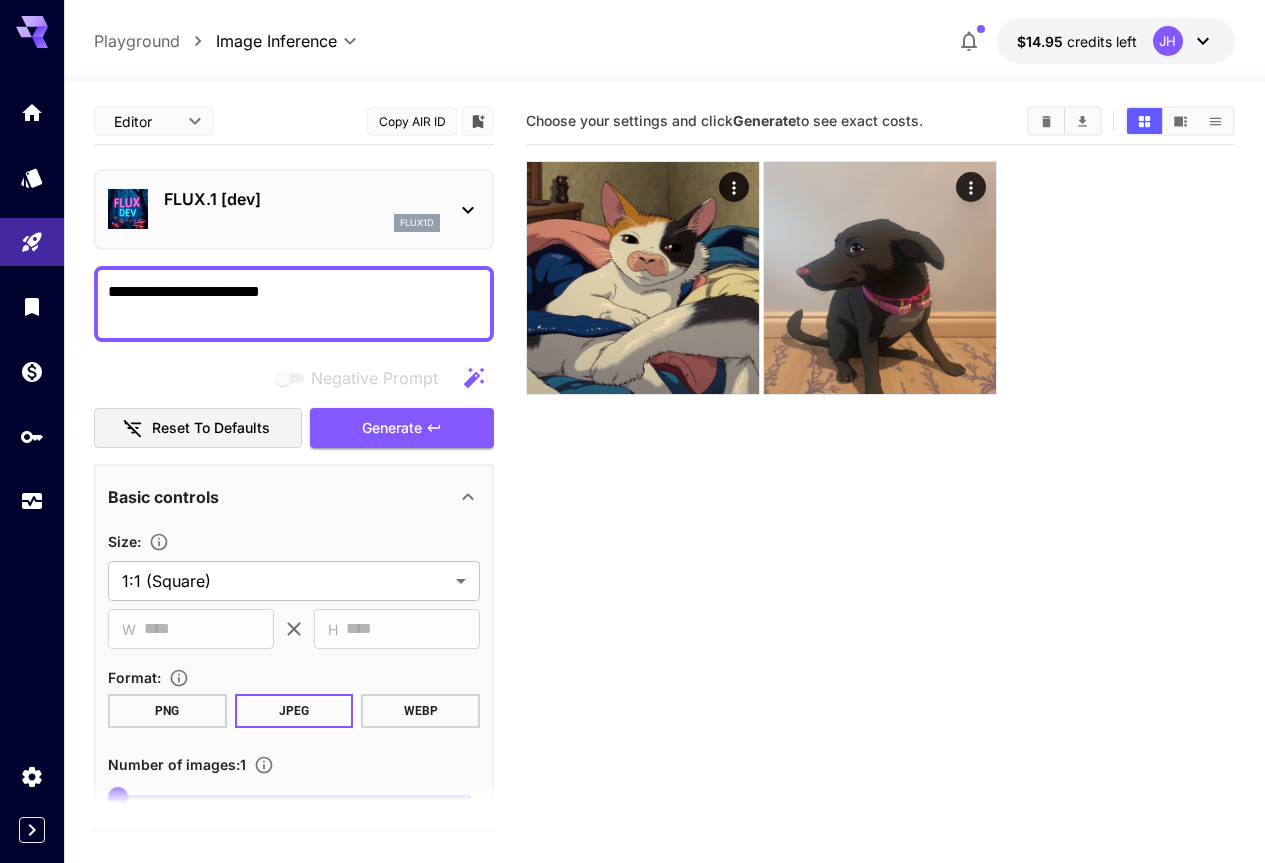 drag, startPoint x: 215, startPoint y: 294, endPoint x: 90, endPoint y: 287, distance: 125.19585 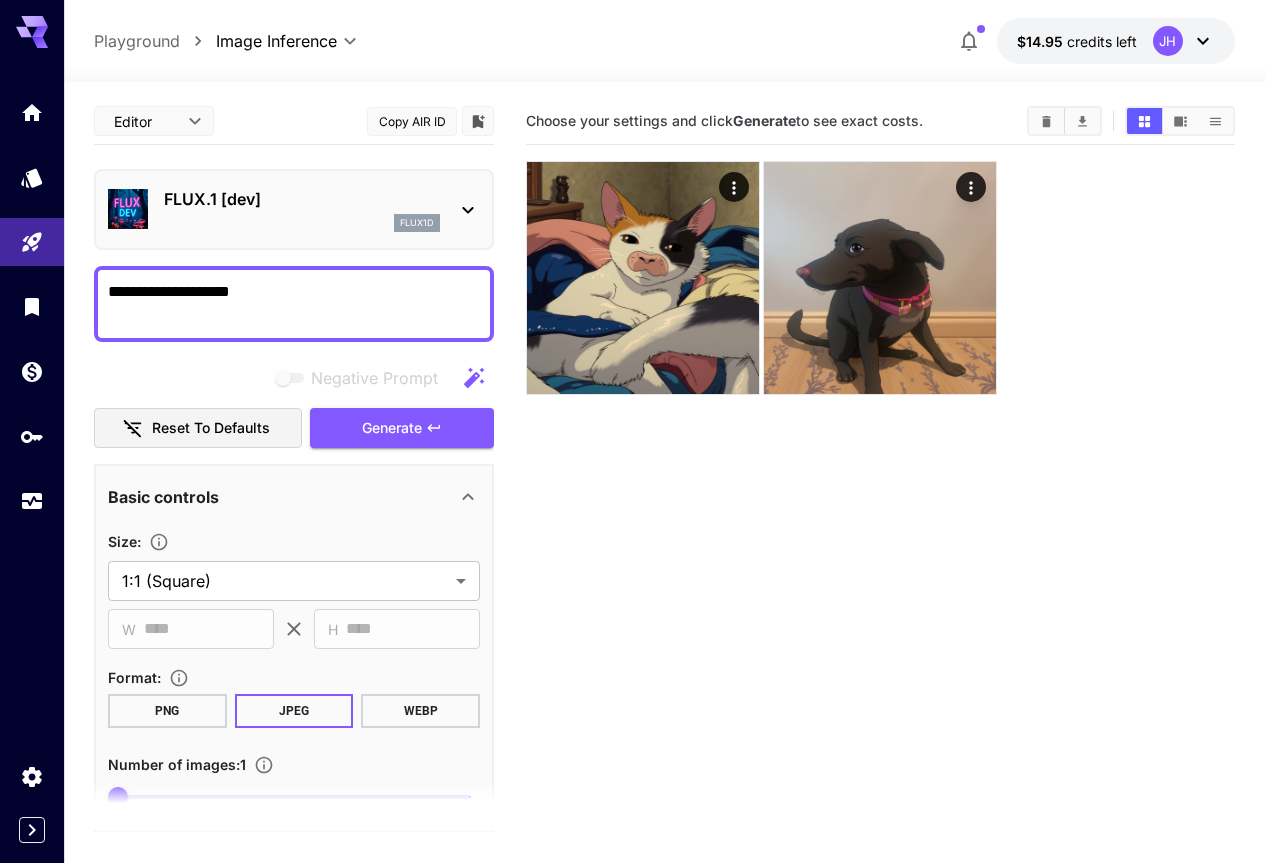 type on "**********" 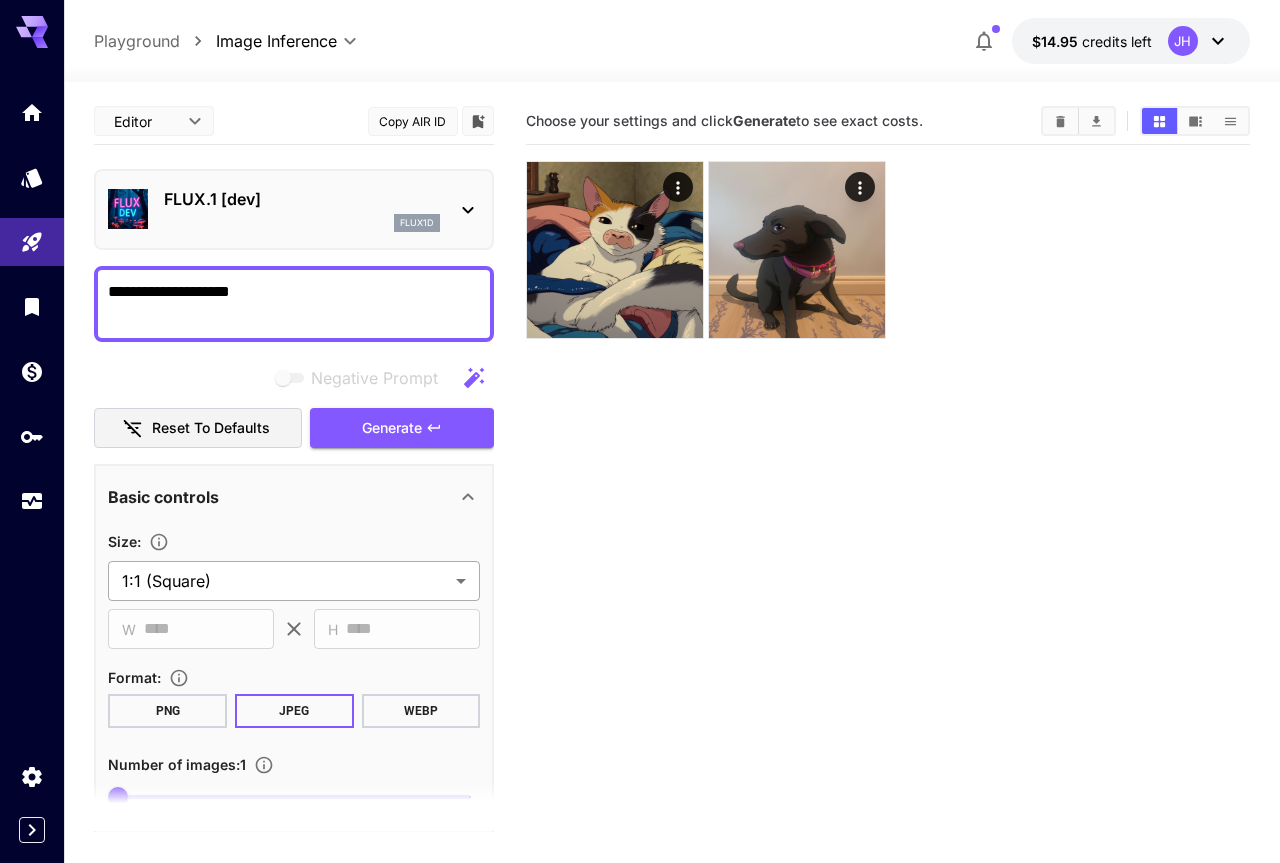 click on "**********" at bounding box center (640, 510) 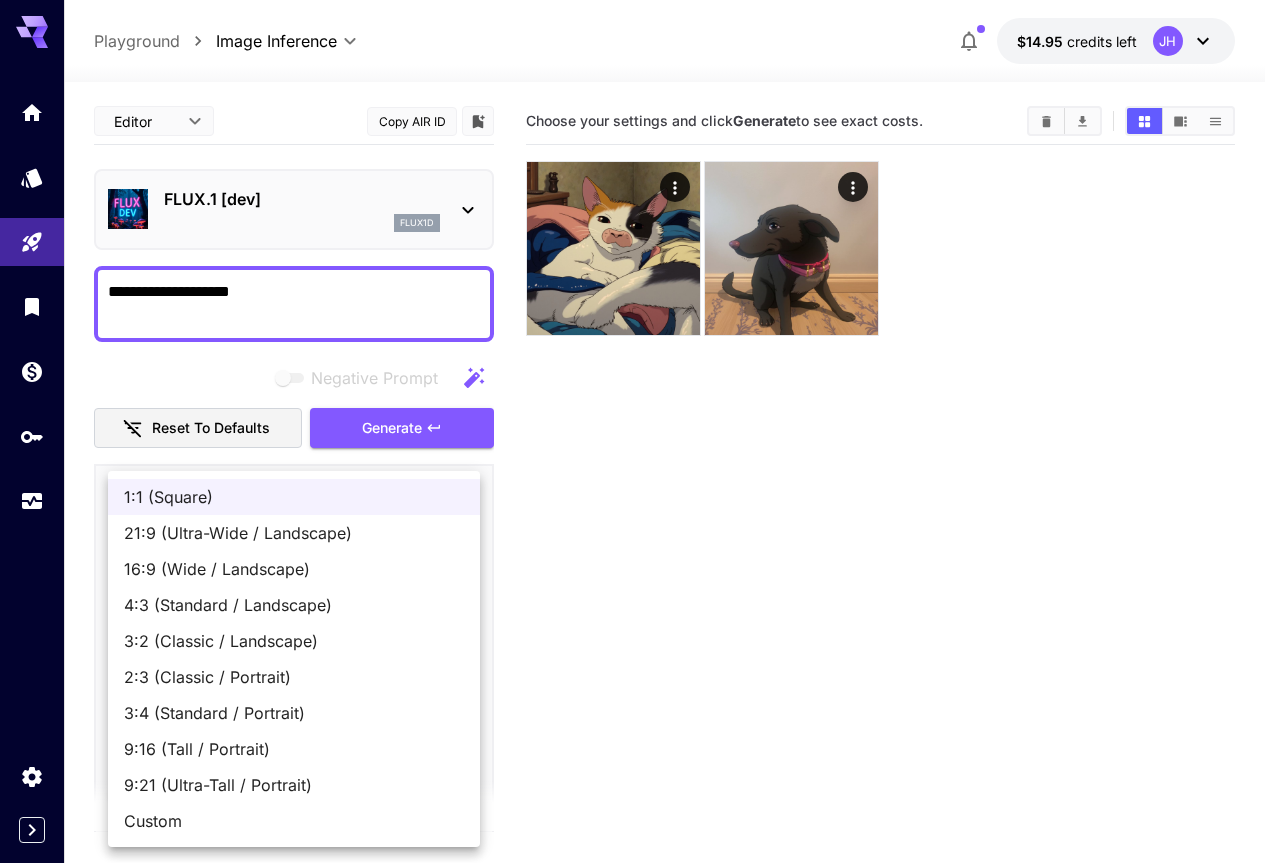click on "Custom" at bounding box center (294, 821) 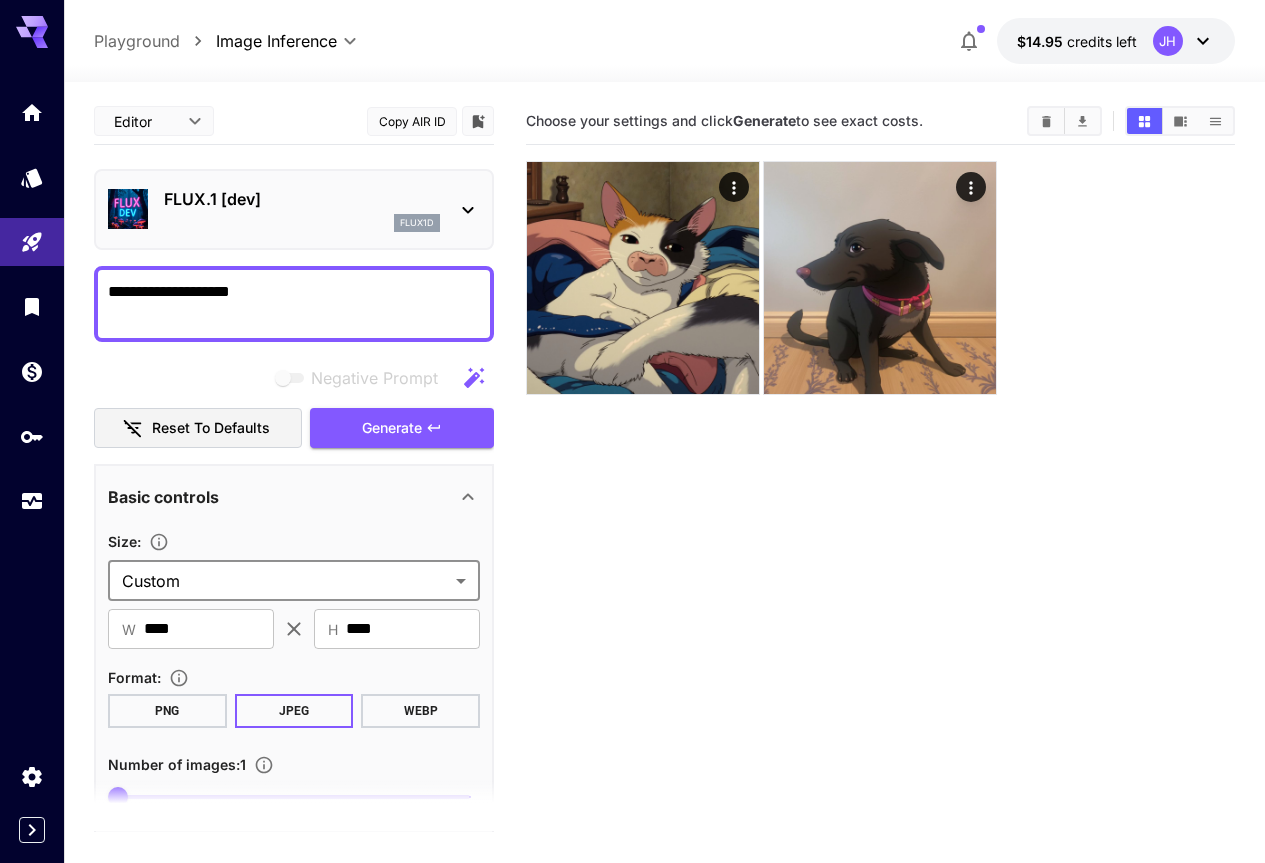 scroll, scrollTop: 400, scrollLeft: 0, axis: vertical 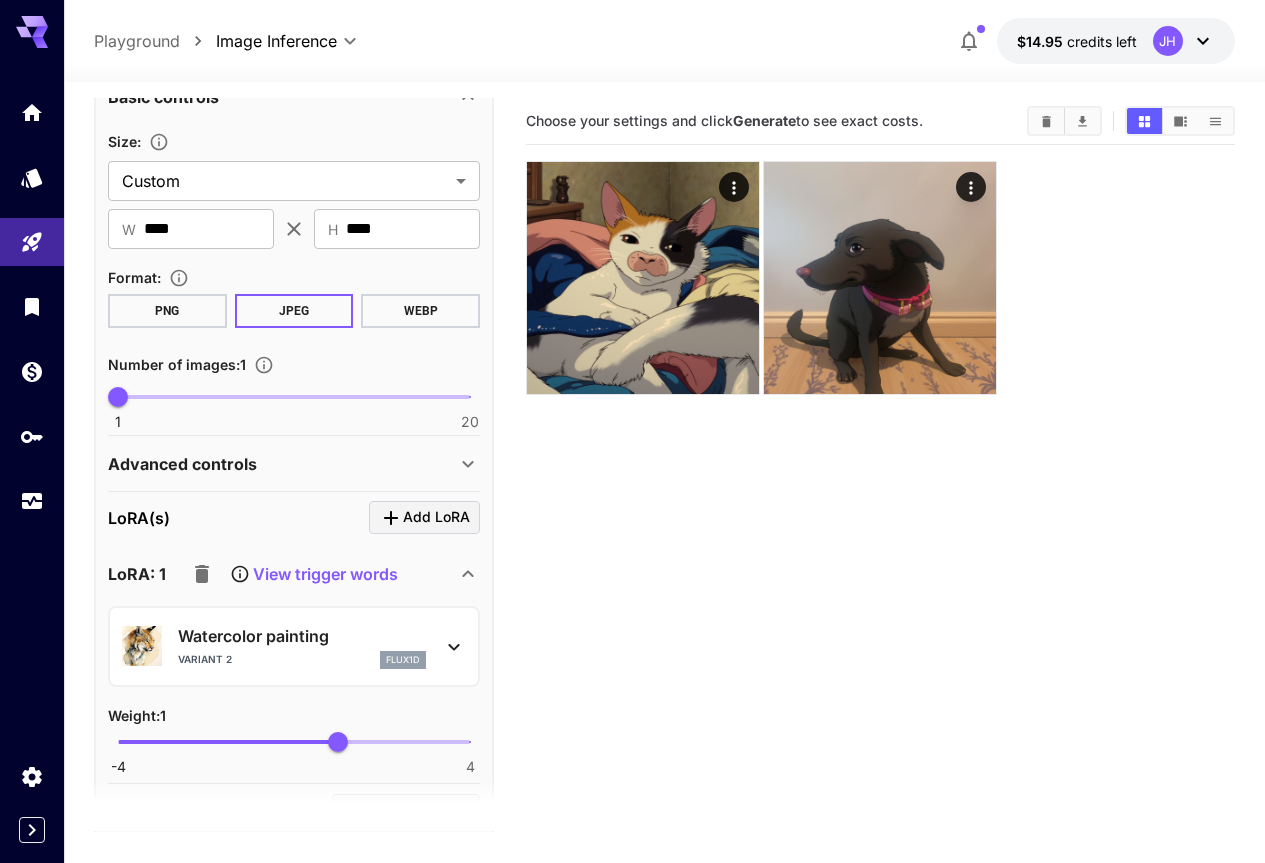 click on "Advanced controls" at bounding box center [294, 464] 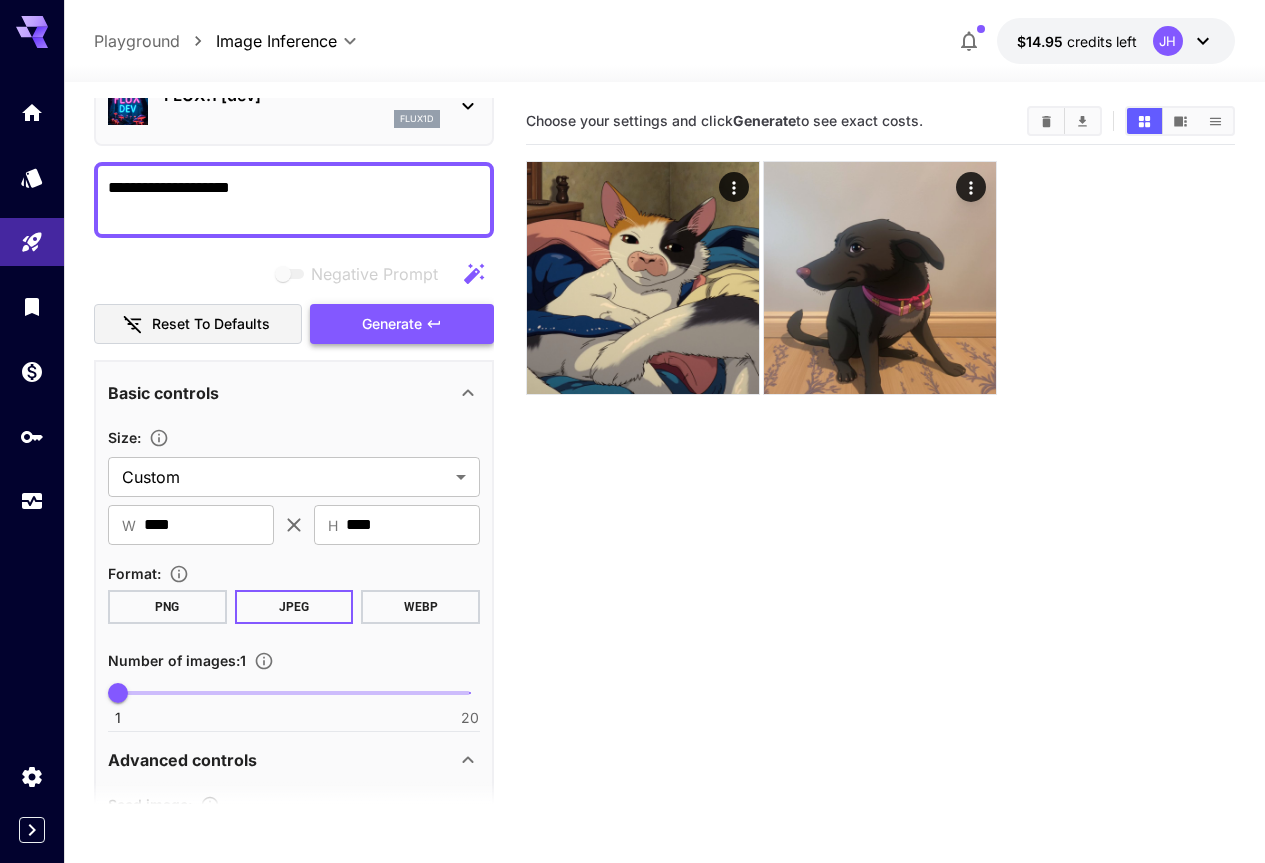 scroll, scrollTop: 0, scrollLeft: 0, axis: both 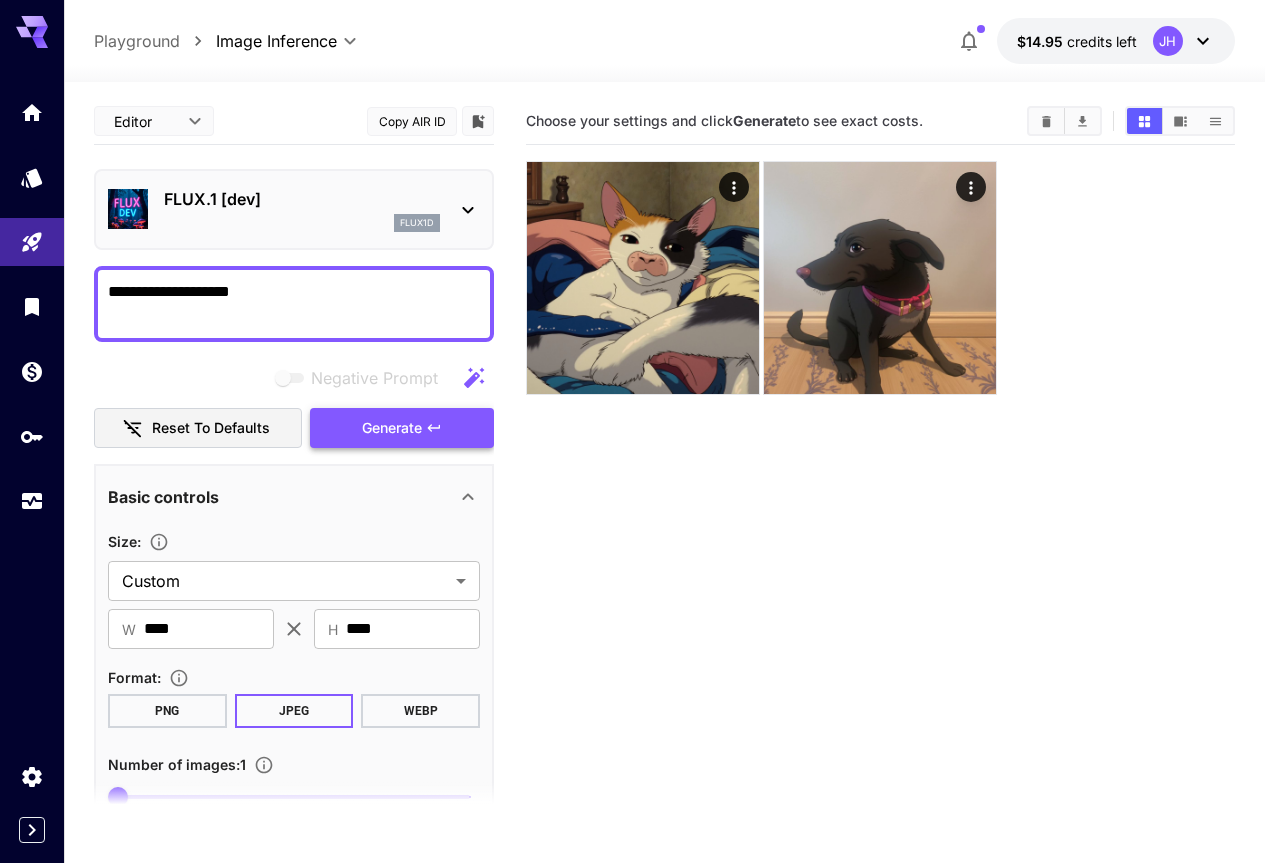 click on "Generate" at bounding box center [392, 428] 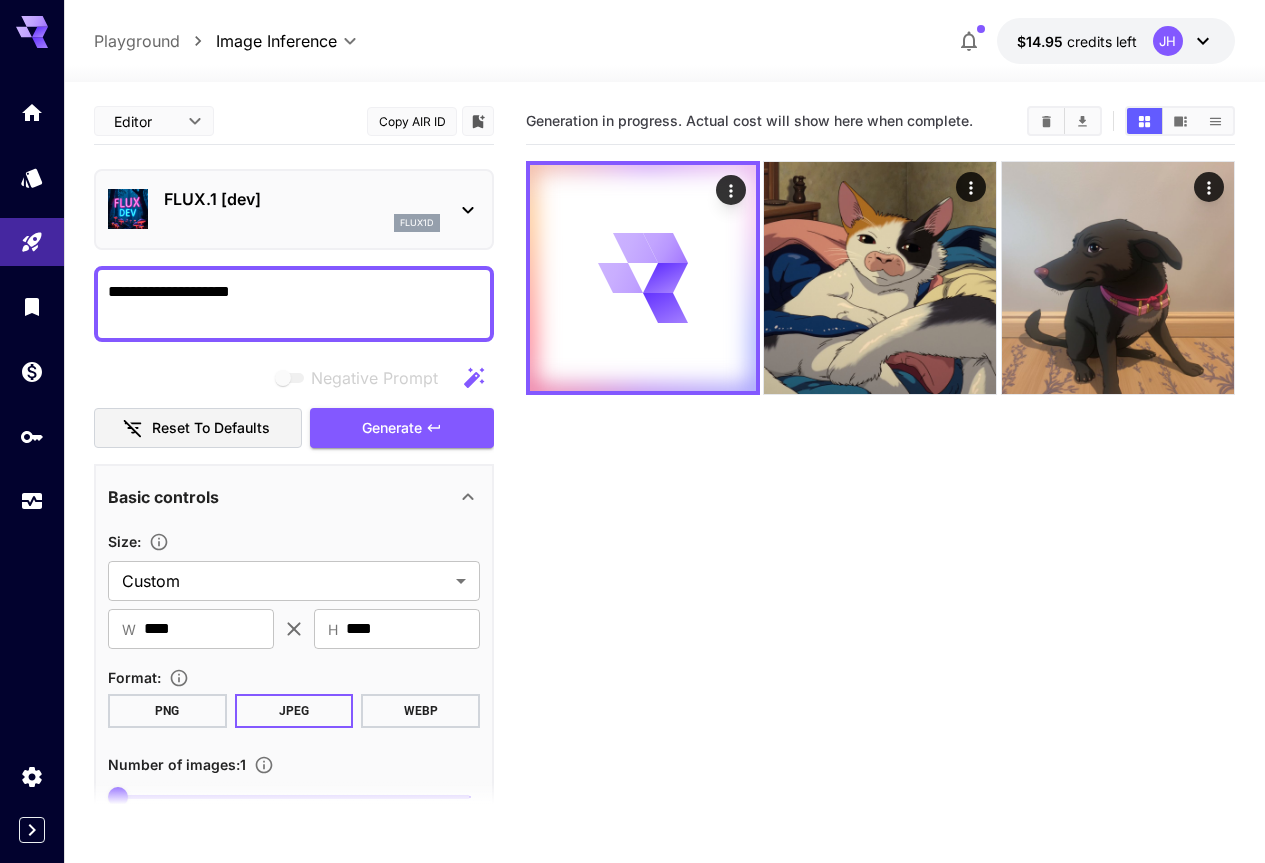 click on "Generation in progress. Actual cost will show here when complete." at bounding box center (880, 529) 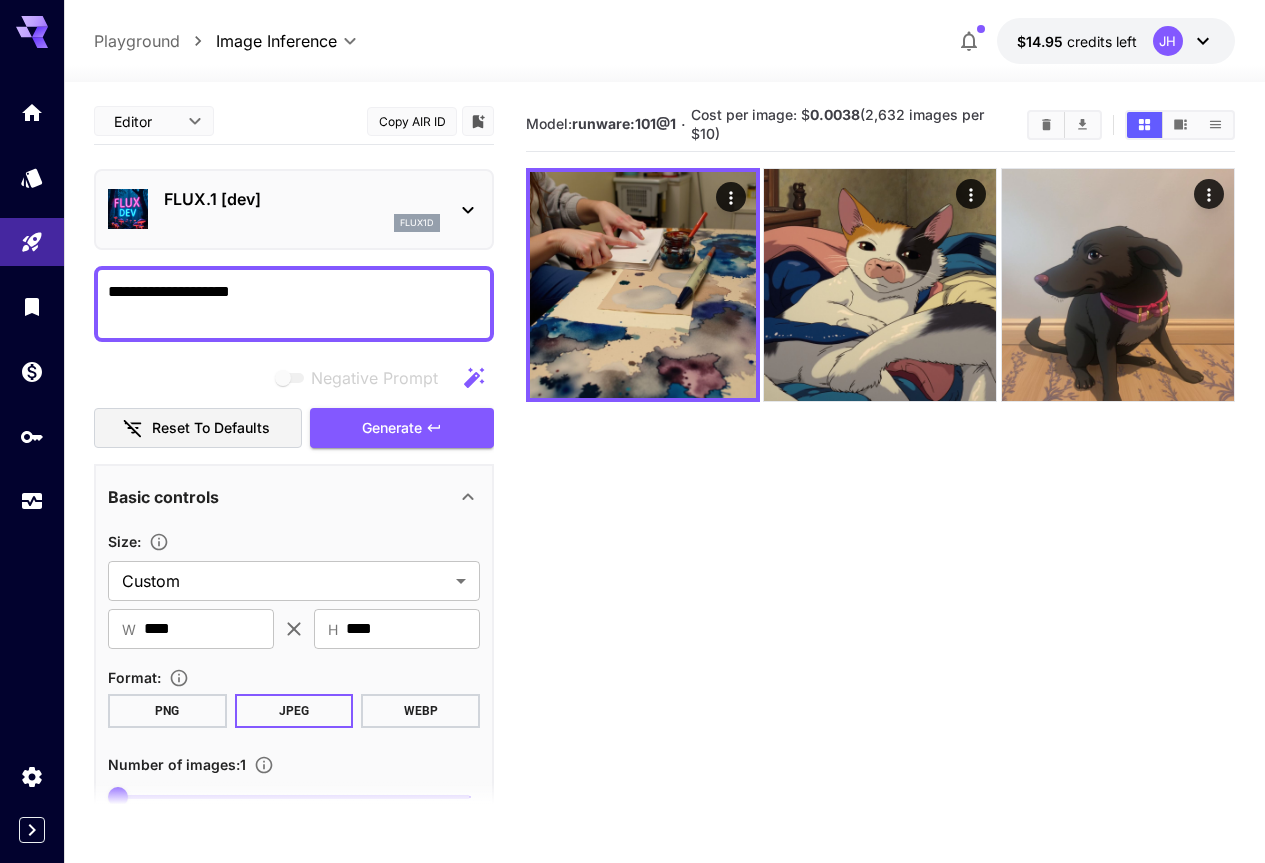 click on "Model:  runware:101@1 · Cost per image: $ 0.0038  (2,632 images per $10)" at bounding box center [880, 529] 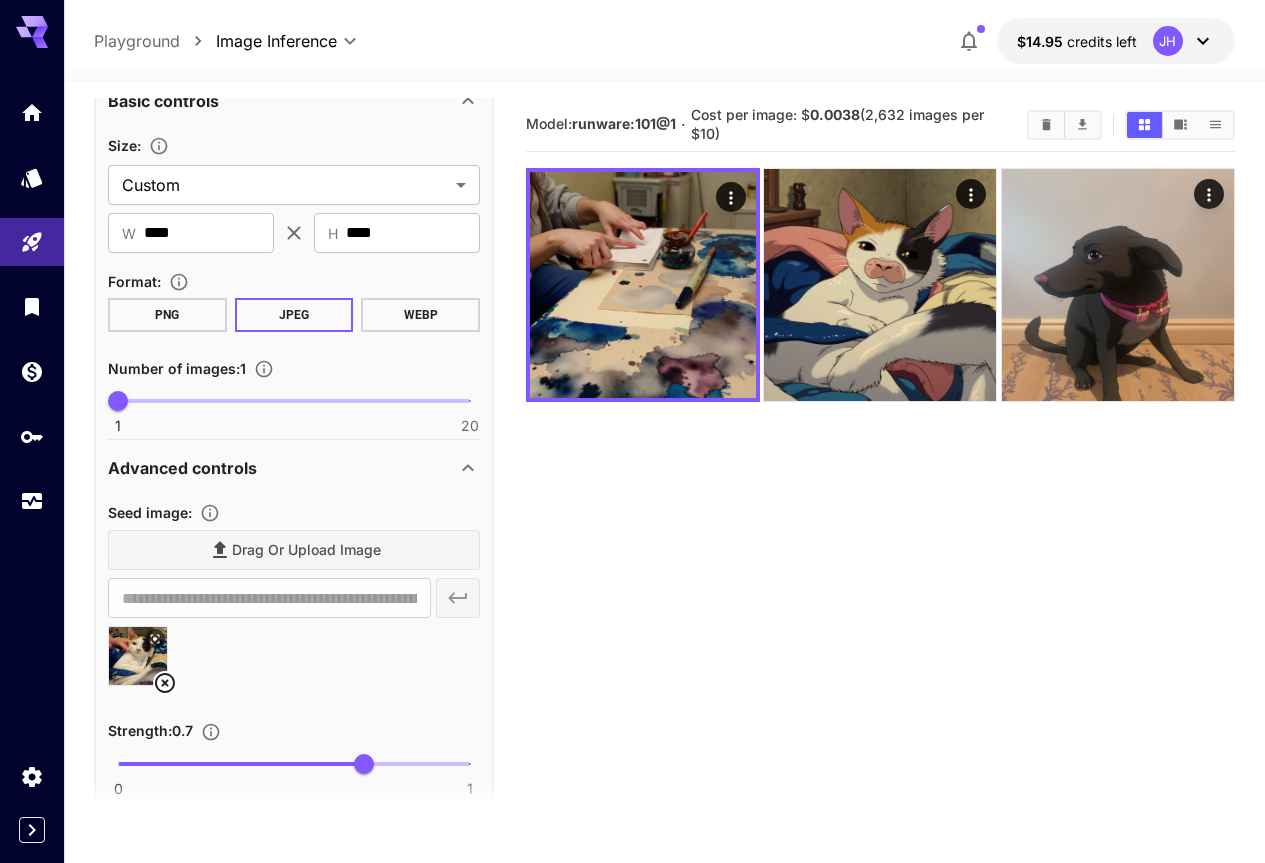 scroll, scrollTop: 400, scrollLeft: 0, axis: vertical 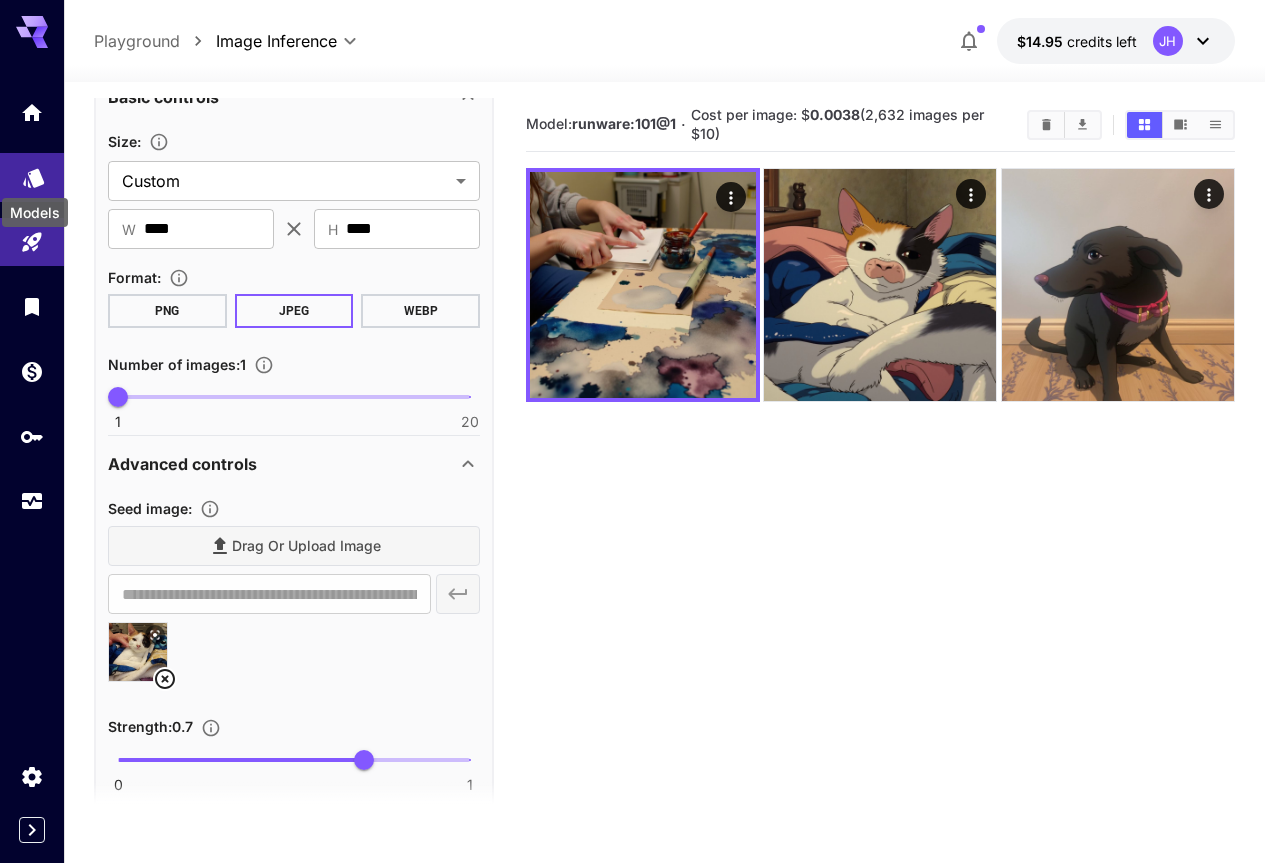 click 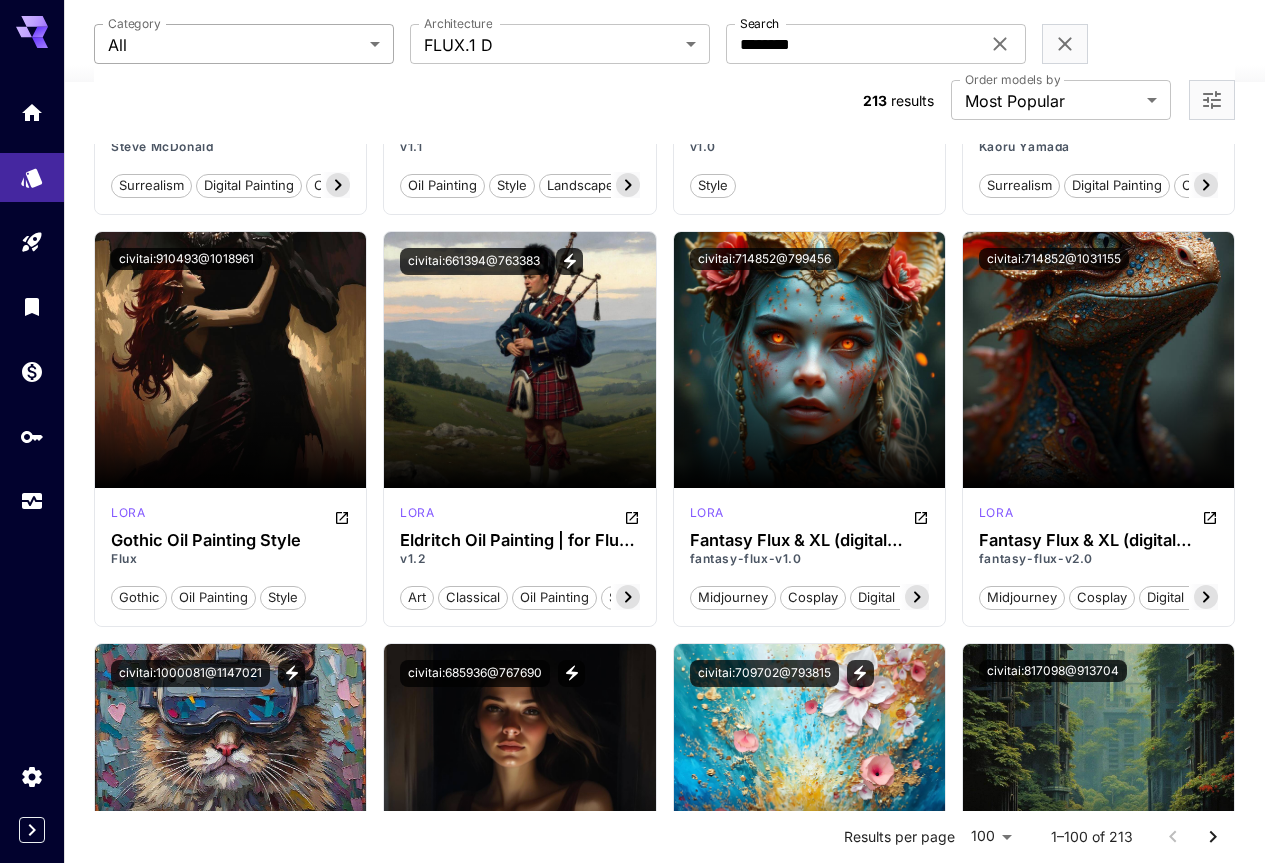 scroll, scrollTop: 1300, scrollLeft: 0, axis: vertical 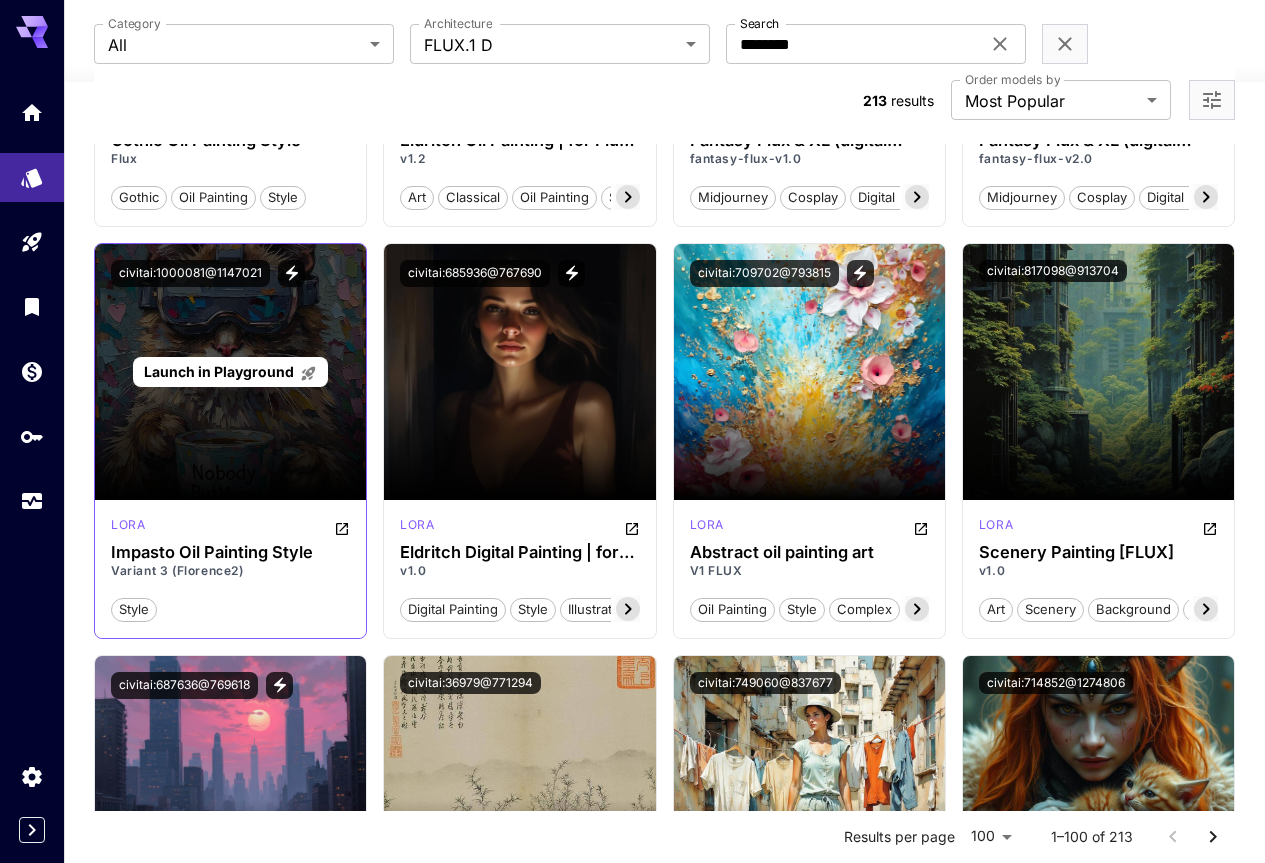 click on "Launch in Playground" at bounding box center (219, 371) 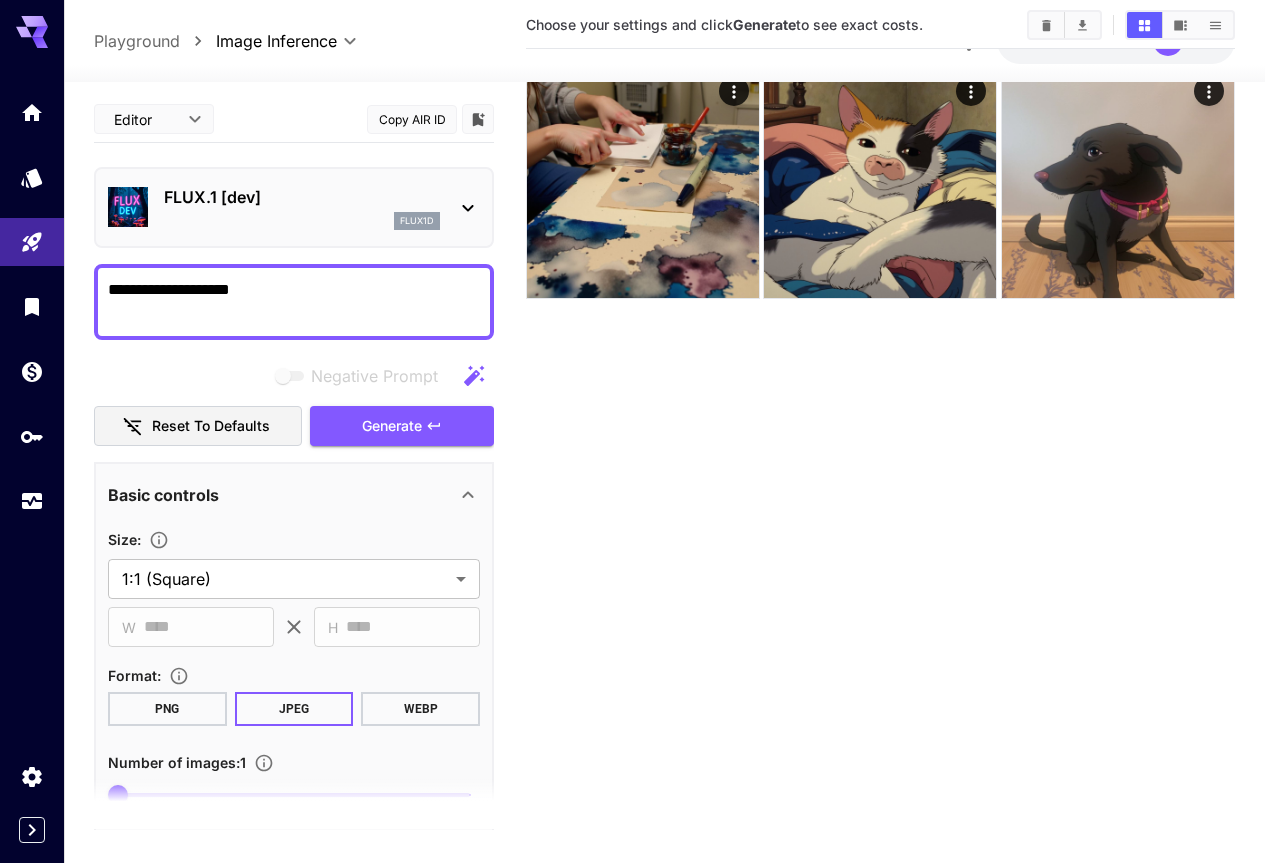 scroll, scrollTop: 0, scrollLeft: 0, axis: both 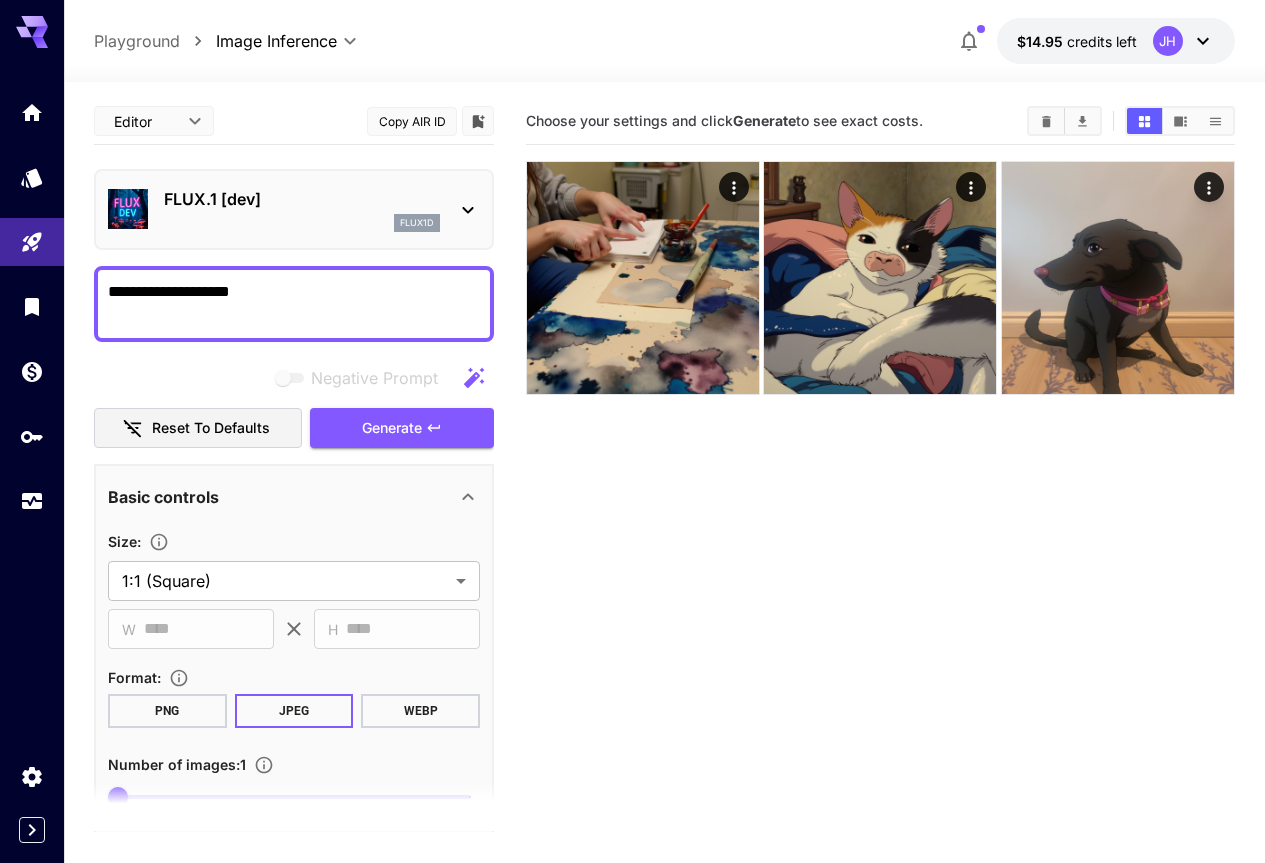 click on "**********" at bounding box center [294, 304] 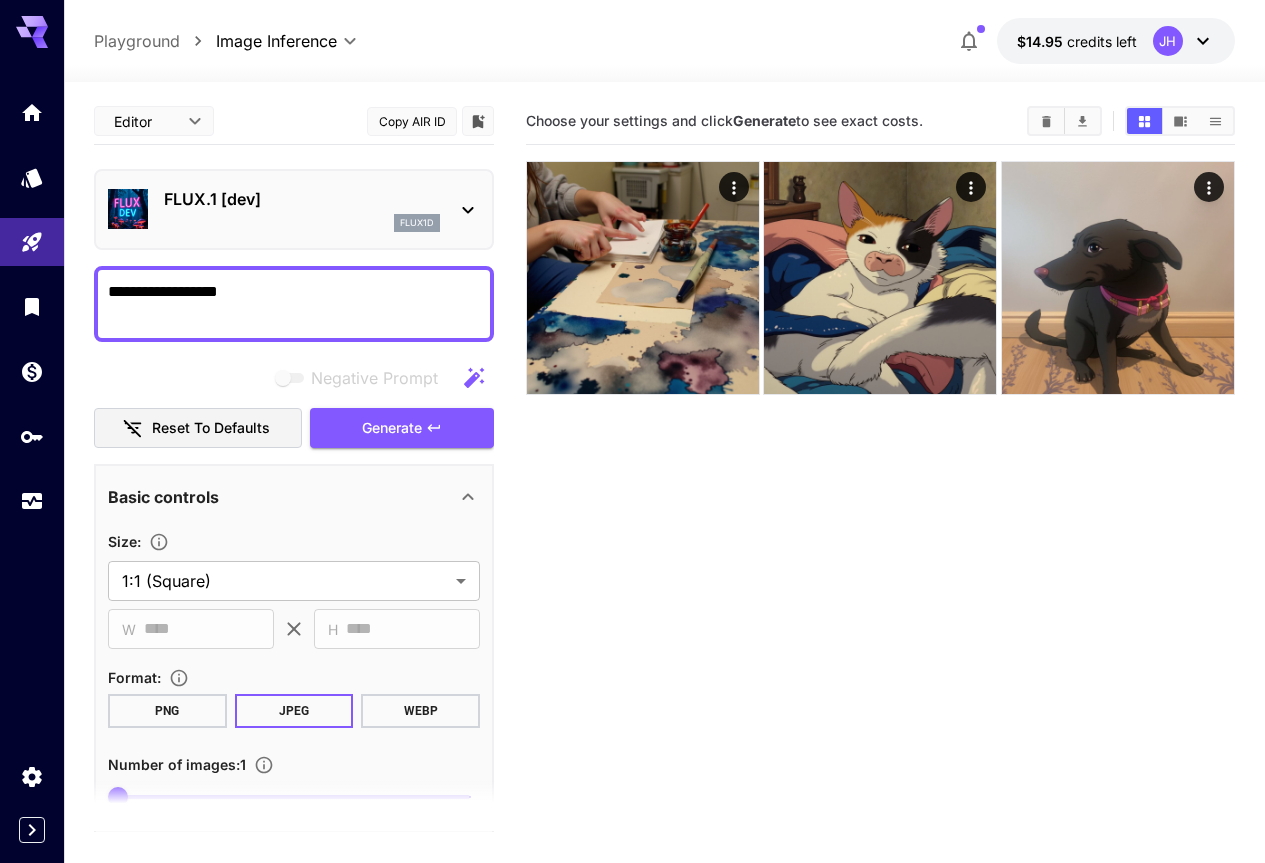 type on "**********" 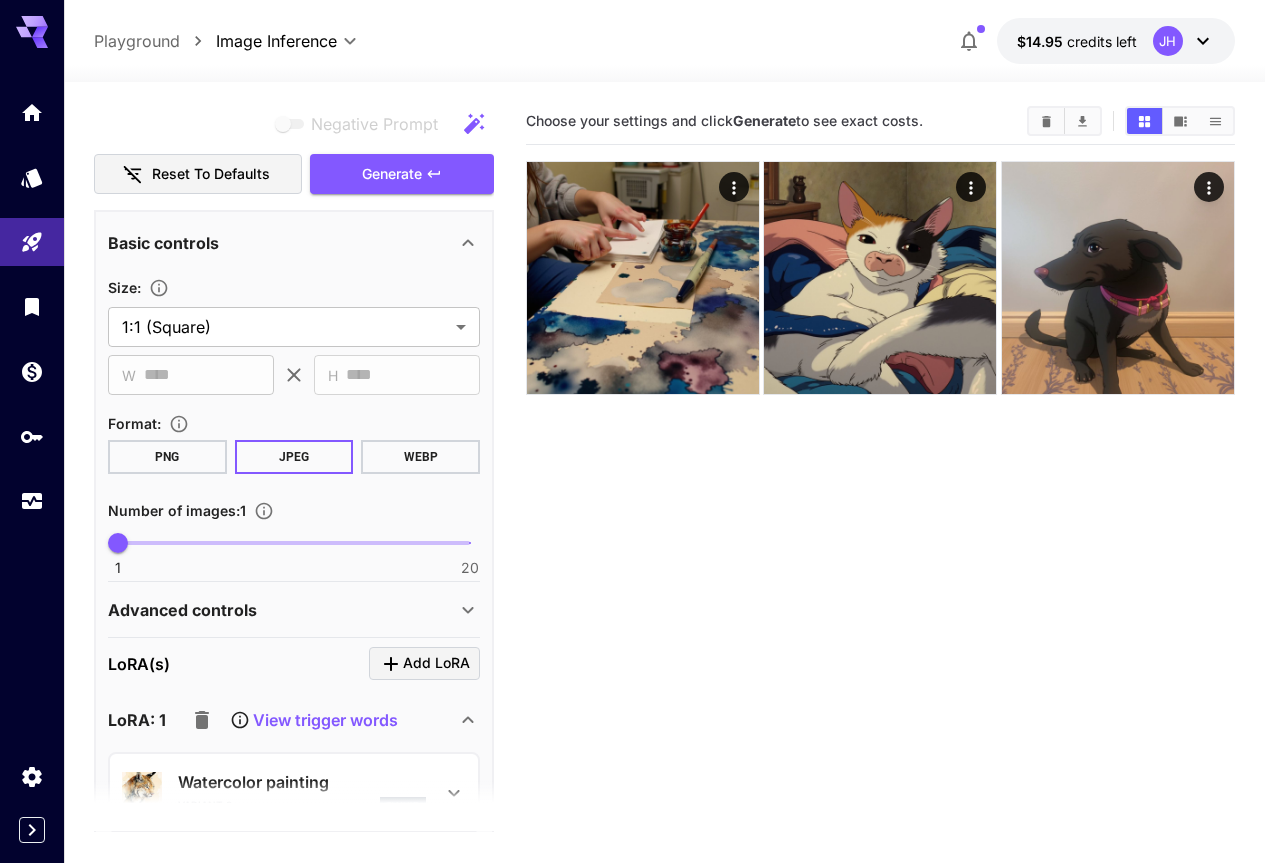 scroll, scrollTop: 300, scrollLeft: 0, axis: vertical 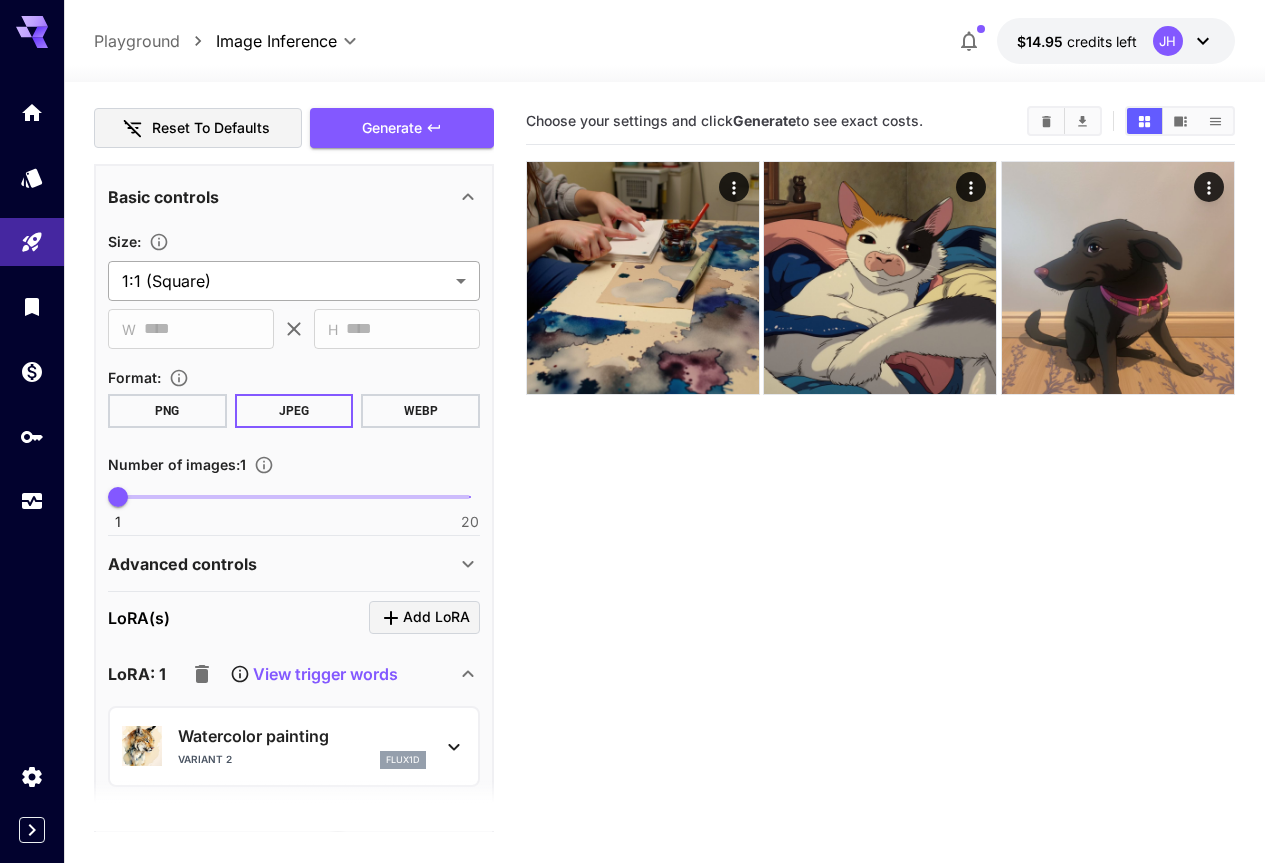 click on "**********" at bounding box center (632, 510) 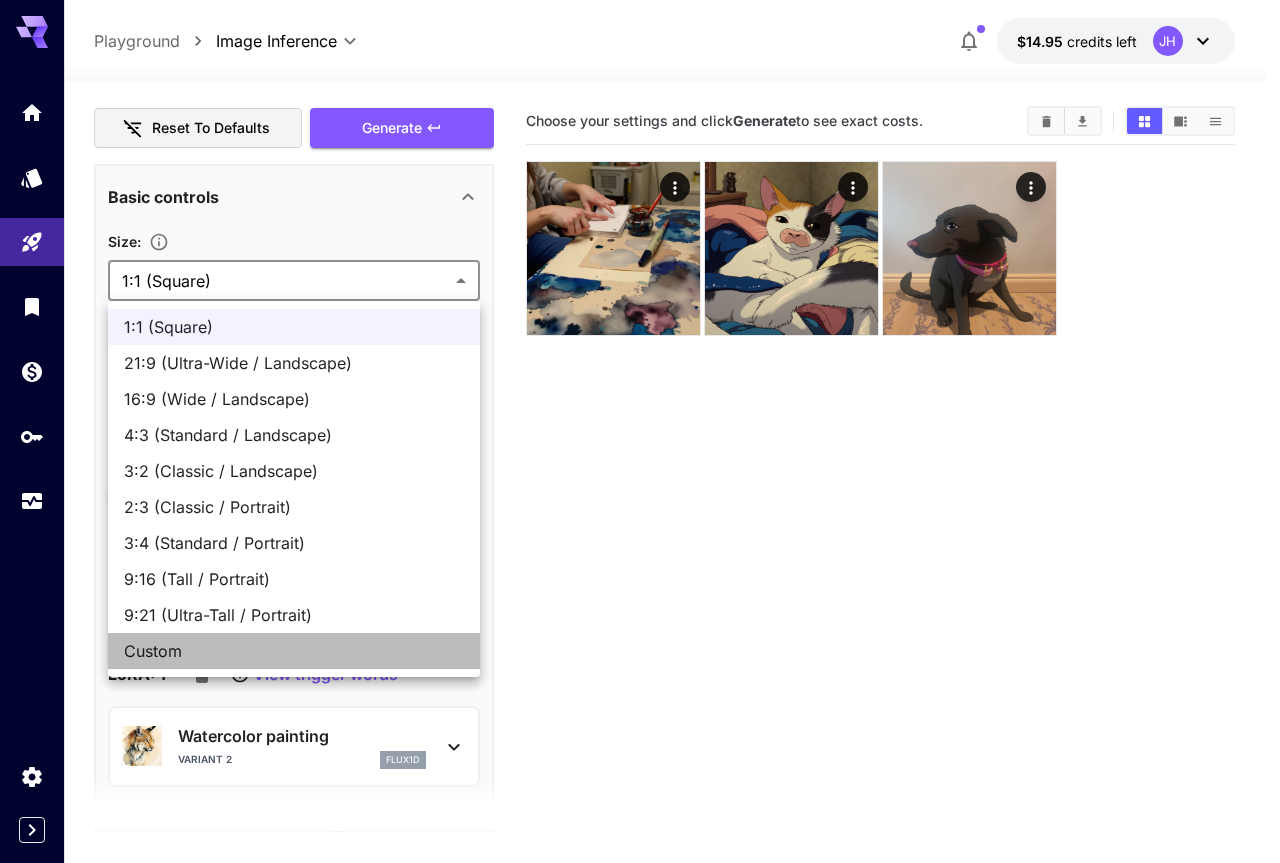 click on "Custom" at bounding box center [294, 651] 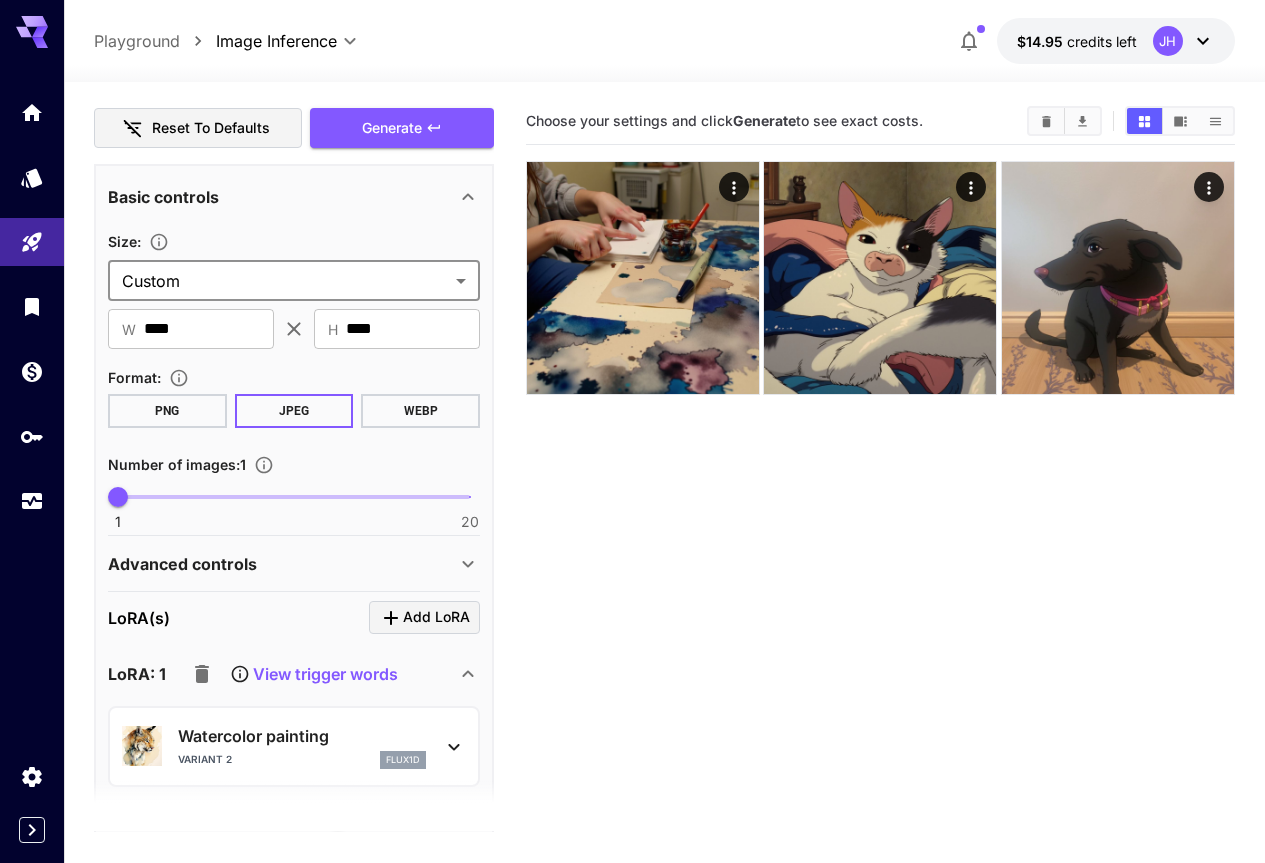 scroll, scrollTop: 600, scrollLeft: 0, axis: vertical 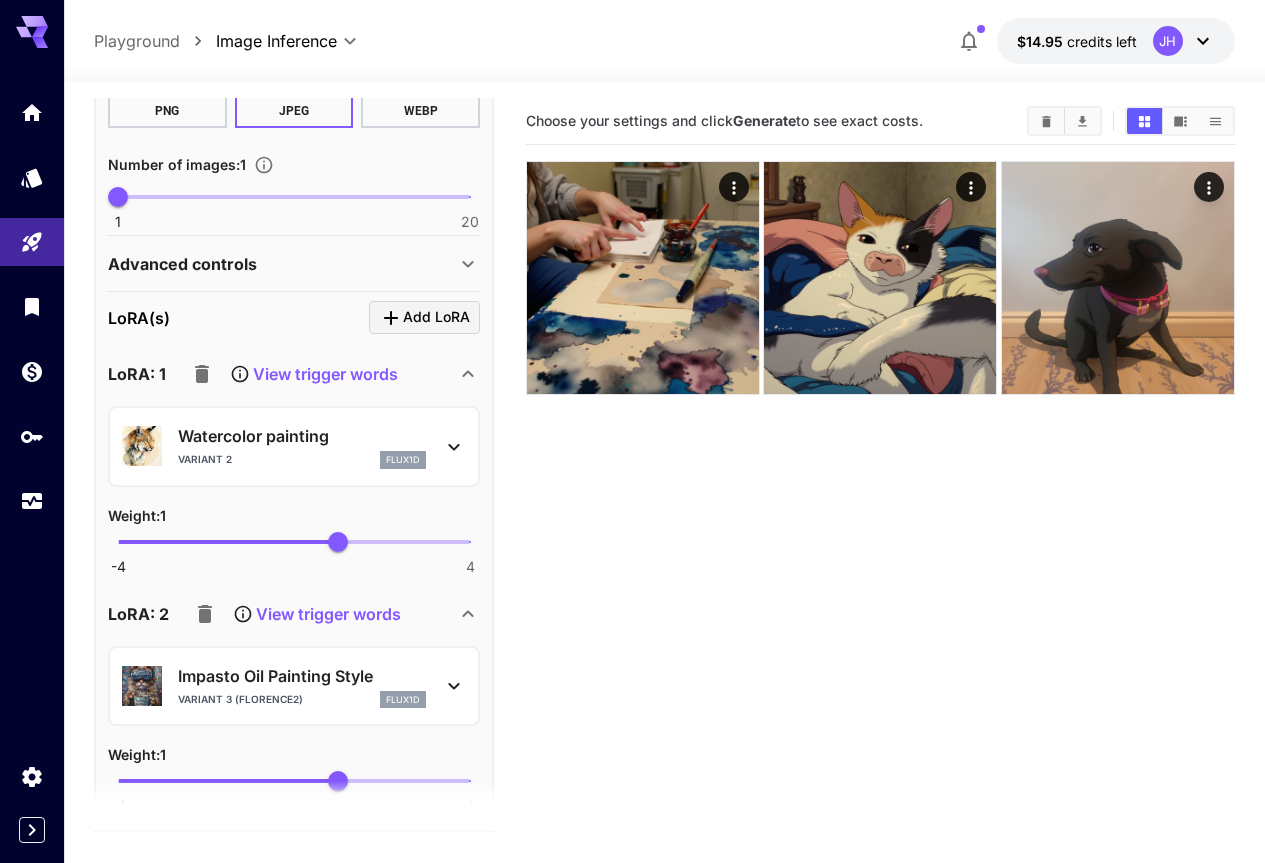 click 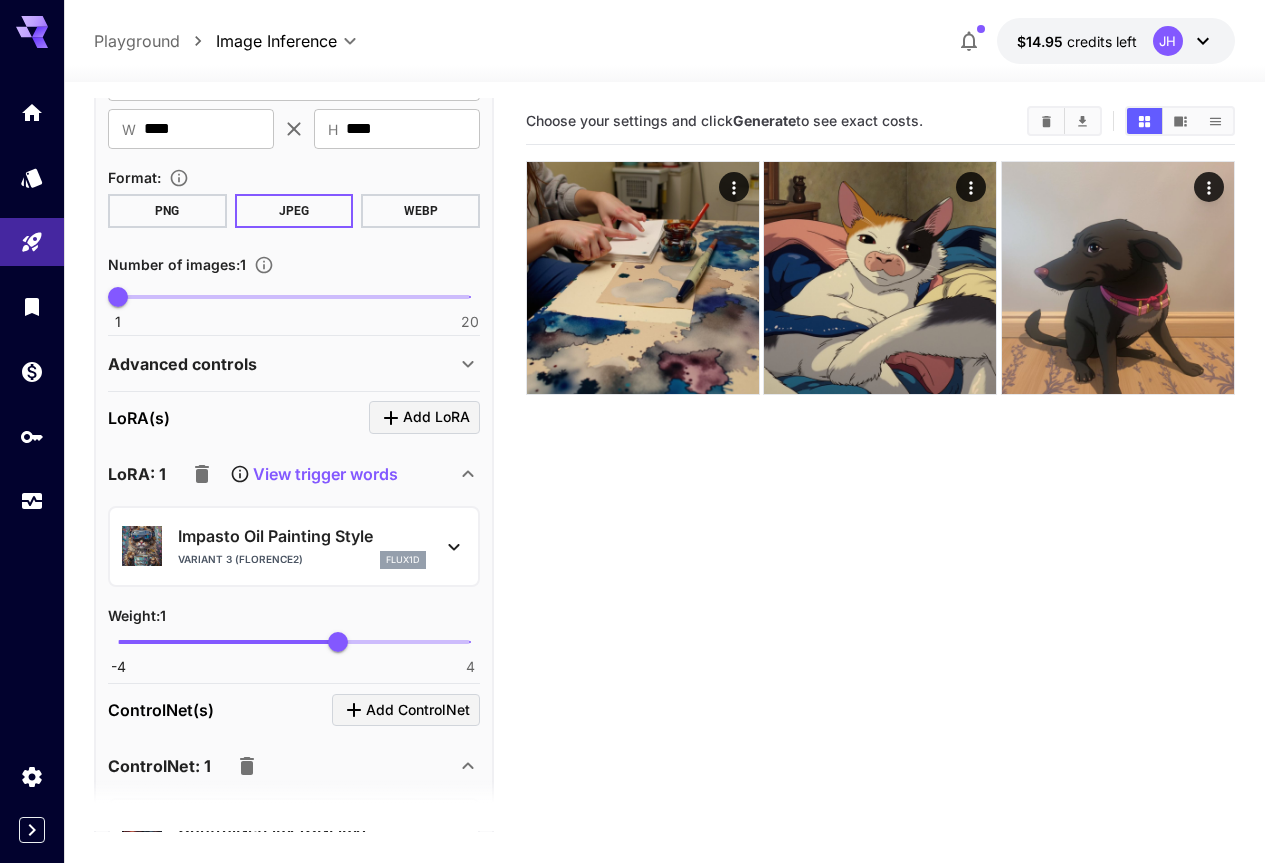scroll, scrollTop: 0, scrollLeft: 0, axis: both 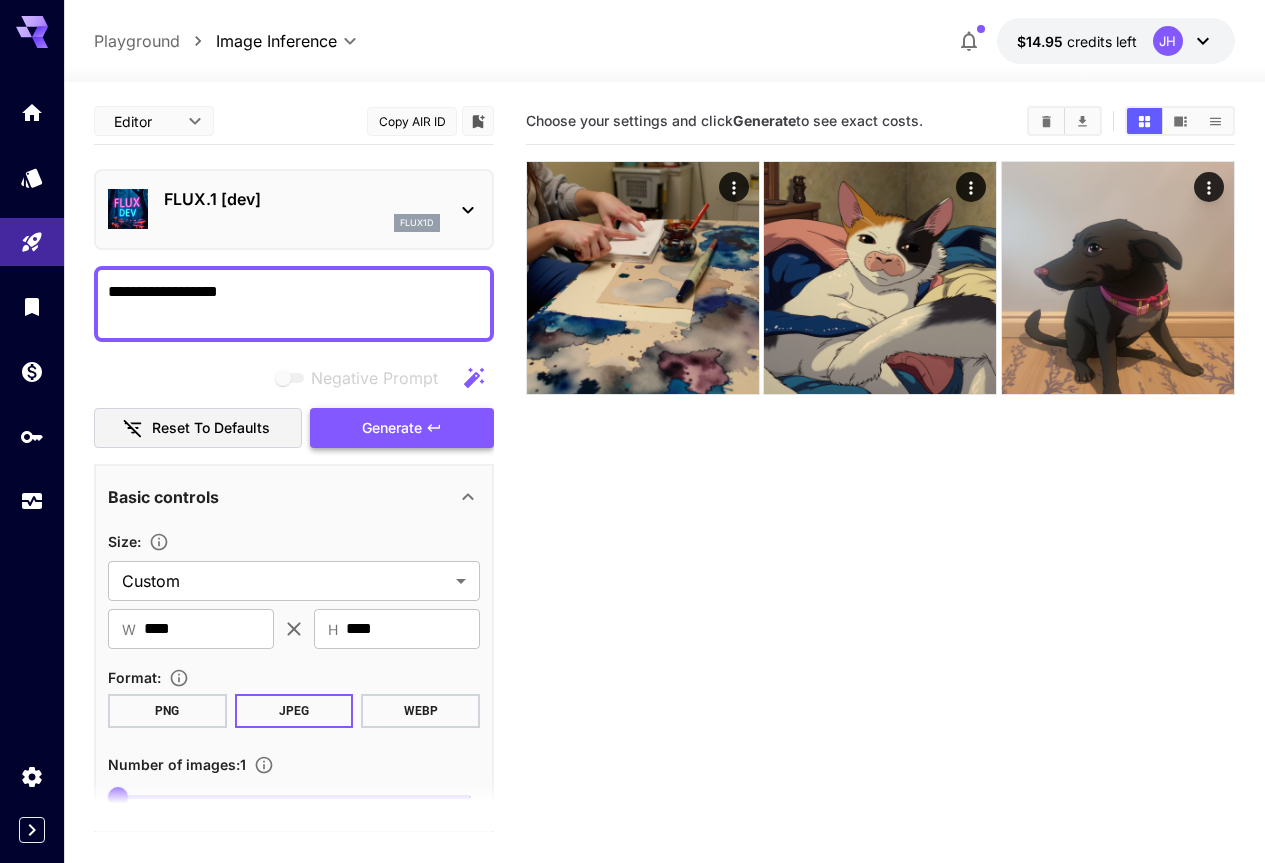 click on "Generate" at bounding box center (392, 428) 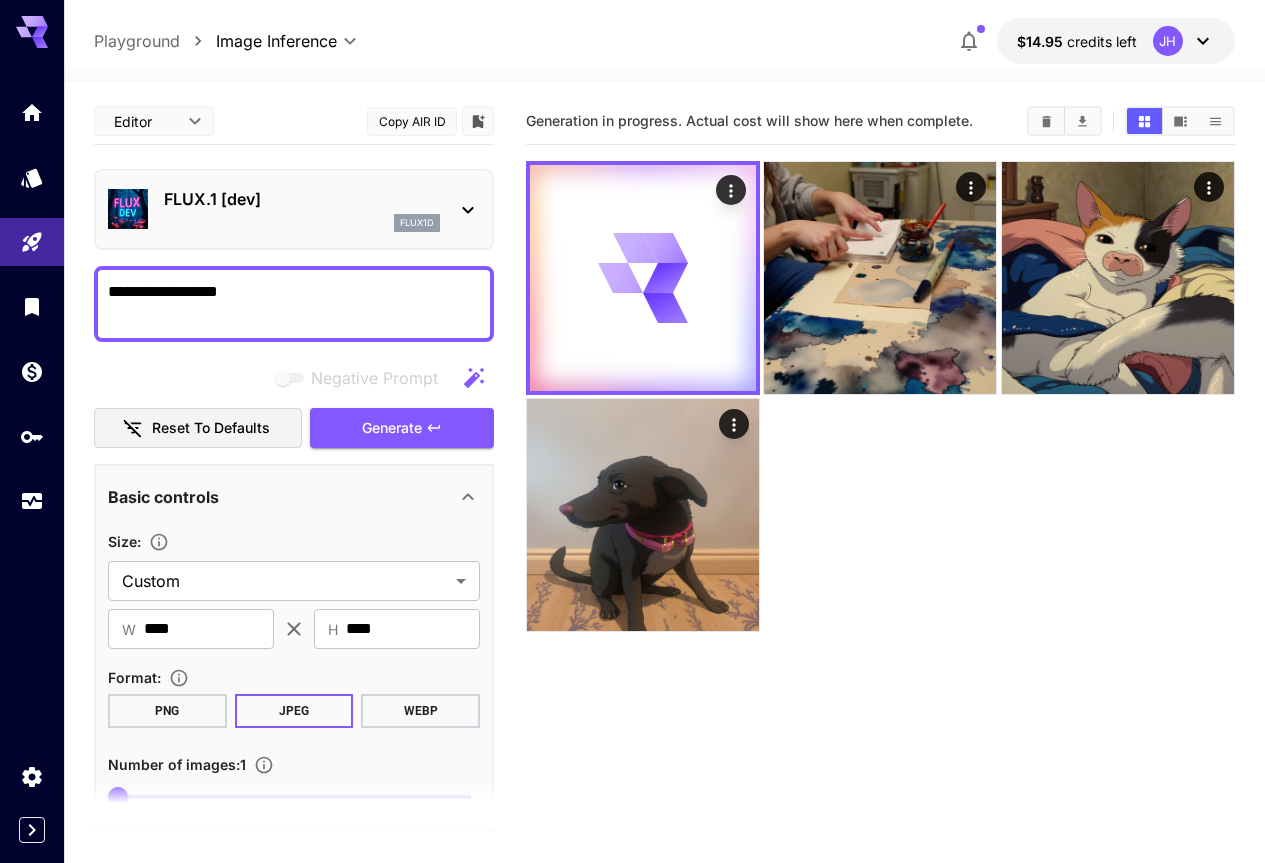 click on "Generation in progress. Actual cost will show here when complete." at bounding box center (880, 529) 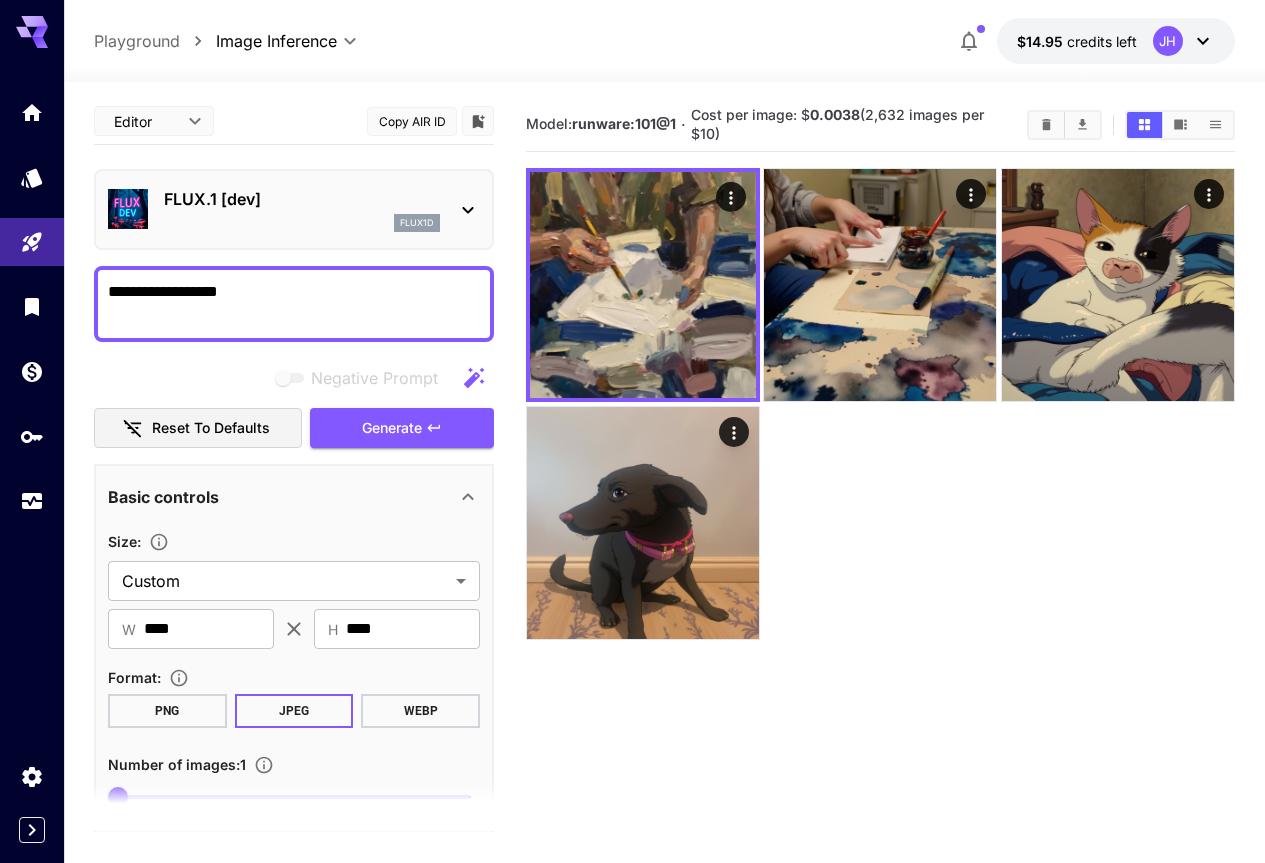 click on "Model:  runware:101@1 · Cost per image: $ 0.0038  (2,632 images per $10)" at bounding box center (880, 529) 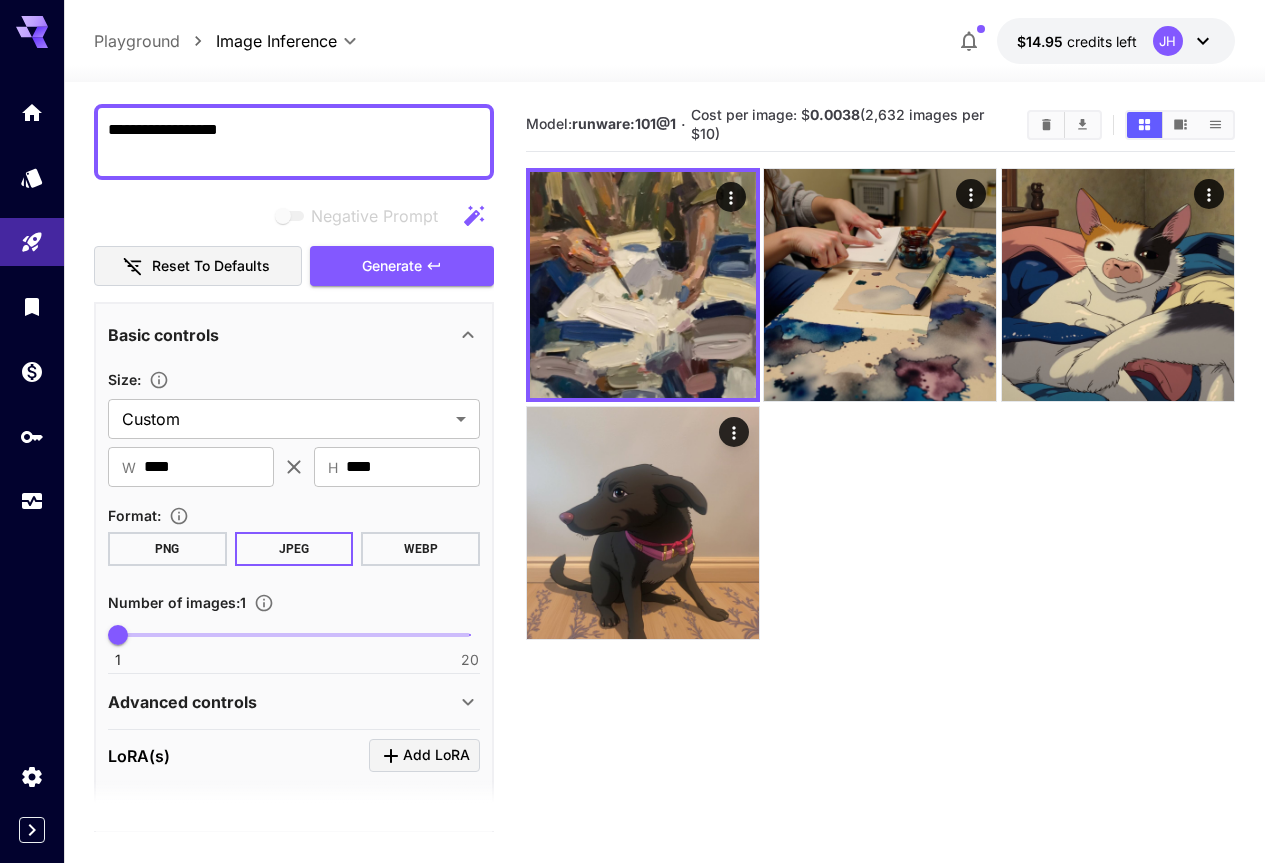 scroll, scrollTop: 200, scrollLeft: 0, axis: vertical 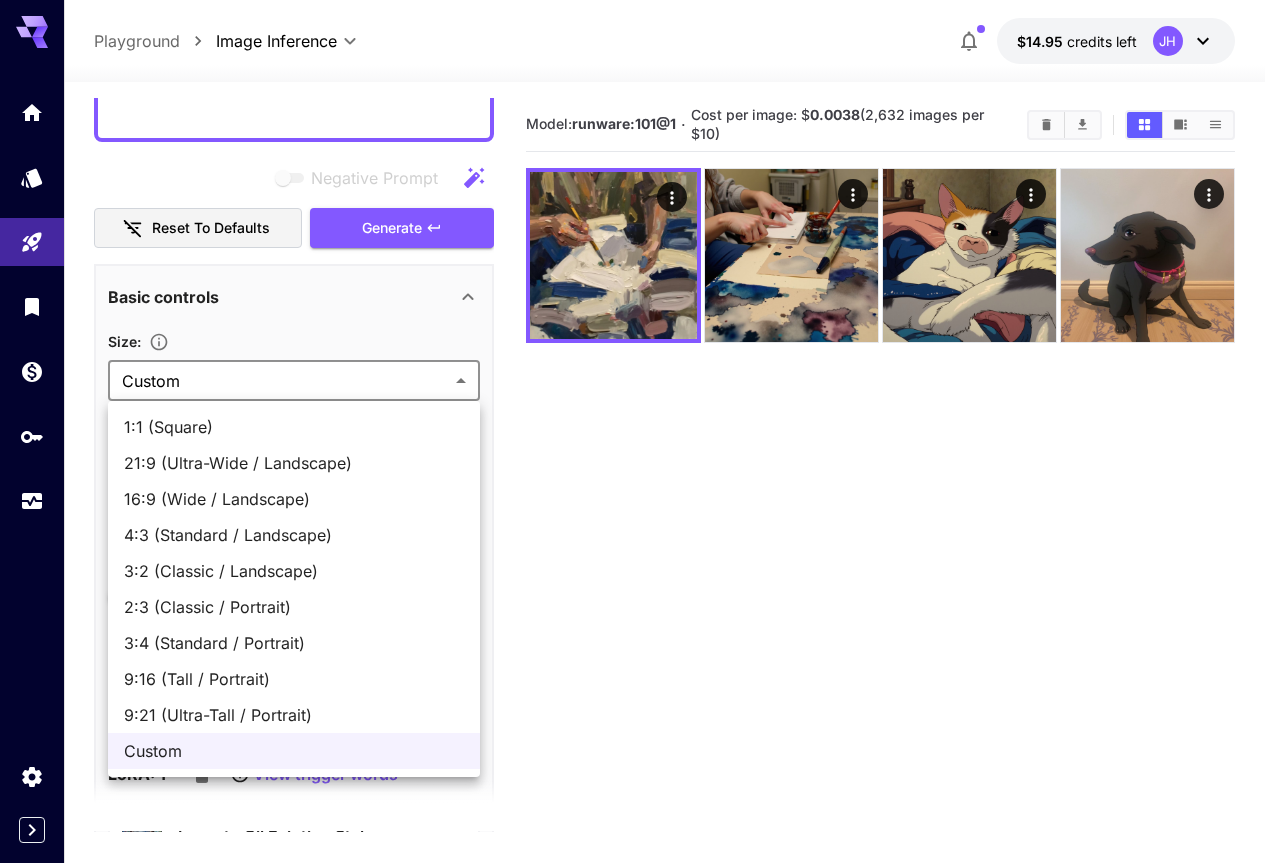 click on "**********" at bounding box center (640, 510) 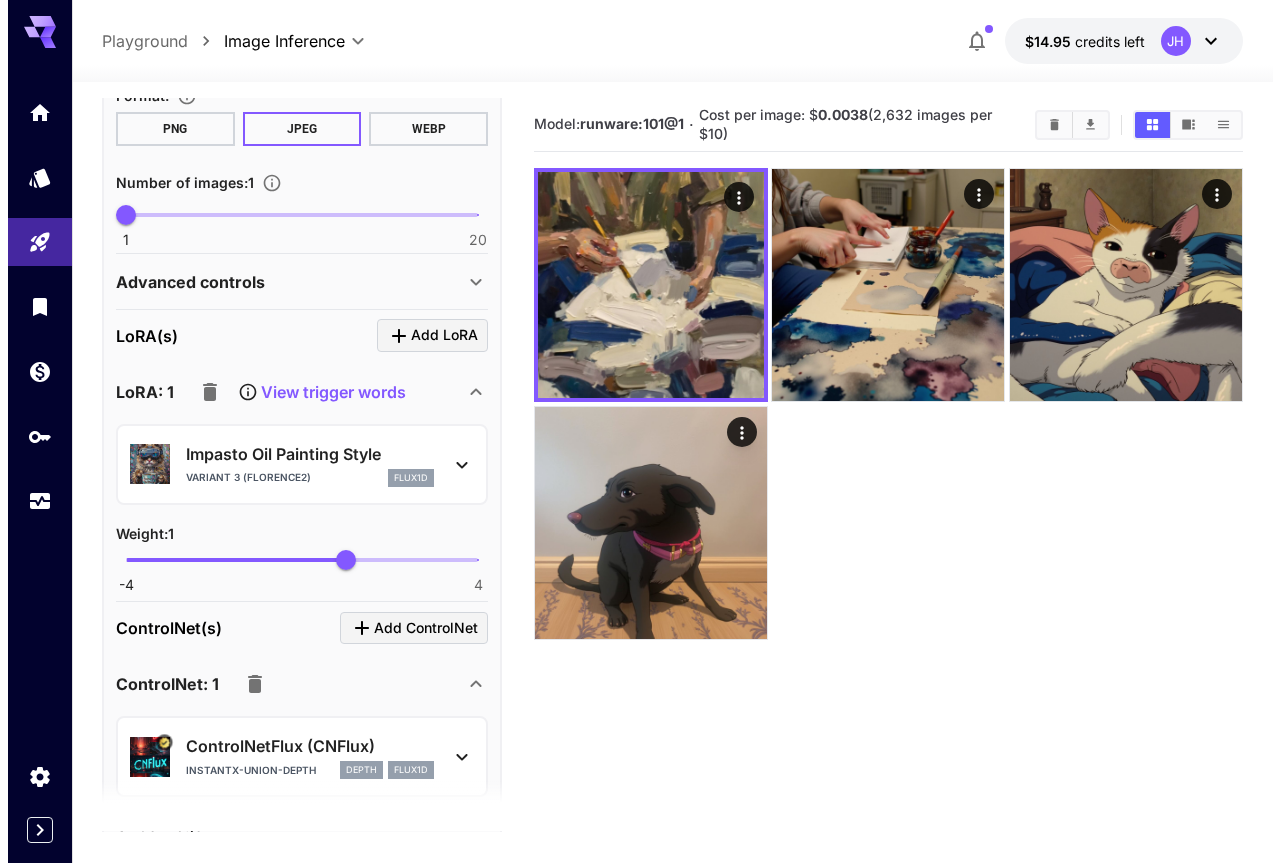 scroll, scrollTop: 600, scrollLeft: 0, axis: vertical 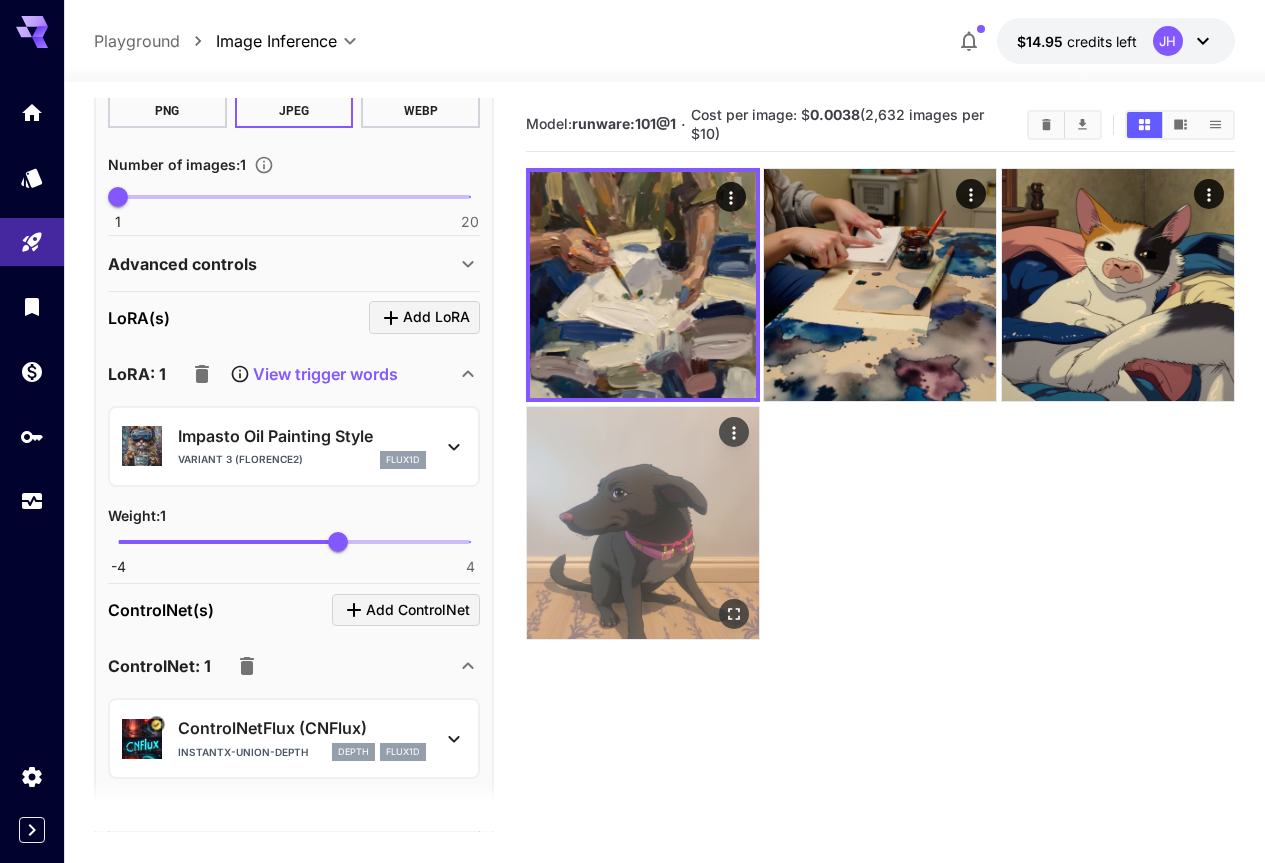 click 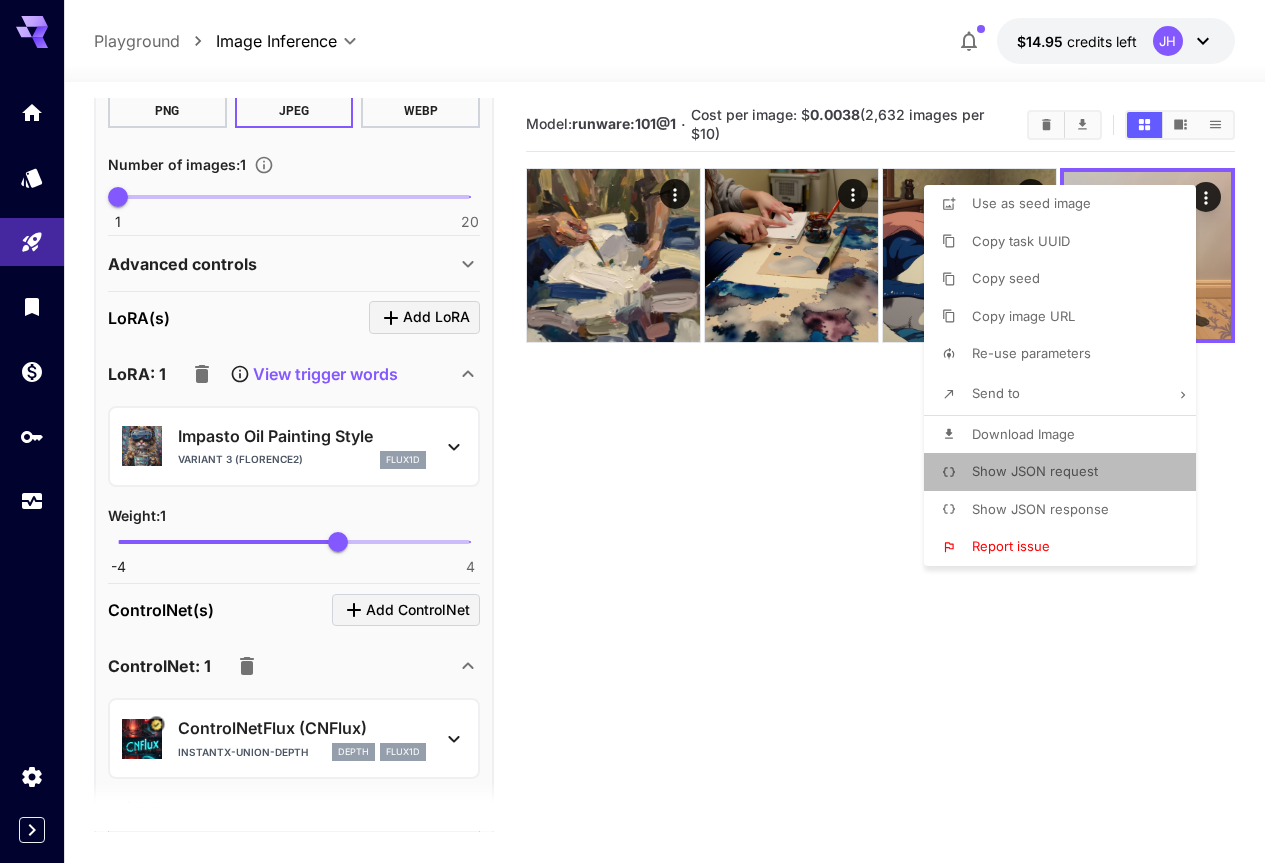 click on "Show JSON request" at bounding box center [1035, 471] 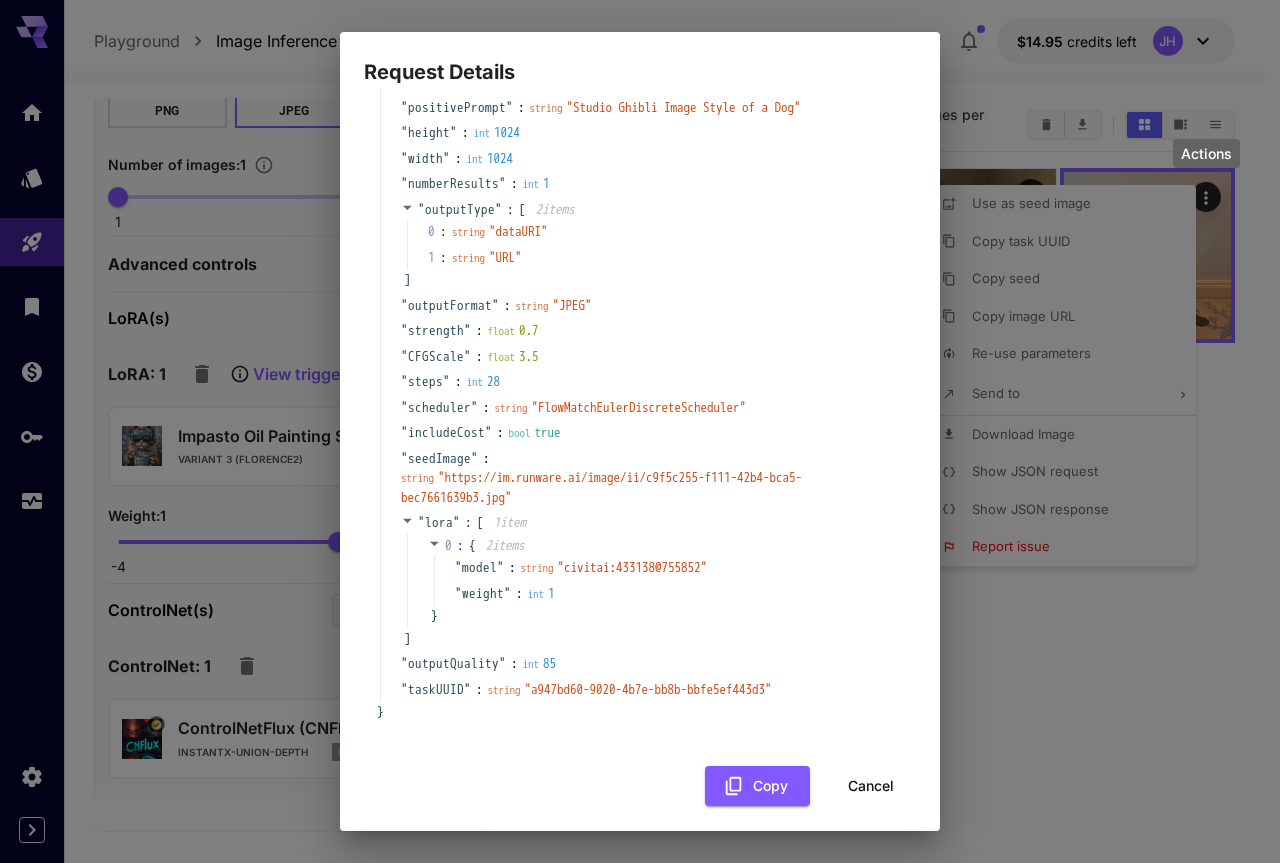 scroll, scrollTop: 0, scrollLeft: 0, axis: both 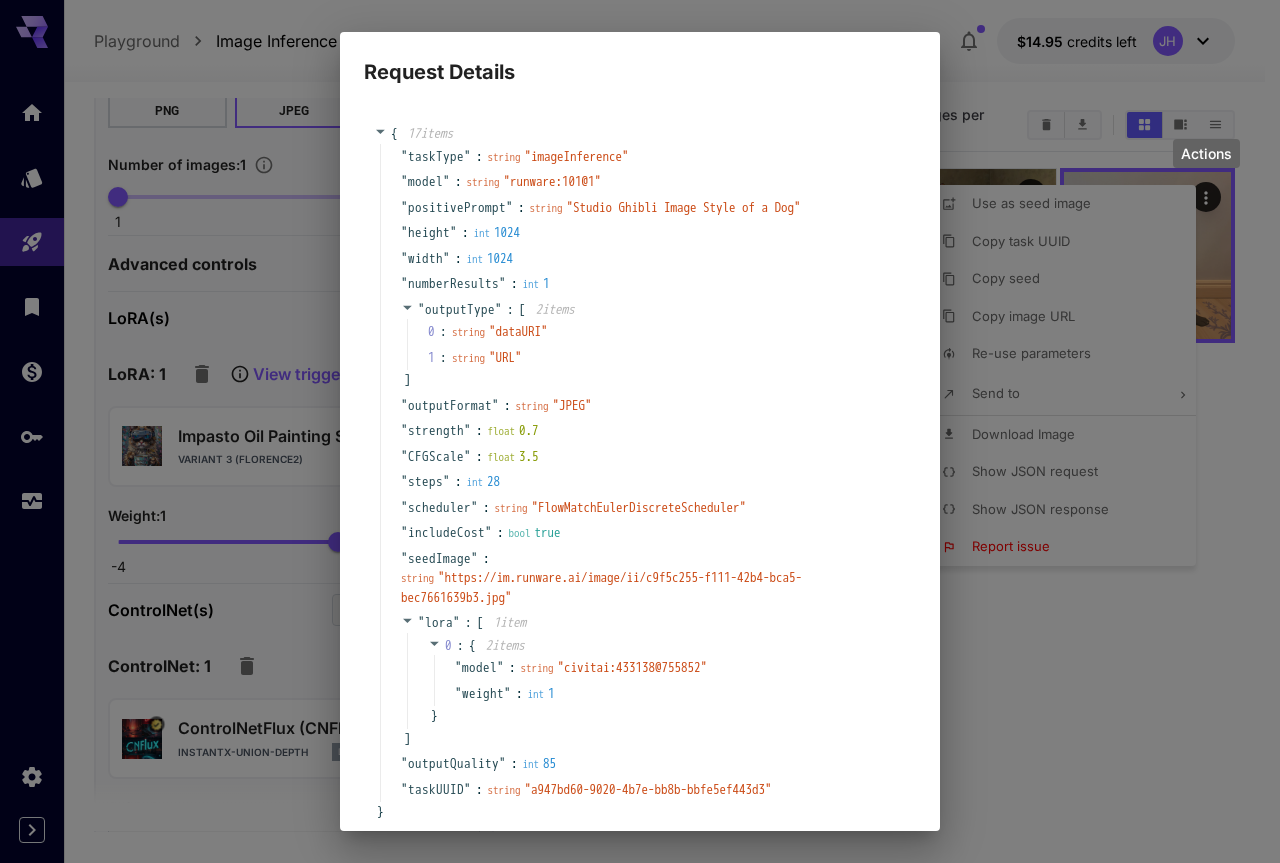 click on "Request Details { 17  item s " taskType " : string " imageInference " " model " : string " runware:101@1 " " positivePrompt " : string " Studio Ghibli Image Style of a Dog " " height " : int 1024 " width " : int 1024 " numberResults " : int 1 " outputType " : [ 2  item s 0 : string " dataURI " 1 : string " URL " ] " outputFormat " : string " JPEG " " strength " : float 0.7 " CFGScale " : float 3.5 " steps " : int 28 " scheduler " : string " FlowMatchEulerDiscreteScheduler " " includeCost " : bool true " seedImage " : string " https://im.runware.ai/image/ii/c9f5c255-f111-42b4-bca5-bec7661639b3.jpg " " lora " : [ 1  item 0 : { 2  item s " model " : string " civitai:433138@755852 " " weight " : int 1 } ] " outputQuality " : int 85 " taskUUID " : string " a947bd60-9020-4b7e-bb8b-bbfe5ef443d3 " } Copy Cancel" at bounding box center (640, 431) 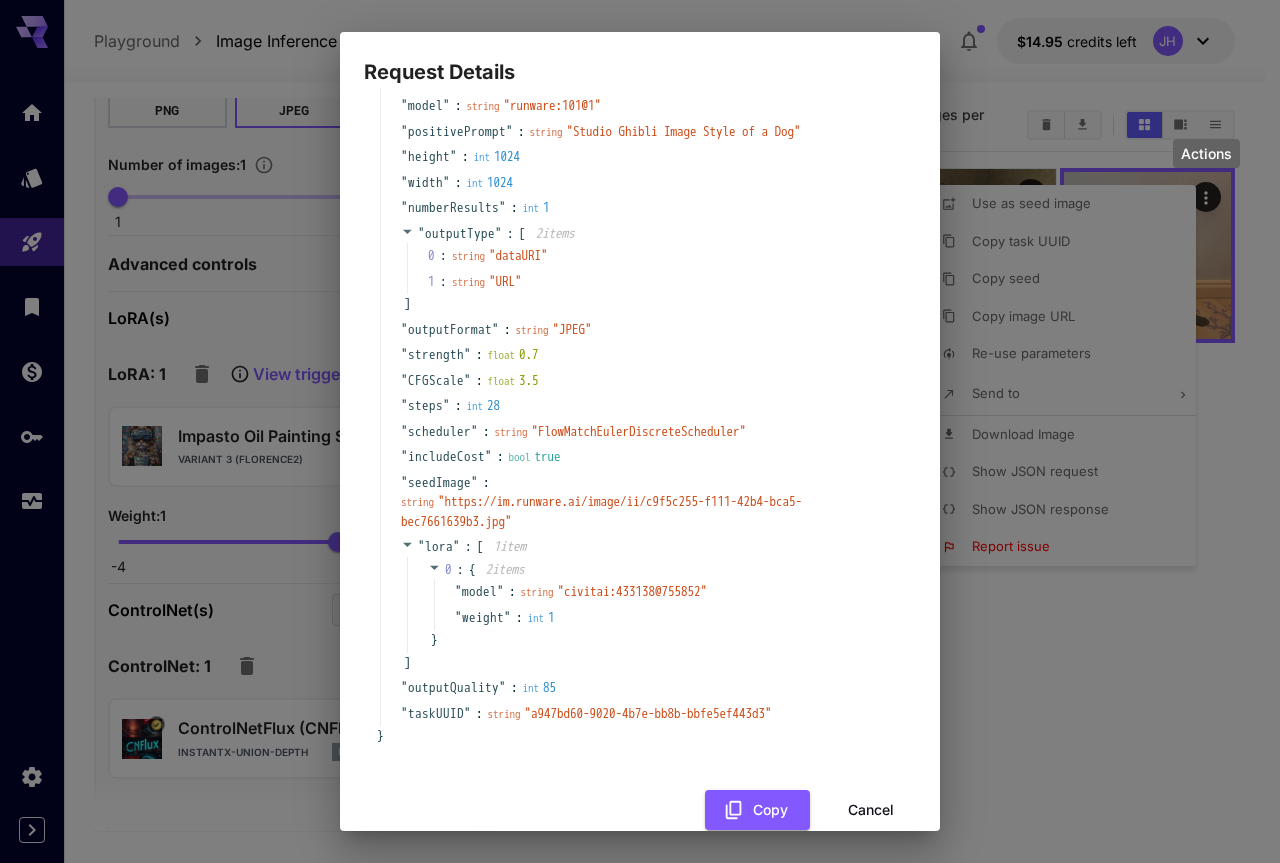 scroll, scrollTop: 111, scrollLeft: 0, axis: vertical 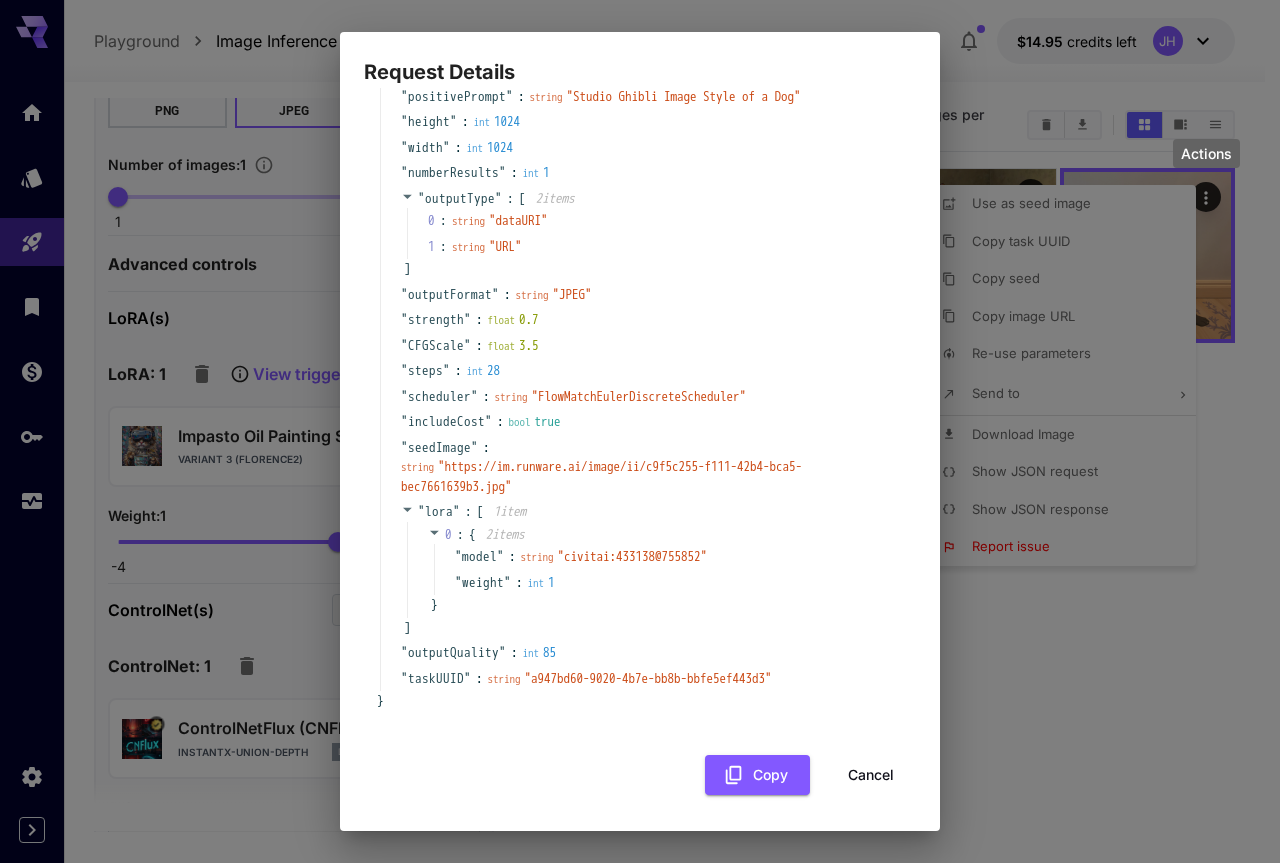 click on "Cancel" at bounding box center [871, 775] 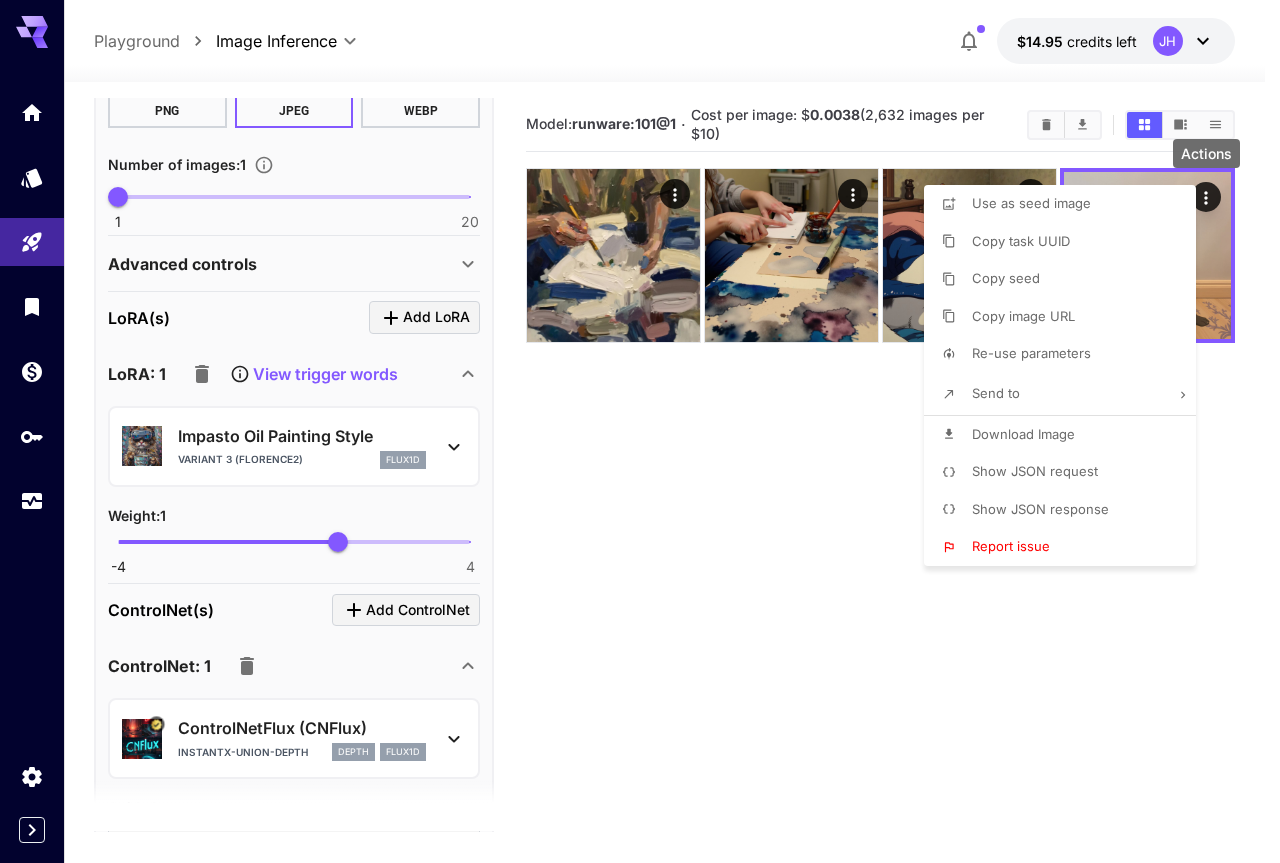 click at bounding box center [640, 431] 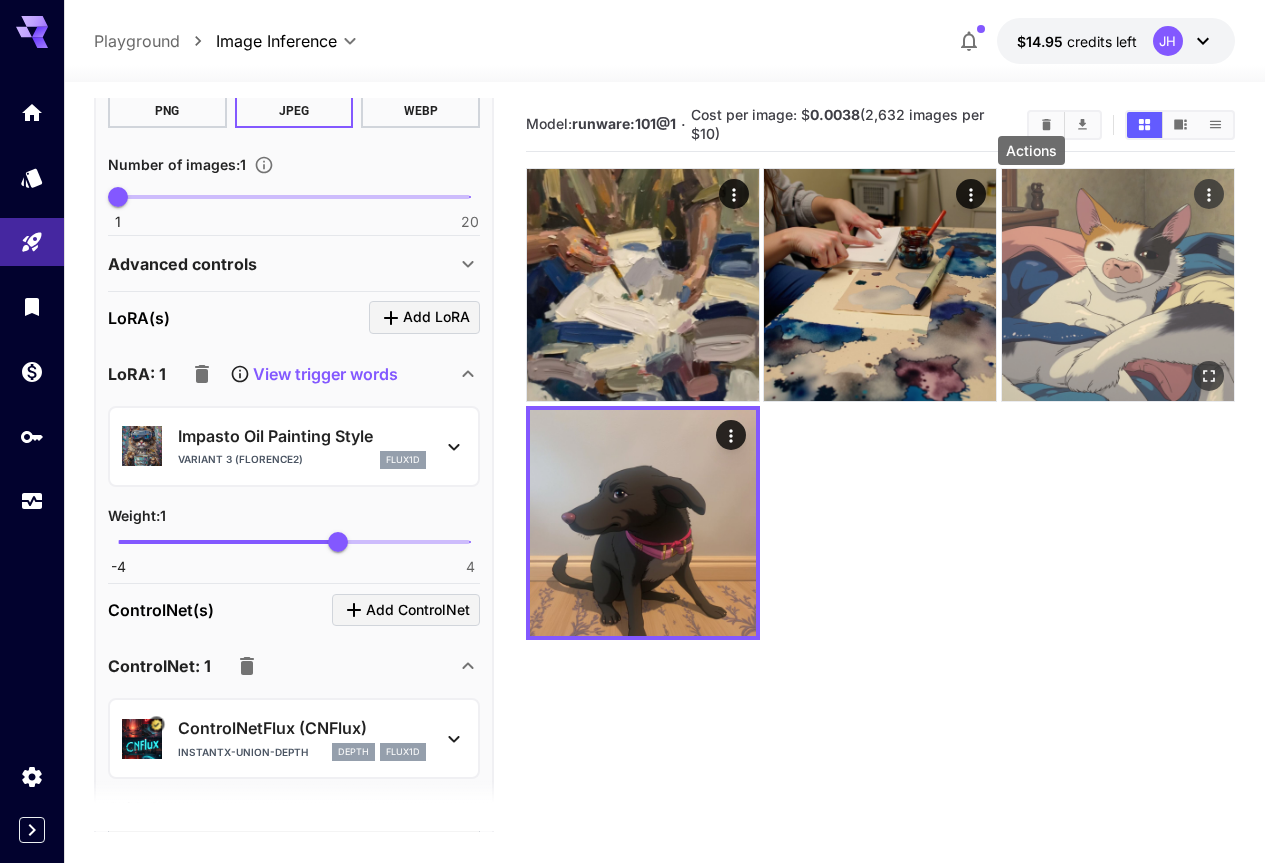 click 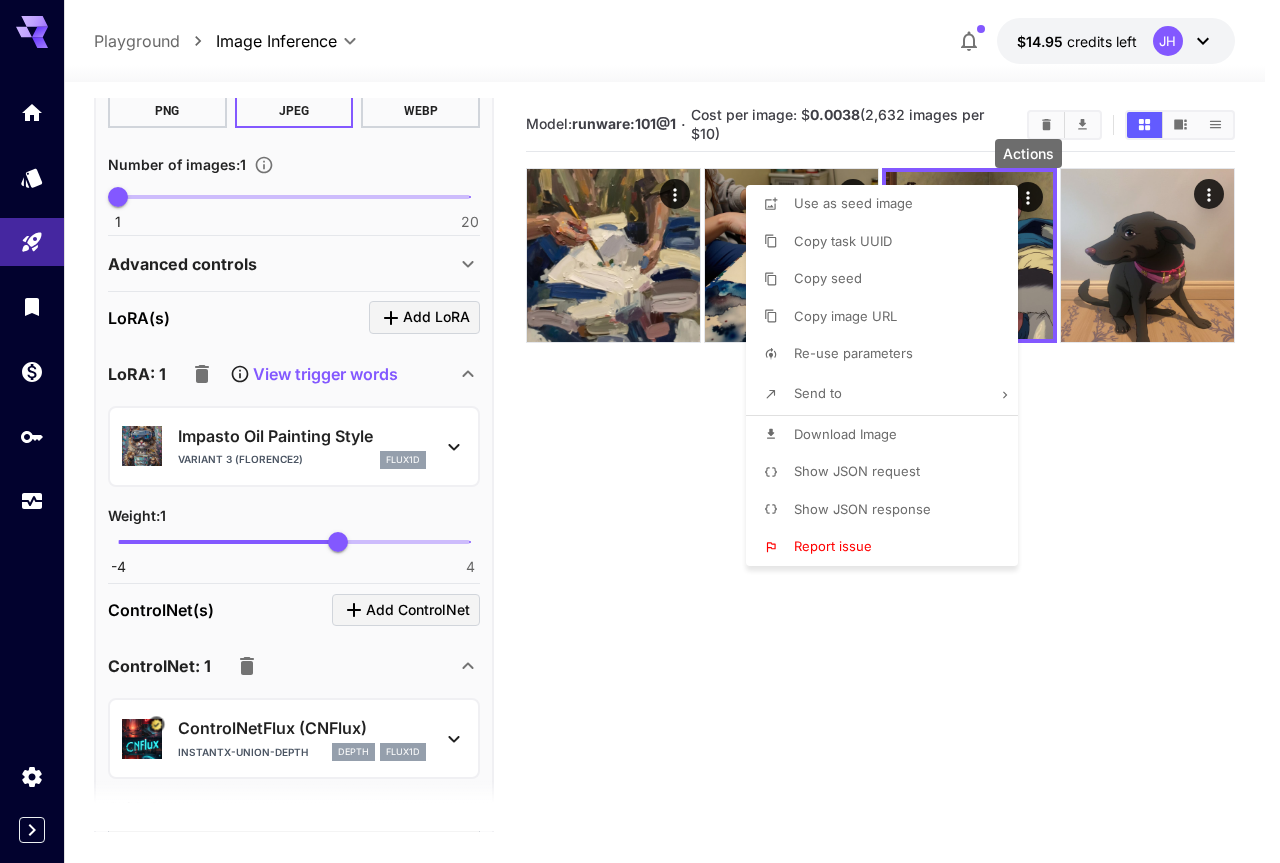 click on "Show JSON request" at bounding box center [888, 472] 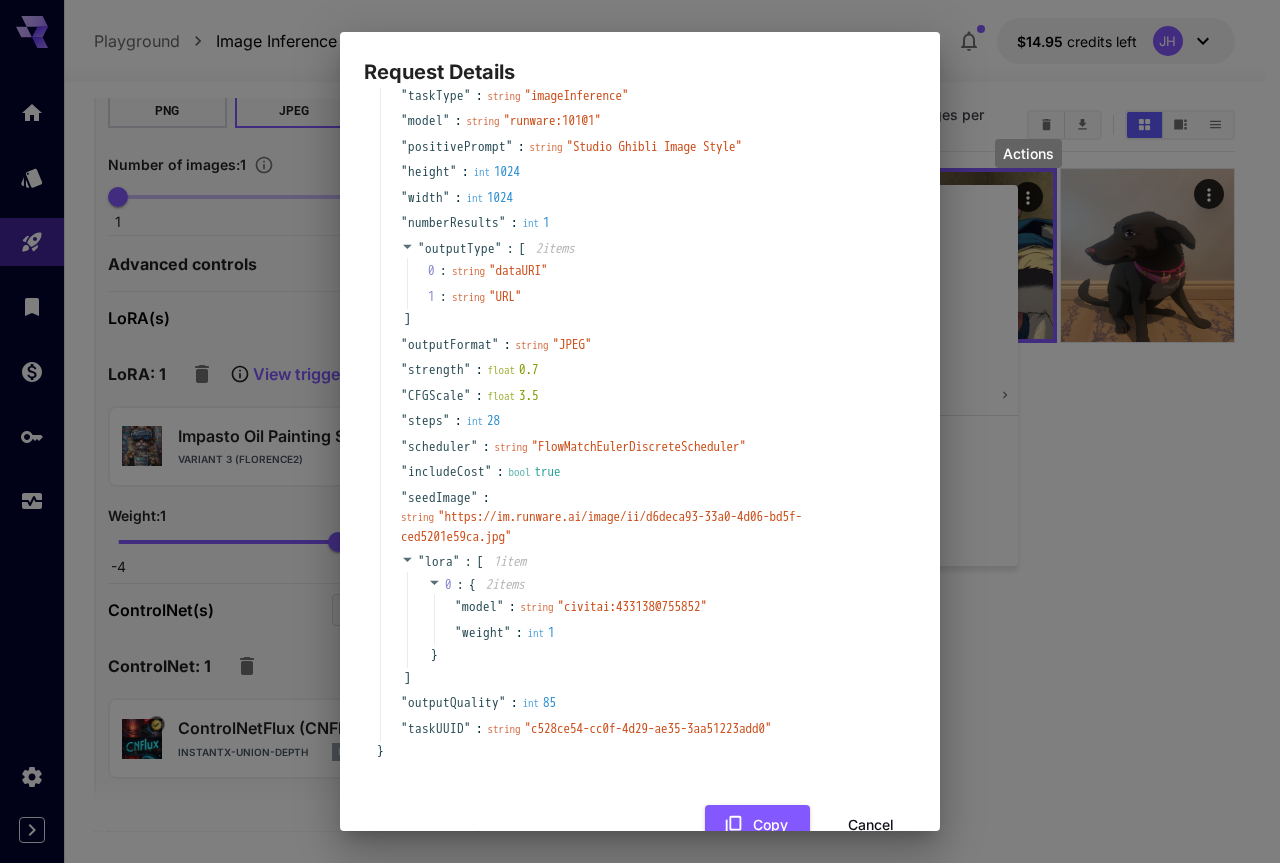 scroll, scrollTop: 111, scrollLeft: 0, axis: vertical 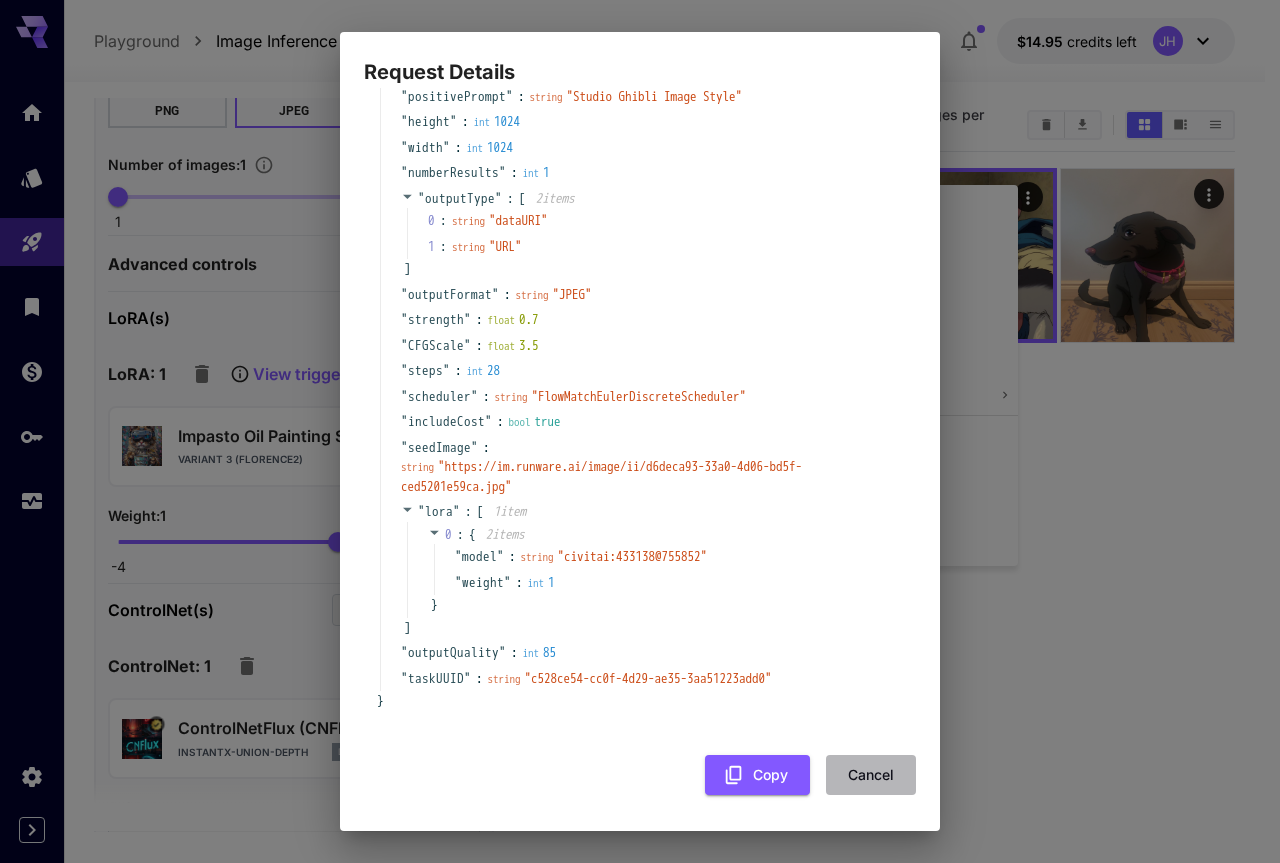 click on "Cancel" at bounding box center [871, 775] 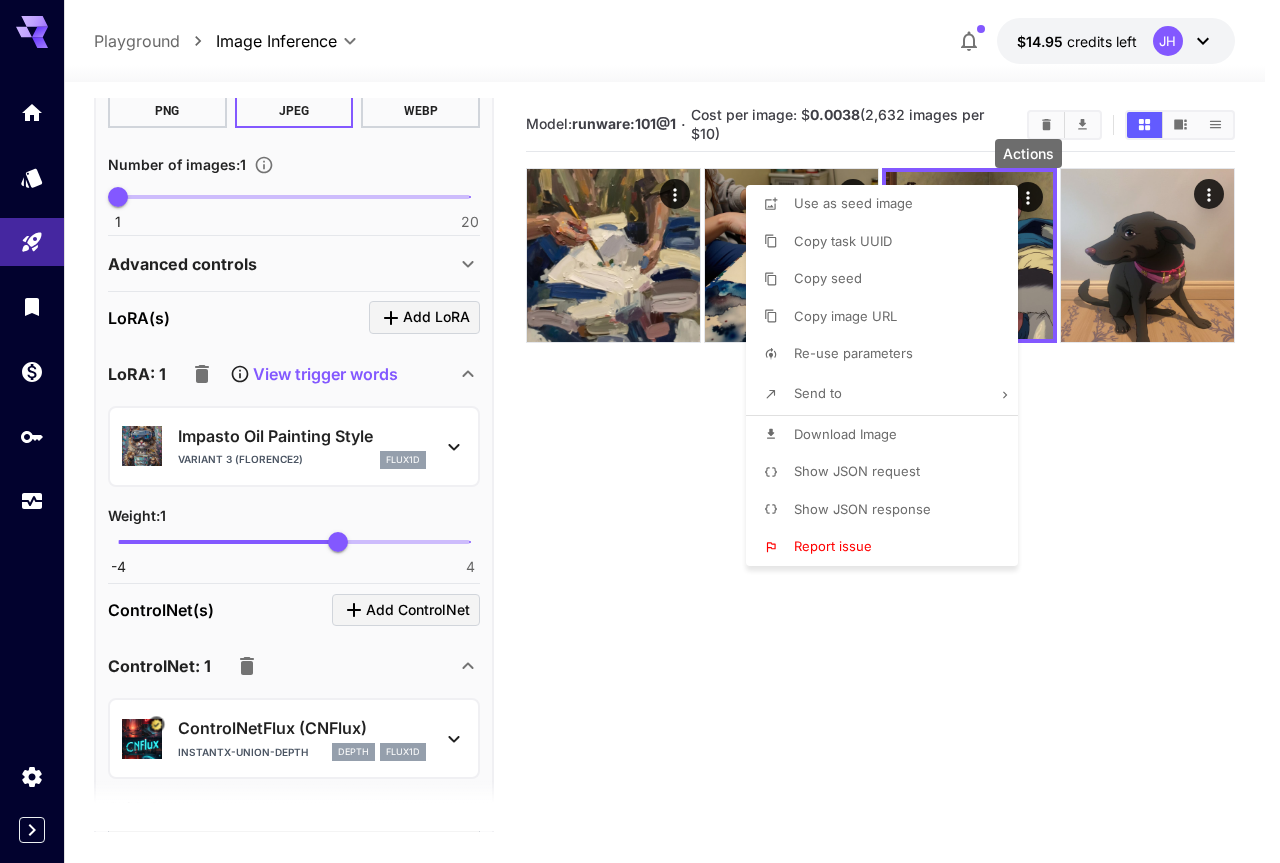 click at bounding box center [640, 431] 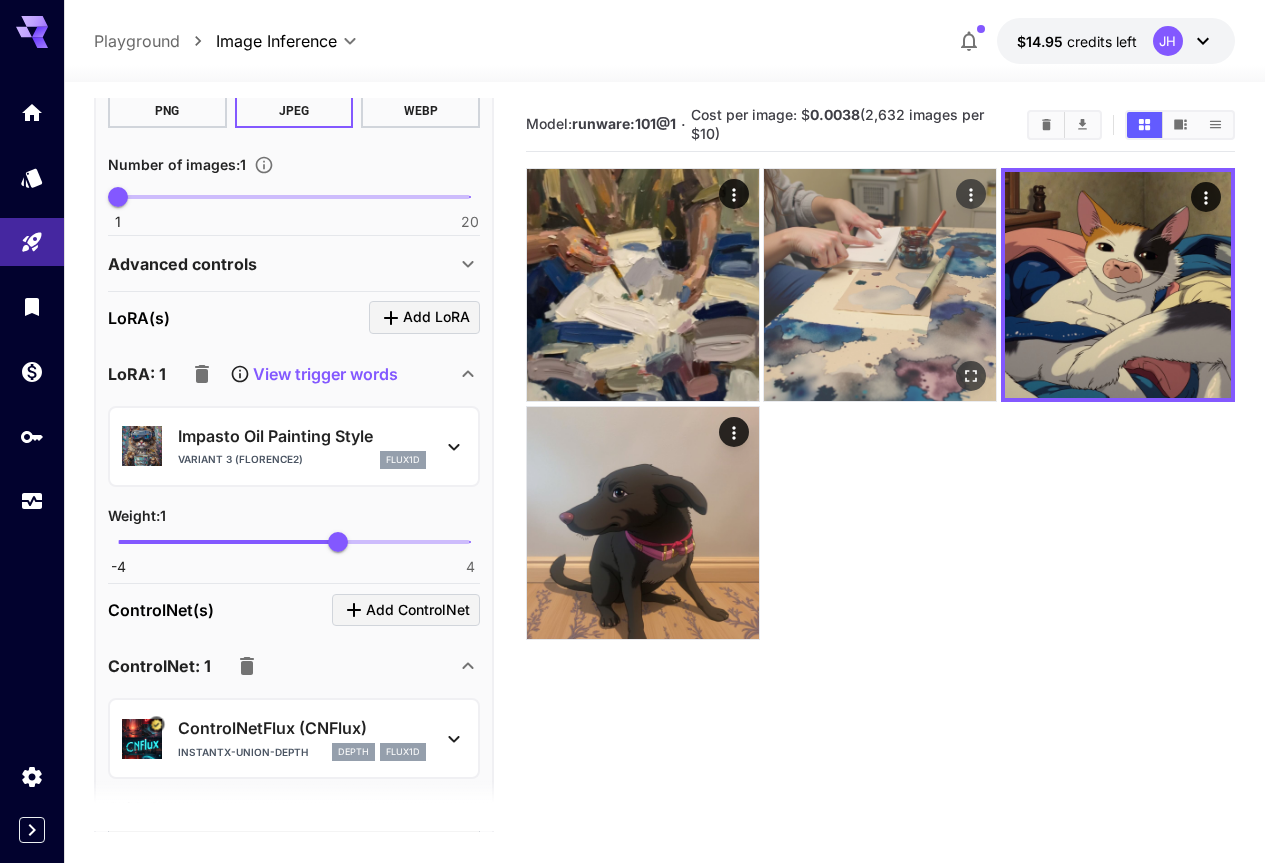 click 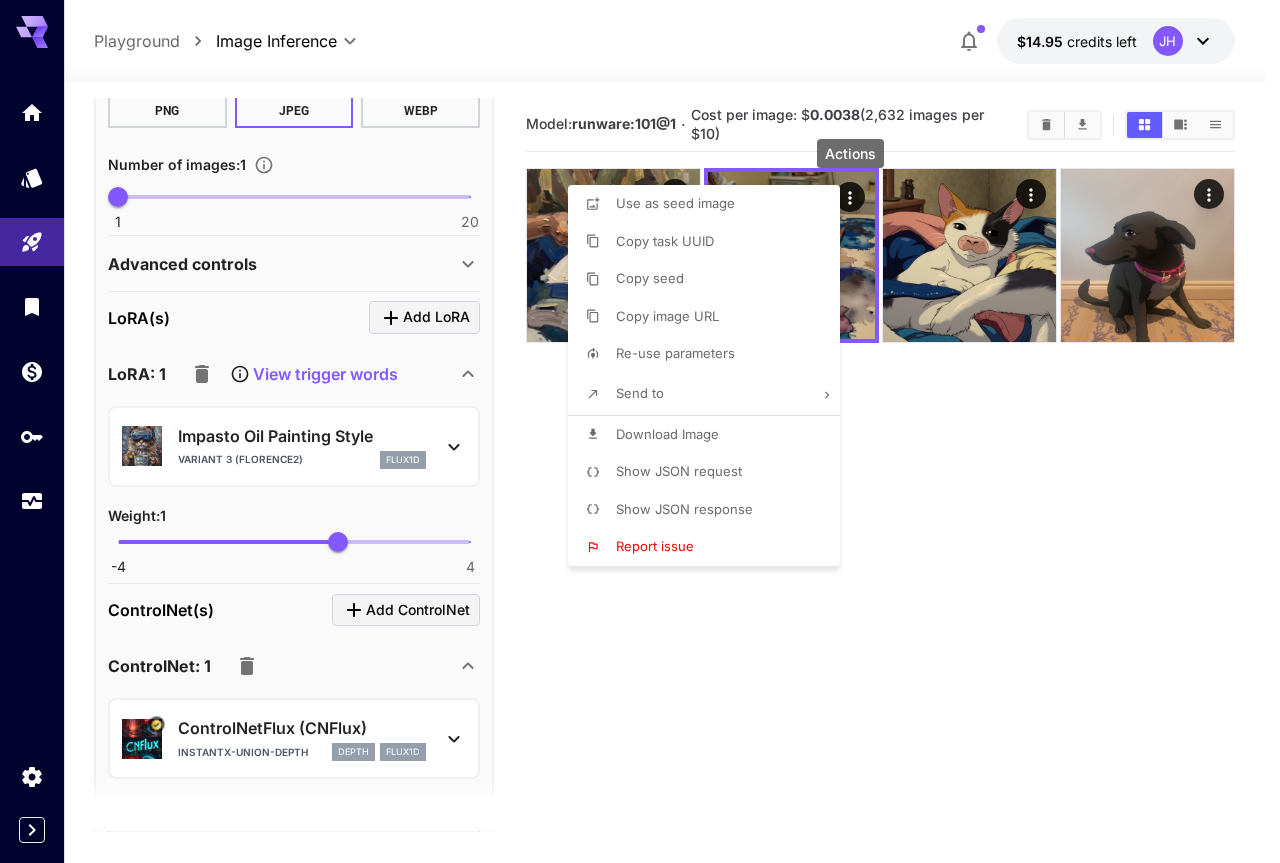 click on "Show JSON request" at bounding box center (679, 471) 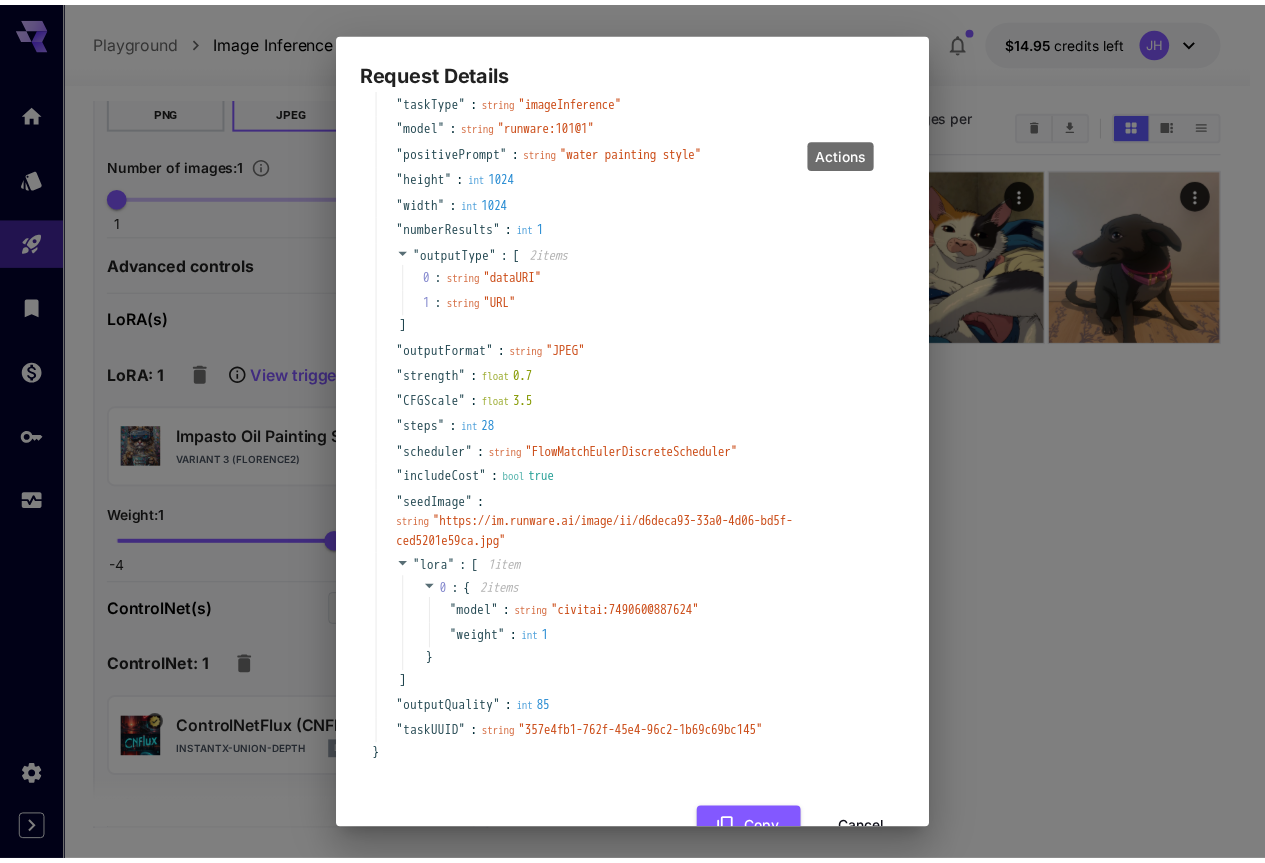 scroll, scrollTop: 111, scrollLeft: 0, axis: vertical 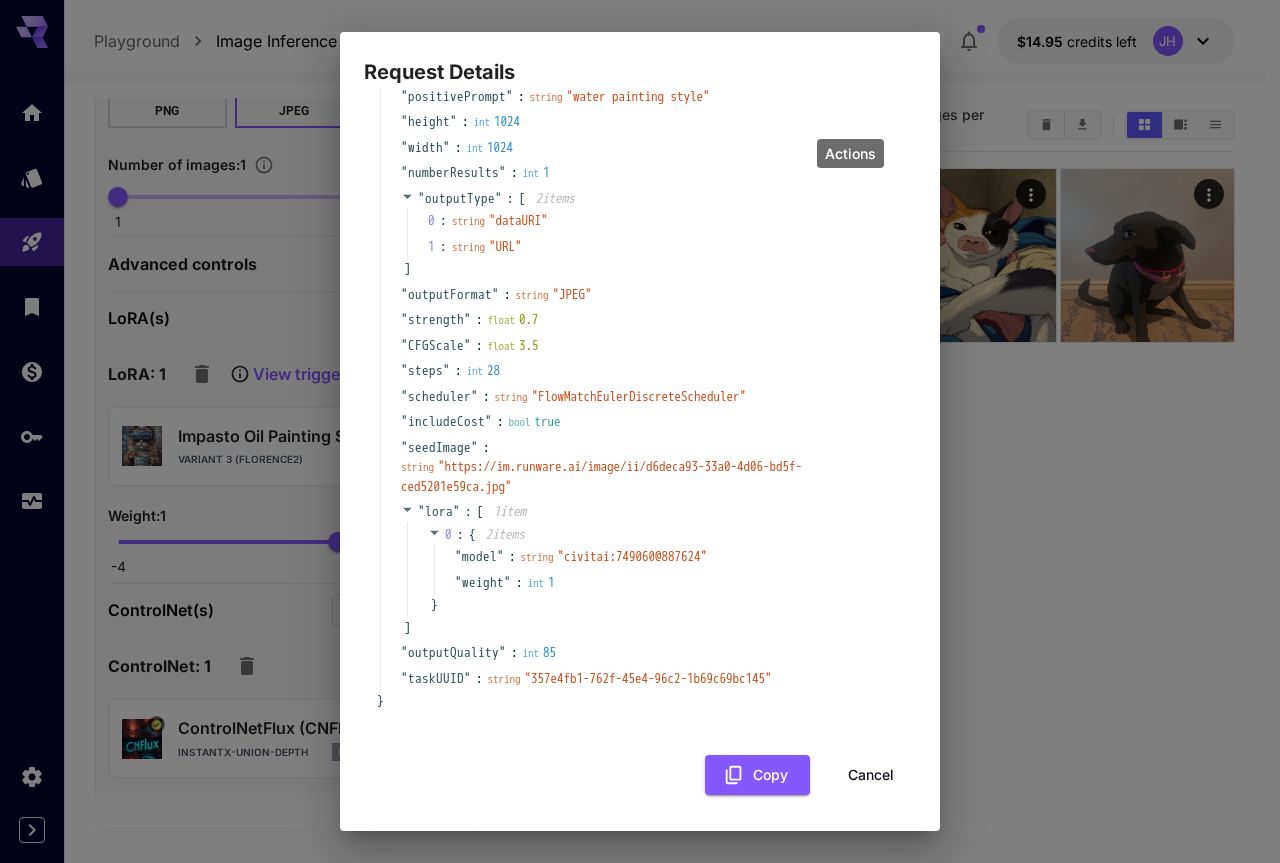 click on "Cancel" at bounding box center [871, 775] 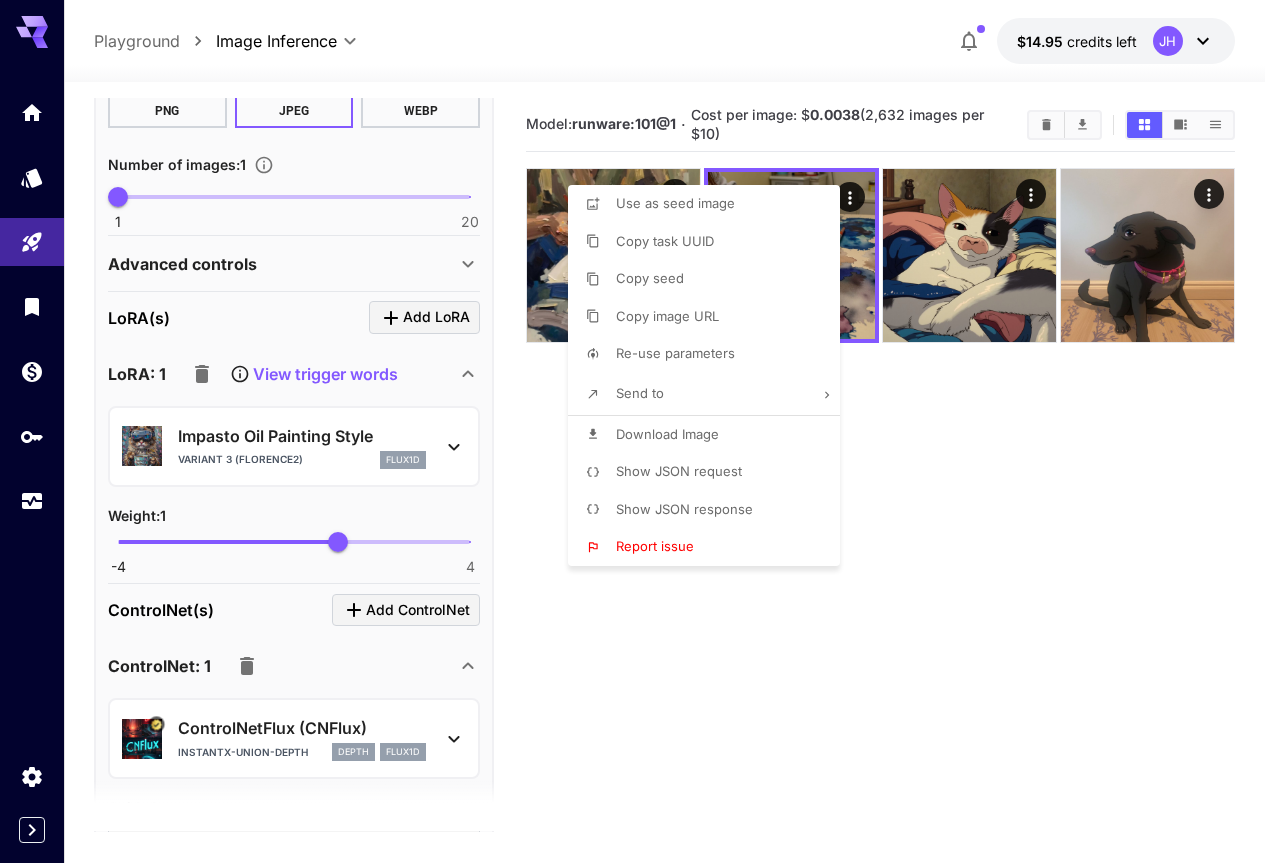 click at bounding box center (640, 431) 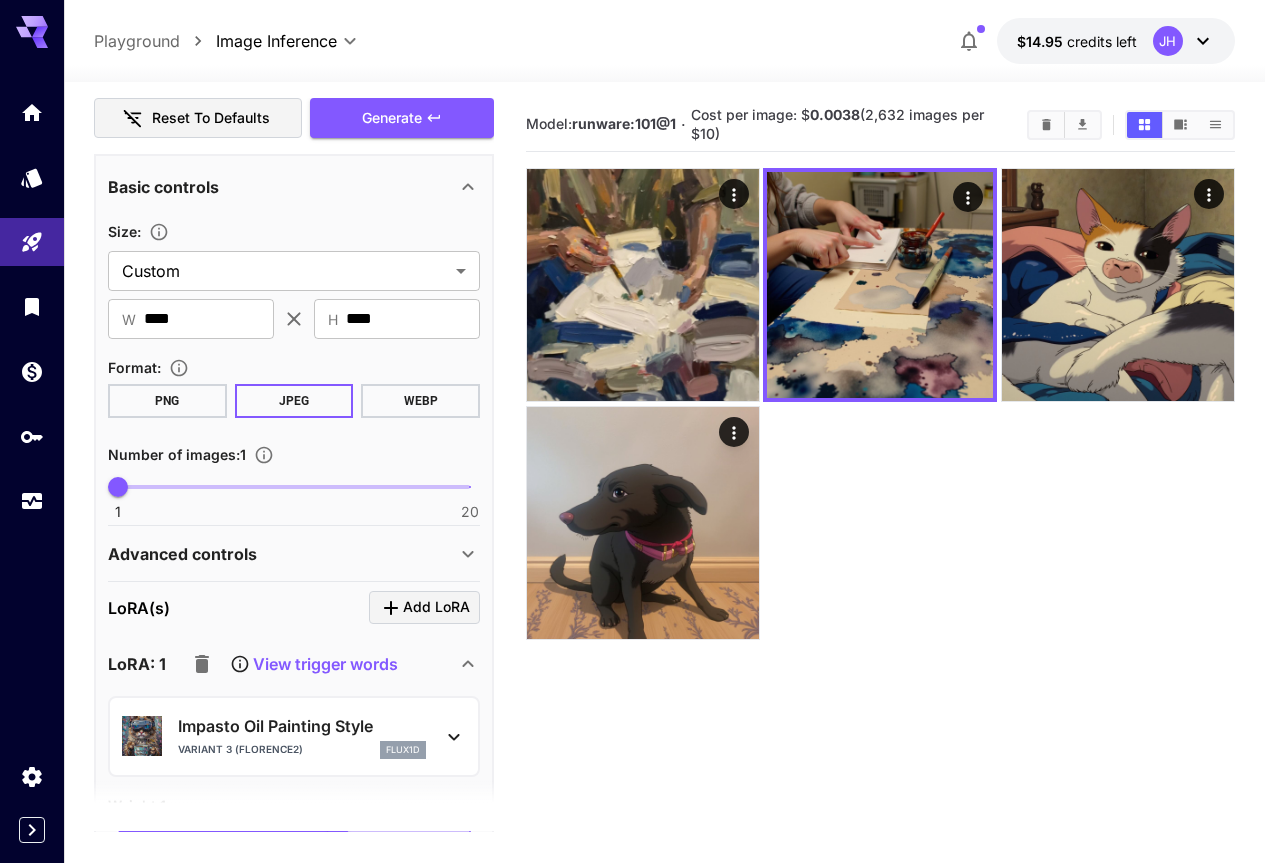 scroll, scrollTop: 500, scrollLeft: 0, axis: vertical 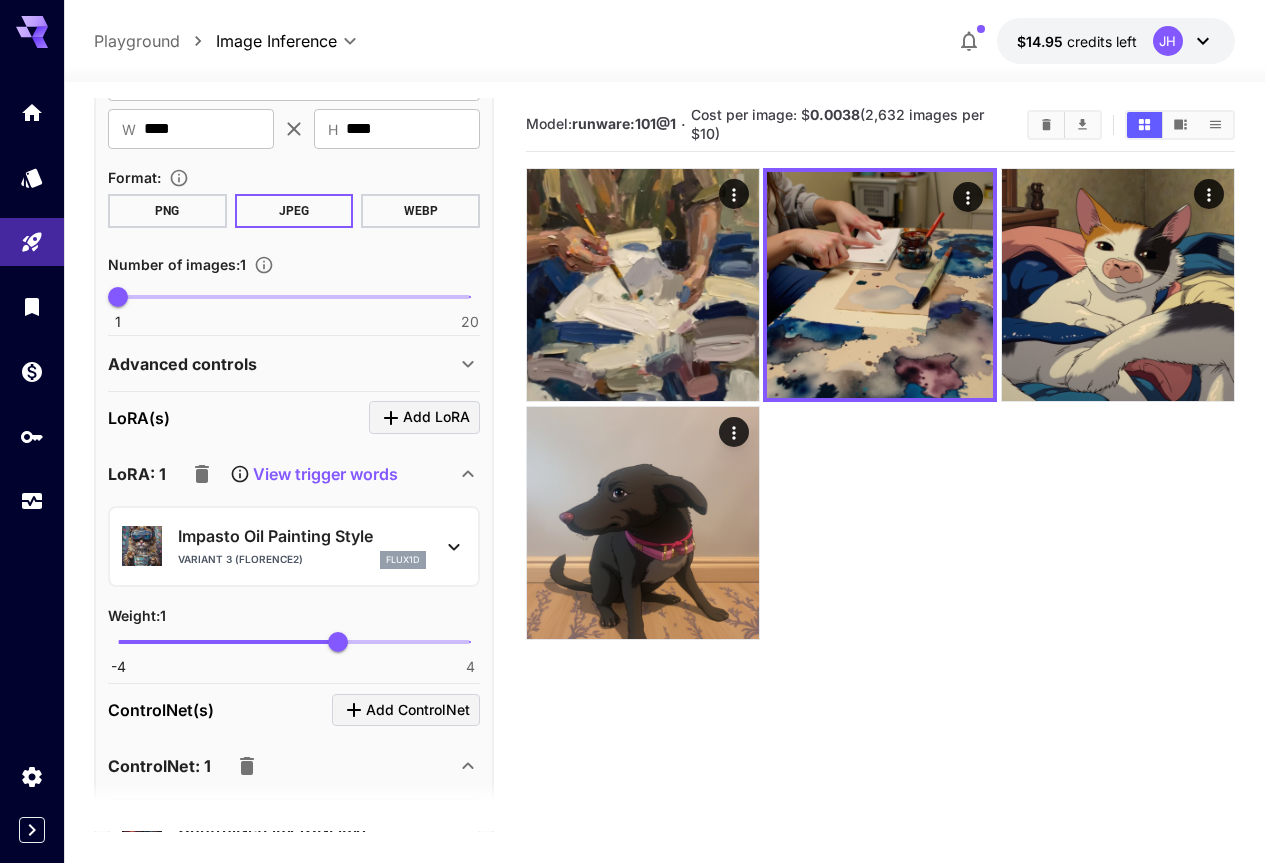 click on "1 20 1" at bounding box center [294, 305] 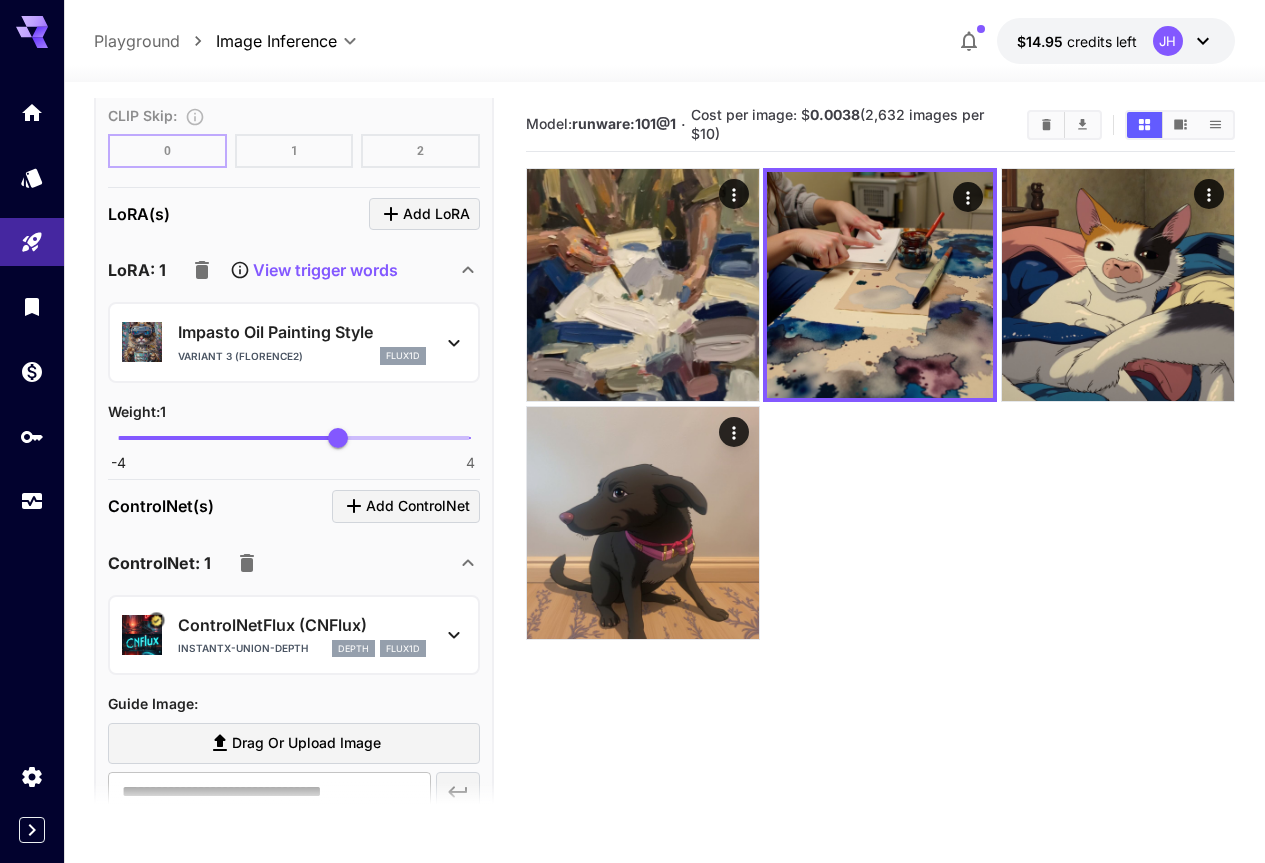 scroll, scrollTop: 1900, scrollLeft: 0, axis: vertical 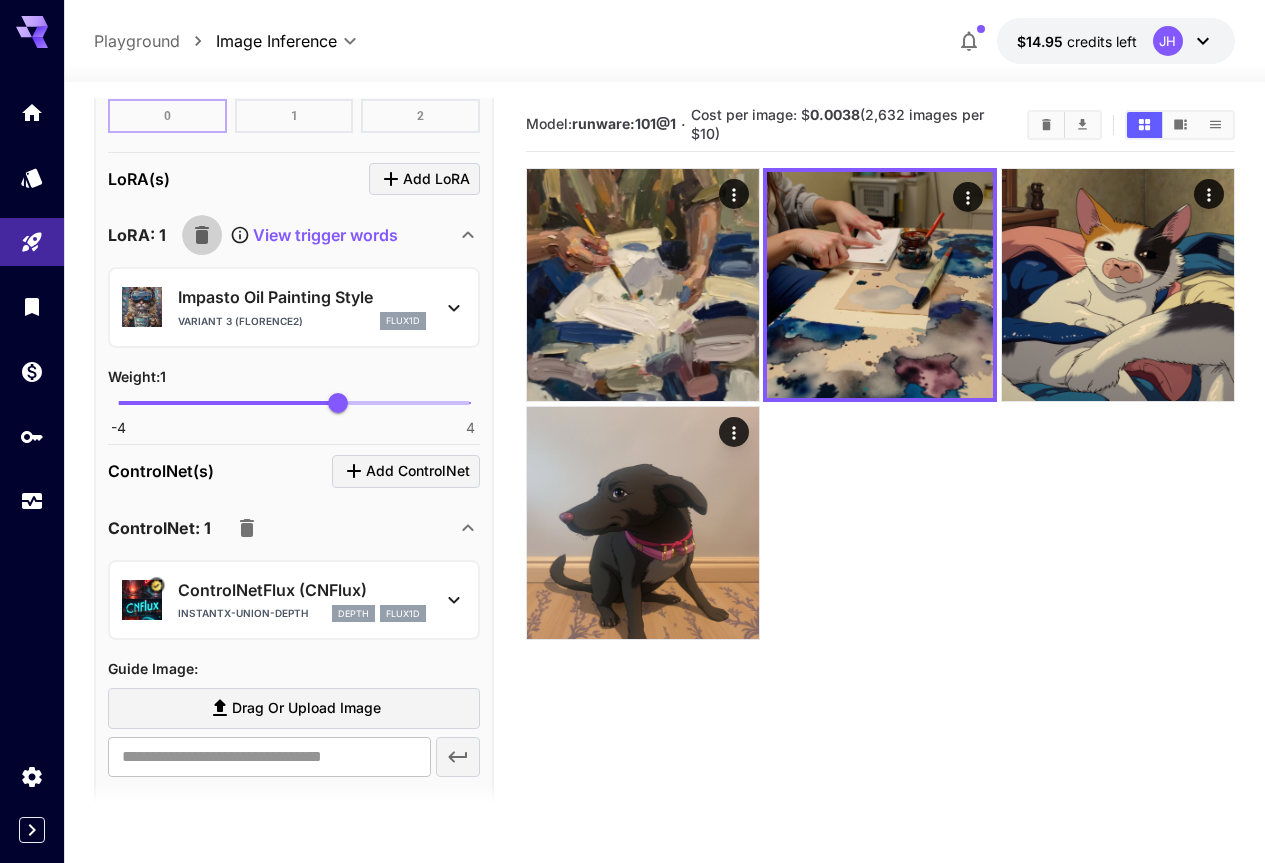 click 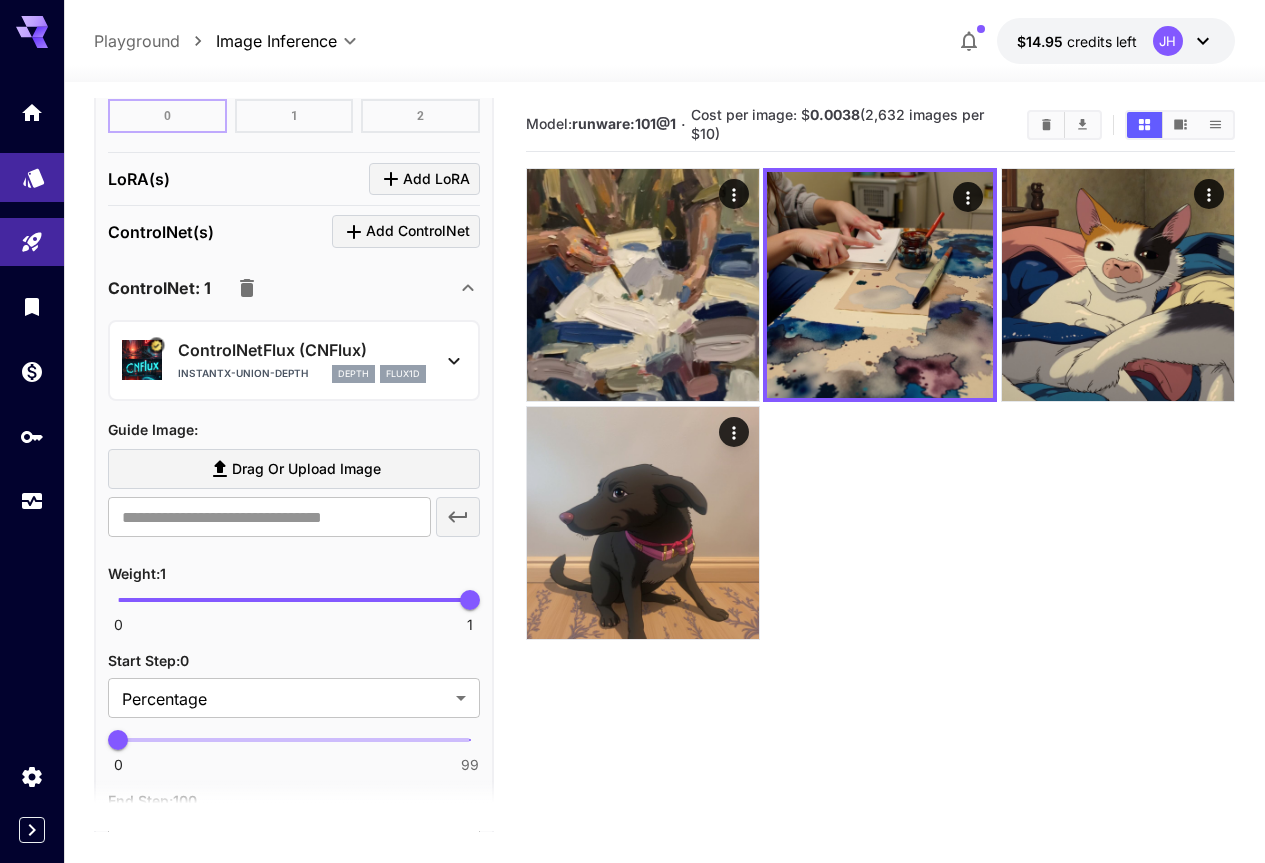 click at bounding box center (32, 177) 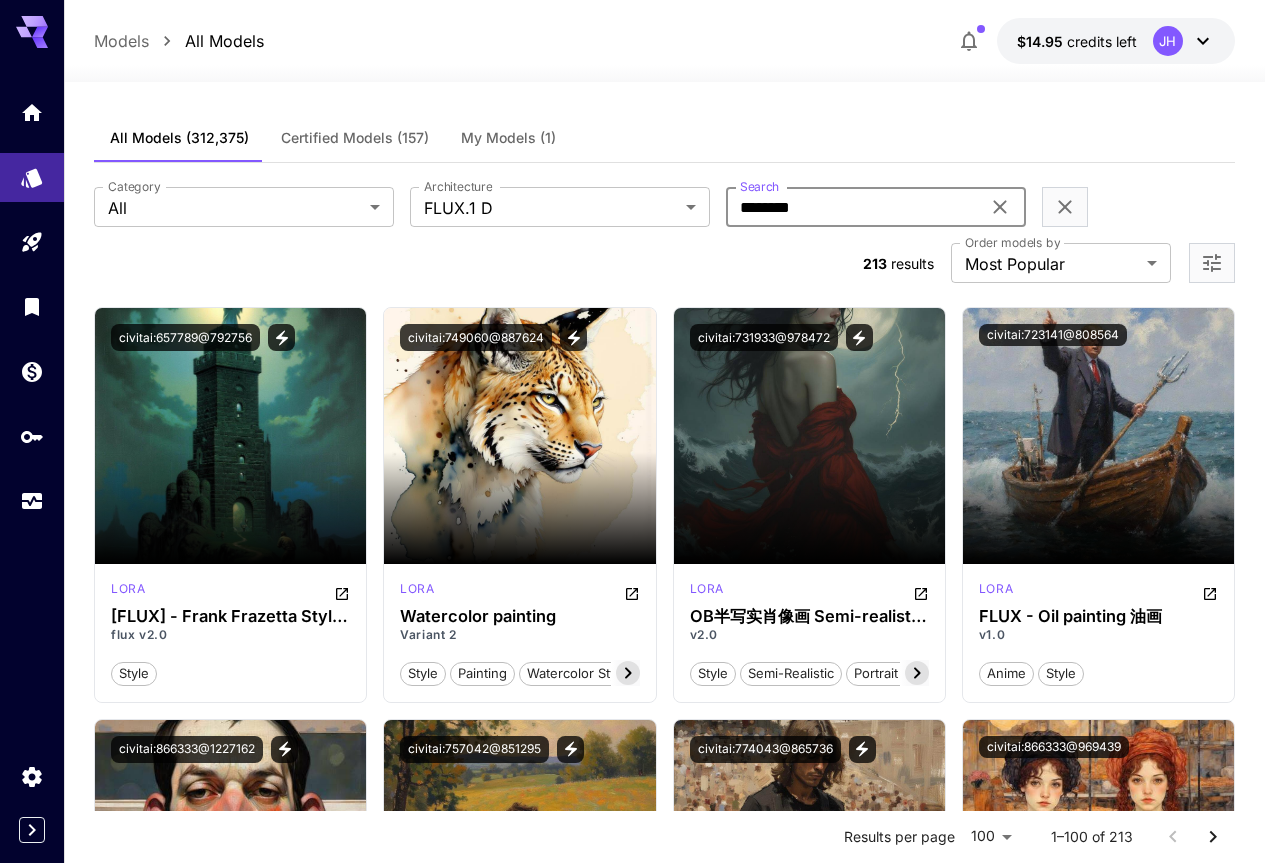 click on "********" at bounding box center (853, 207) 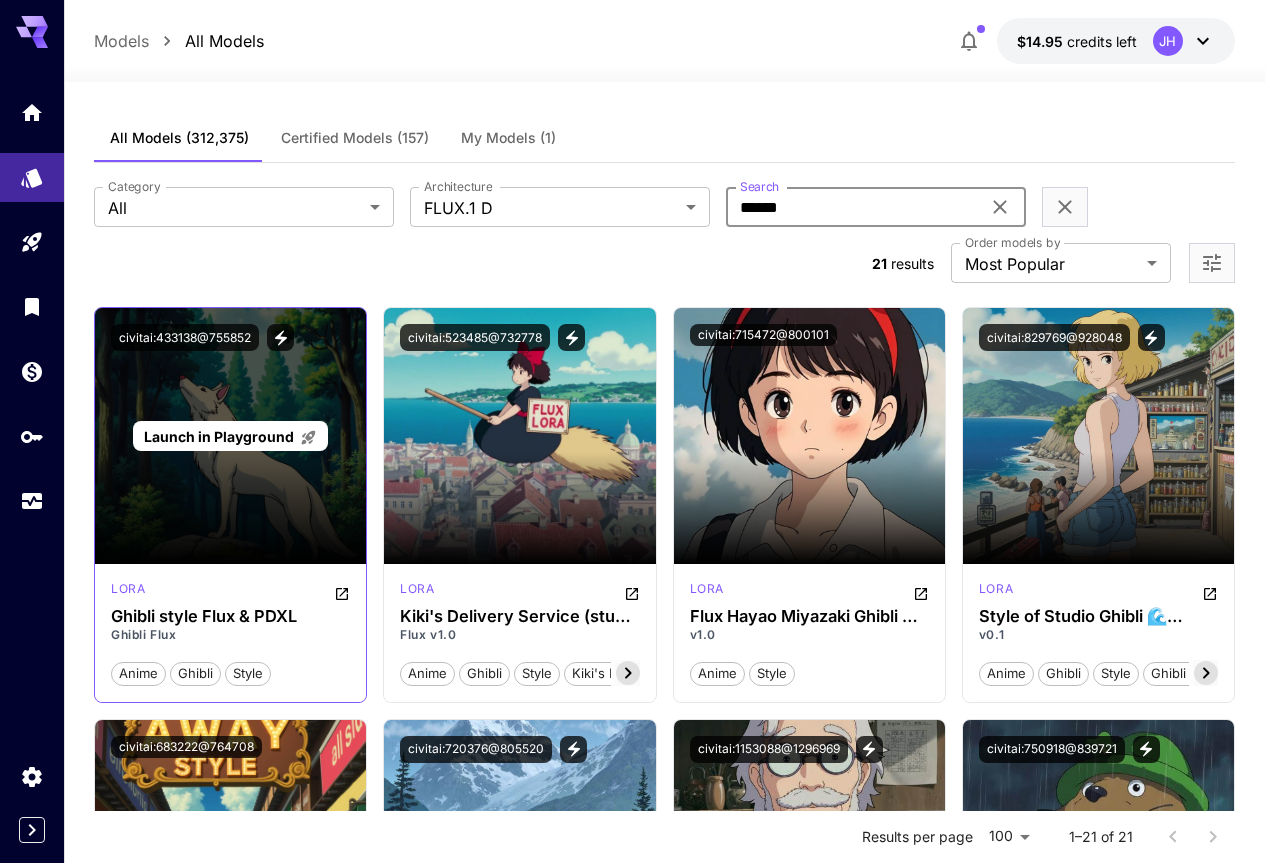 type on "******" 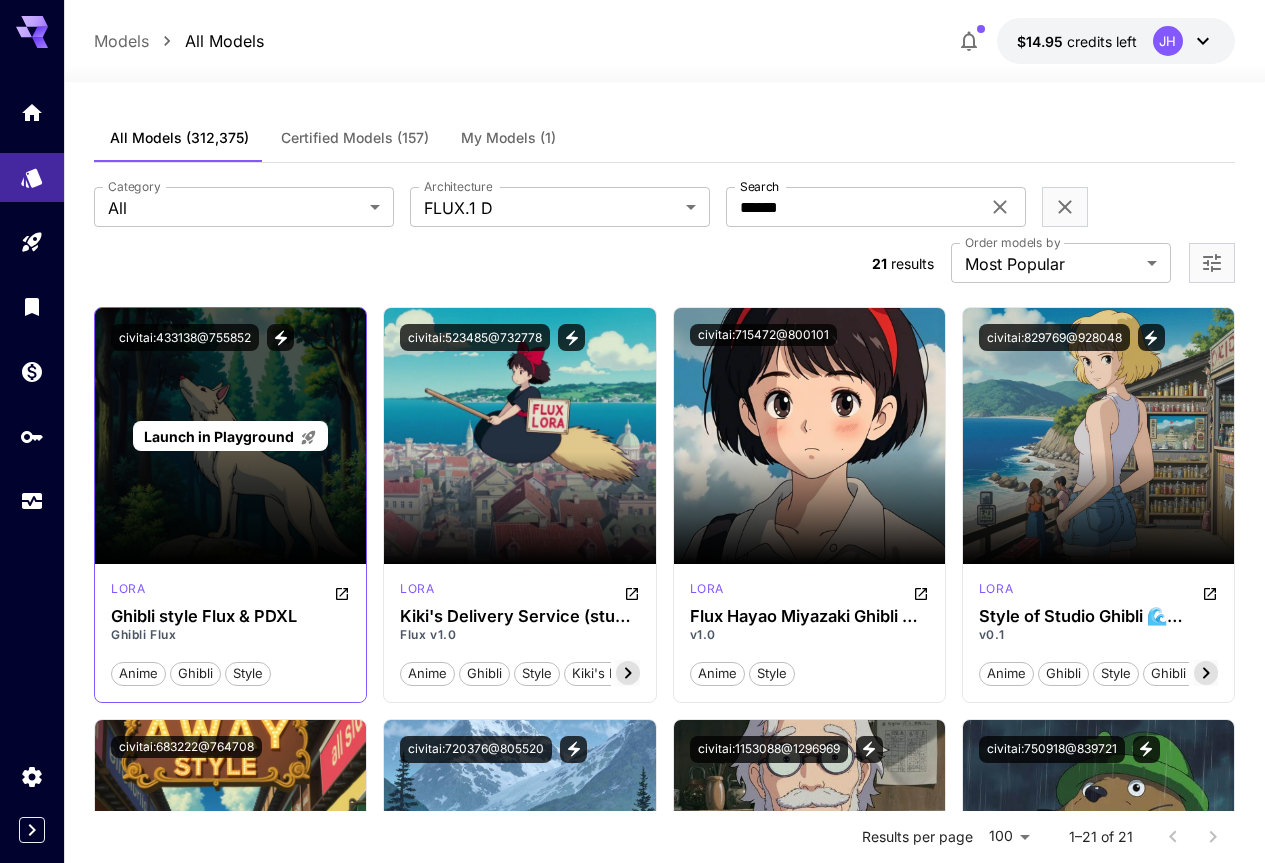 click on "Launch in Playground" at bounding box center [219, 436] 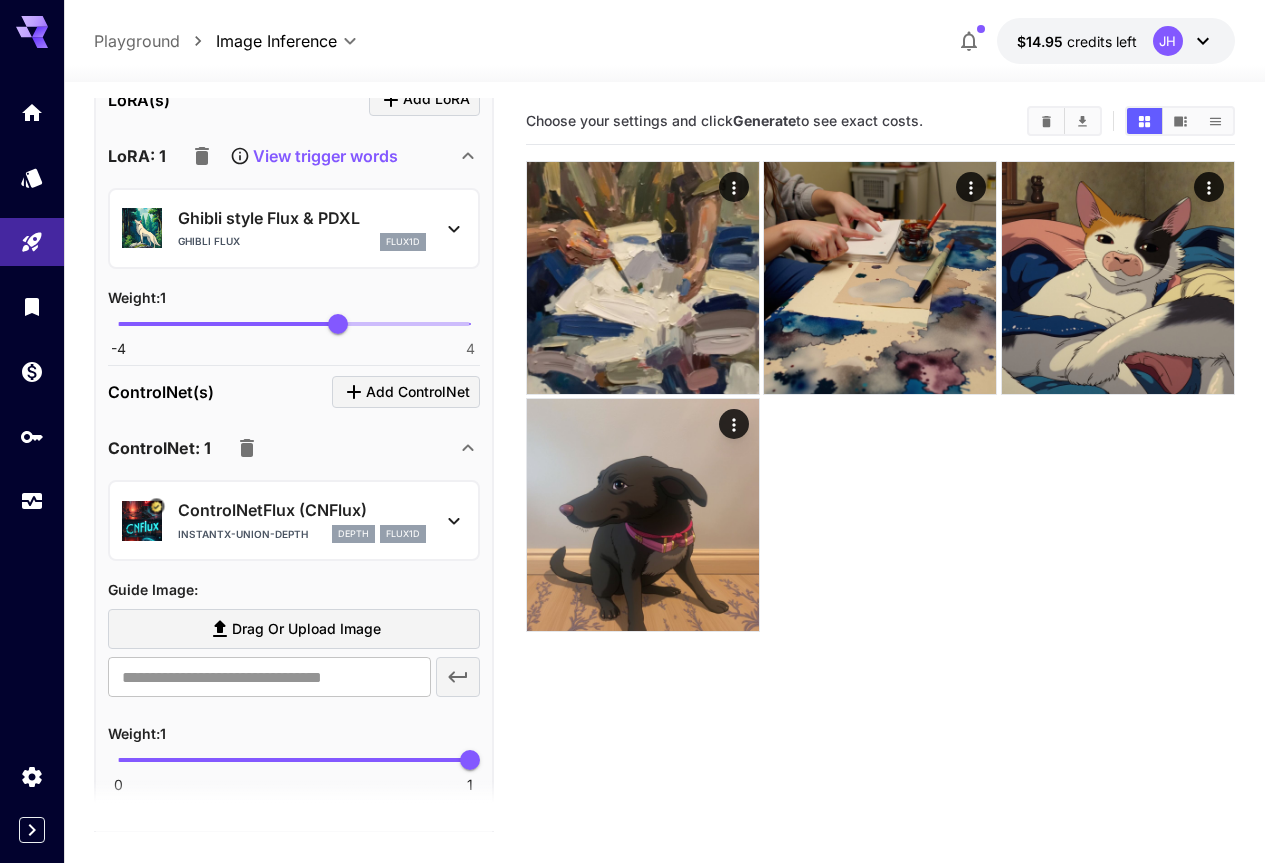 scroll, scrollTop: 777, scrollLeft: 0, axis: vertical 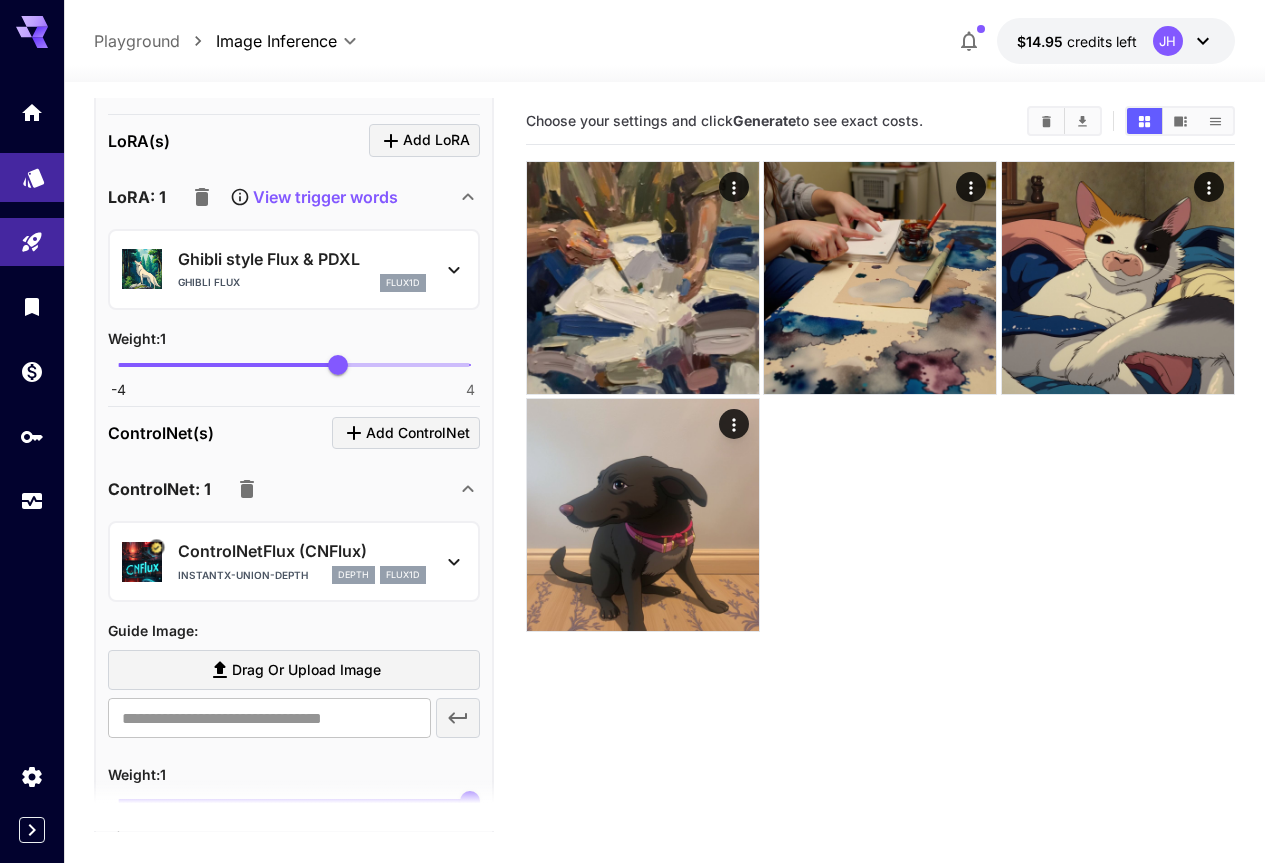 click at bounding box center [32, 177] 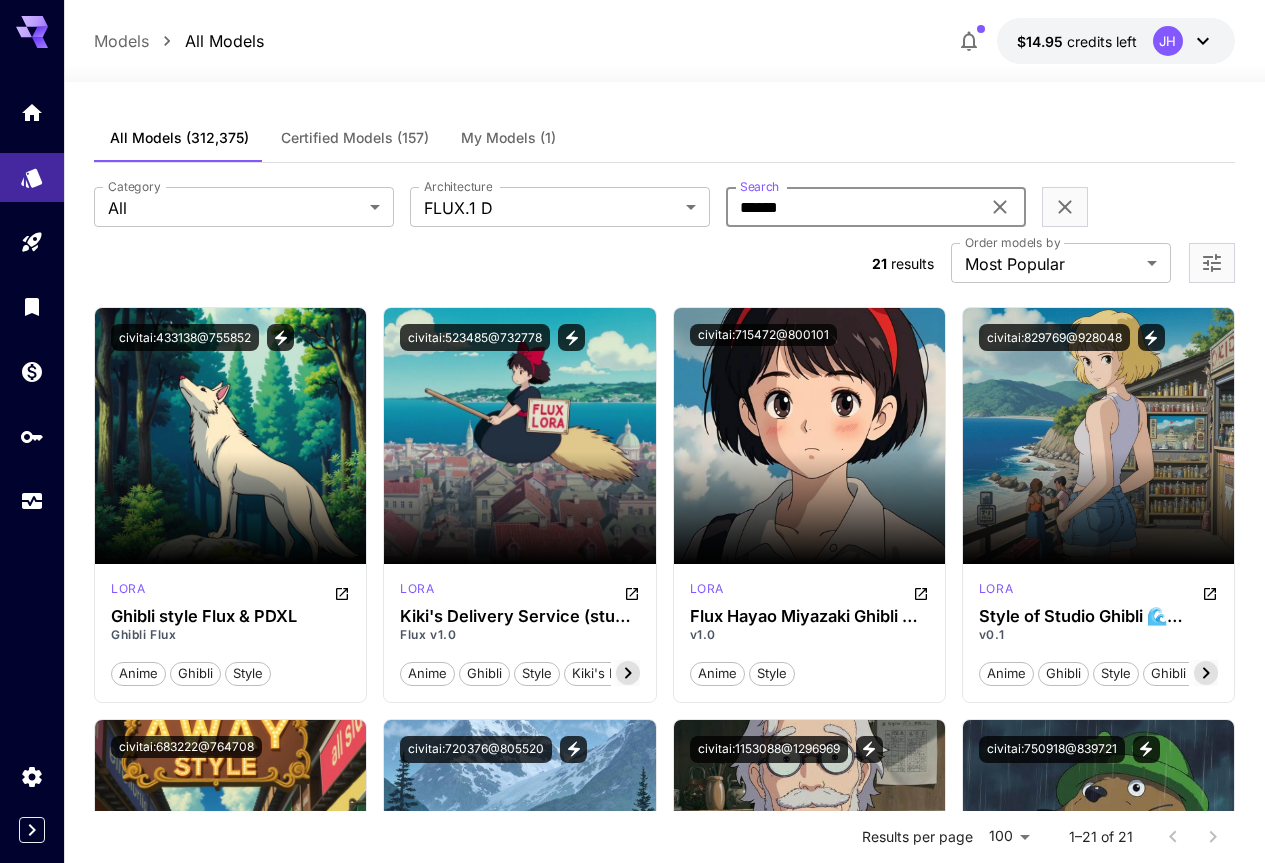 click on "******" at bounding box center [853, 207] 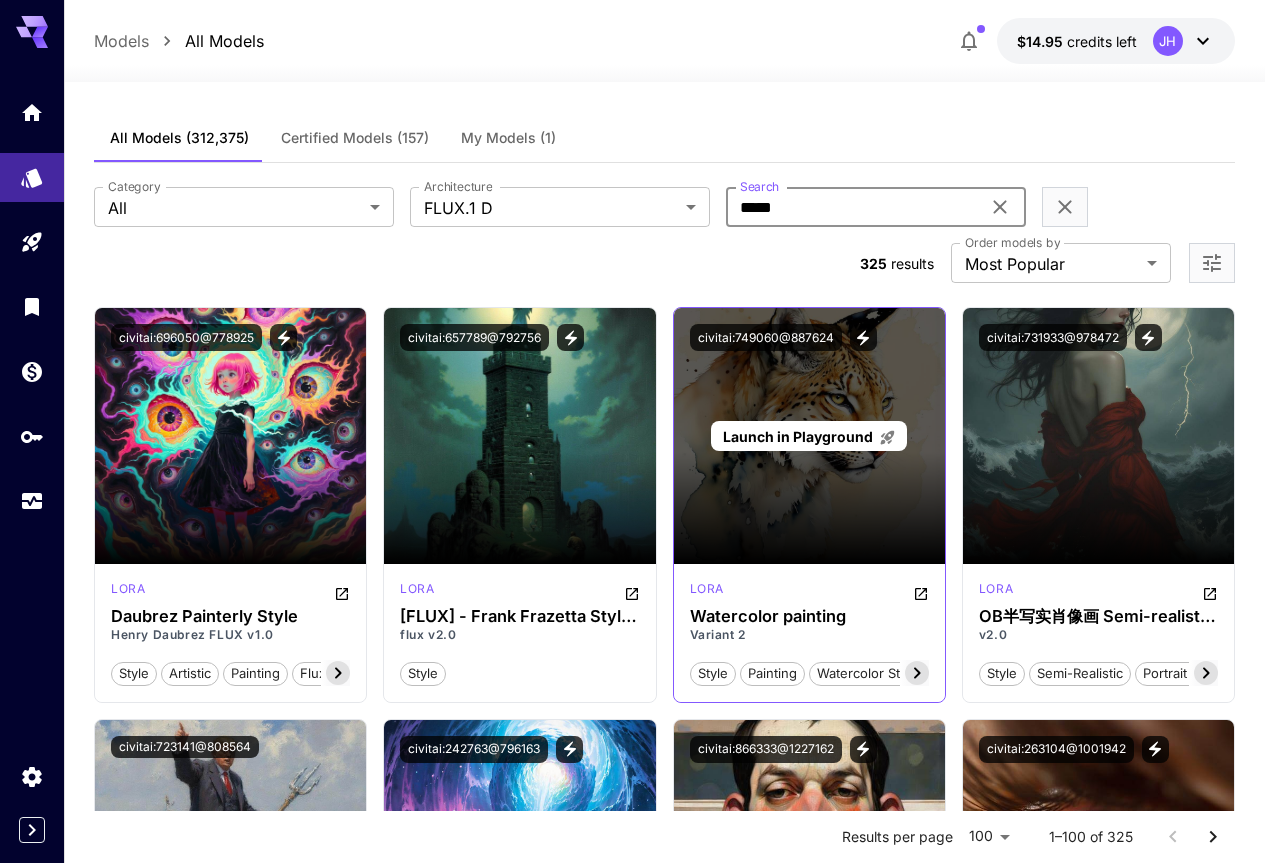 type on "*****" 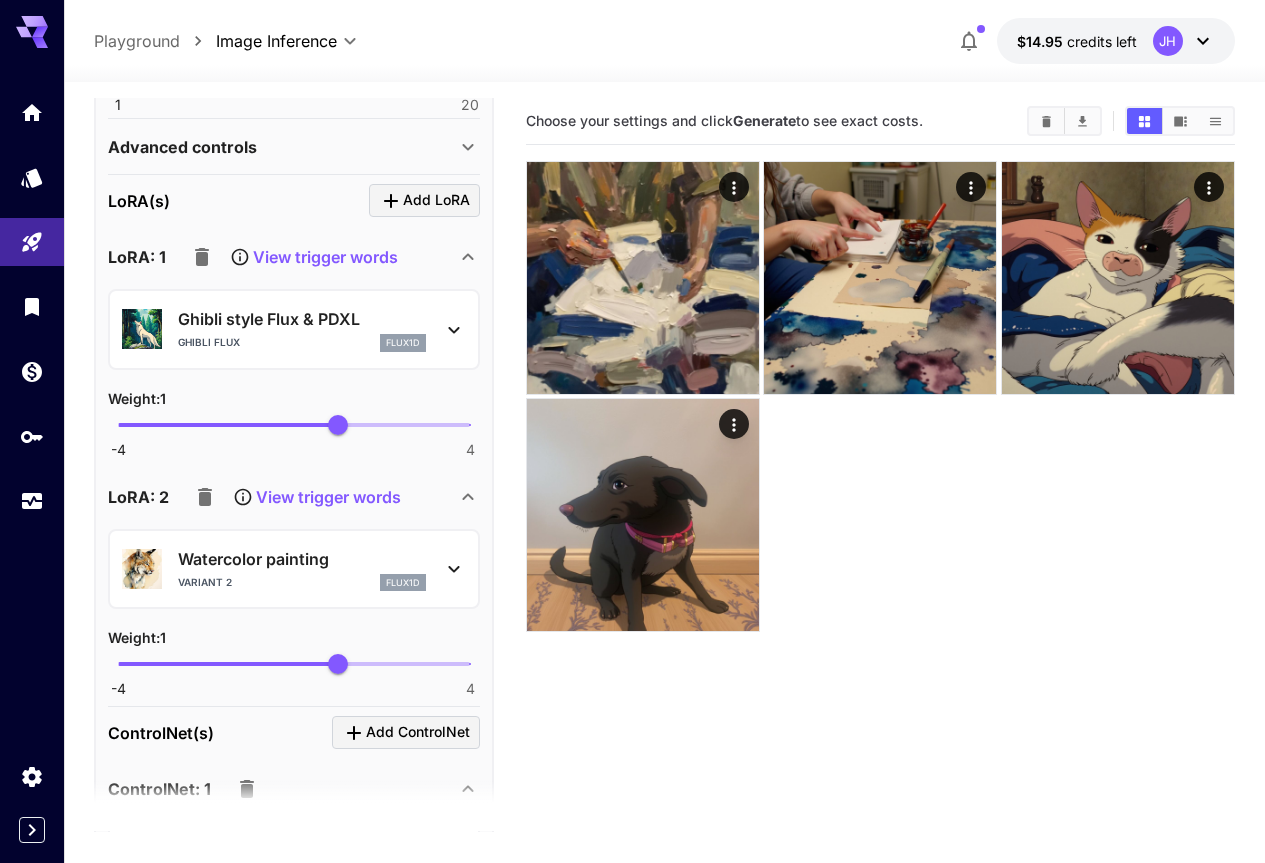 scroll, scrollTop: 617, scrollLeft: 0, axis: vertical 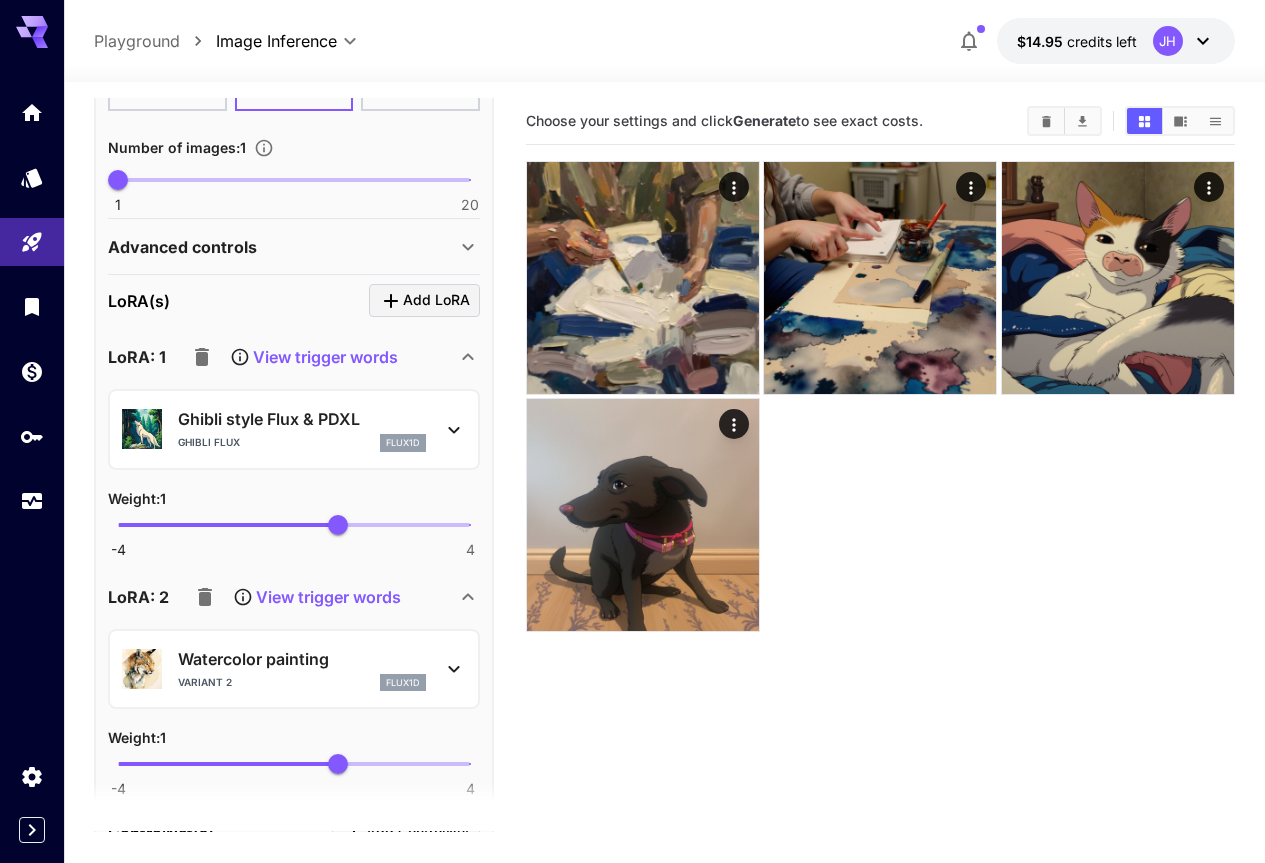 click 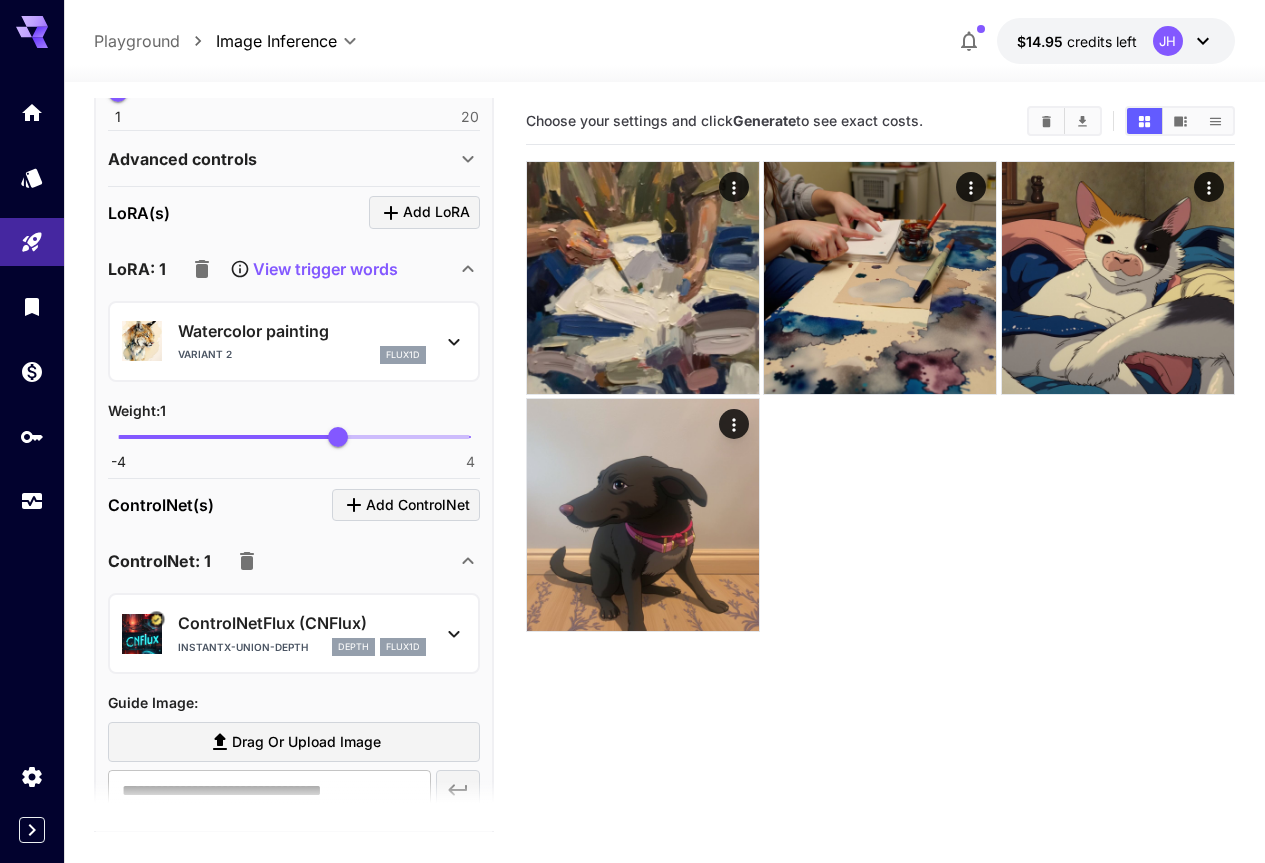 scroll, scrollTop: 817, scrollLeft: 0, axis: vertical 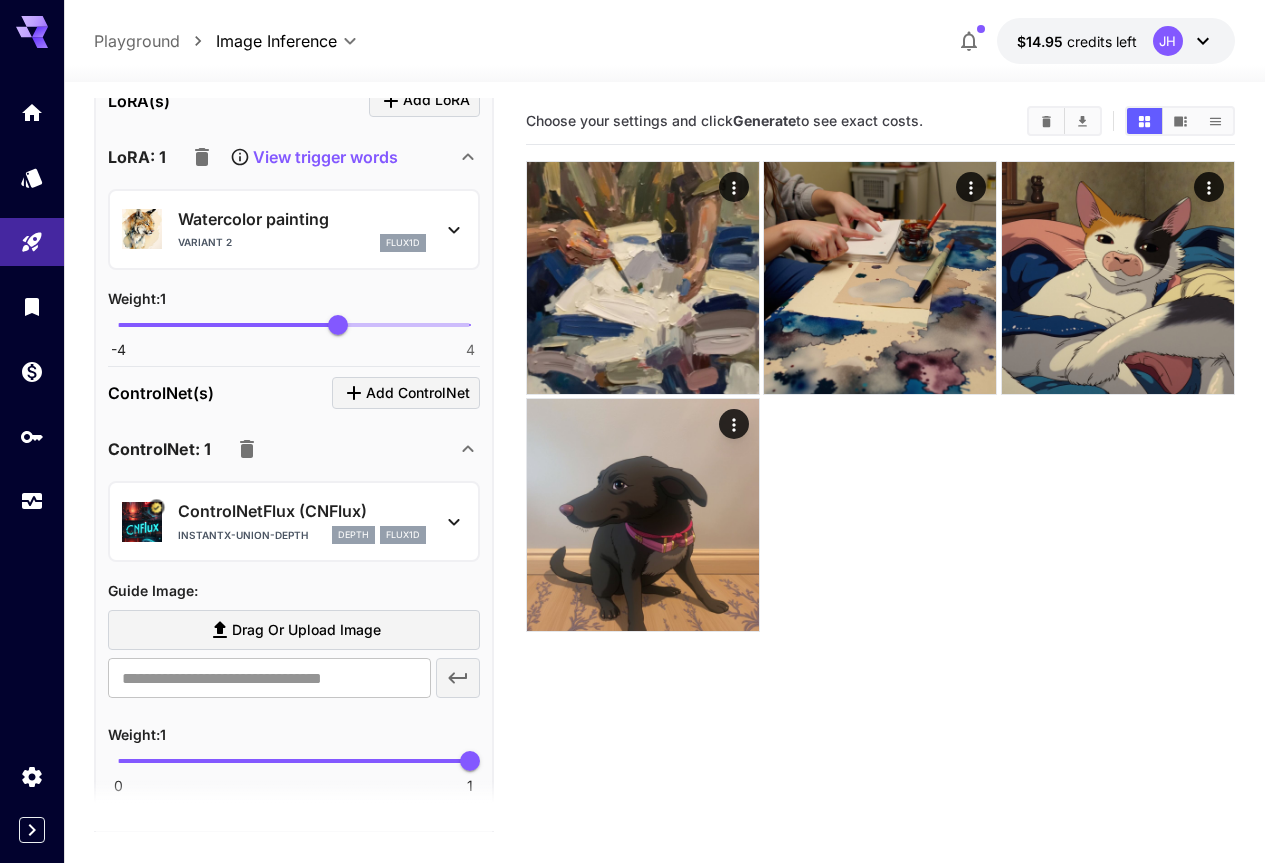 click on "**********" at bounding box center (294, 544) 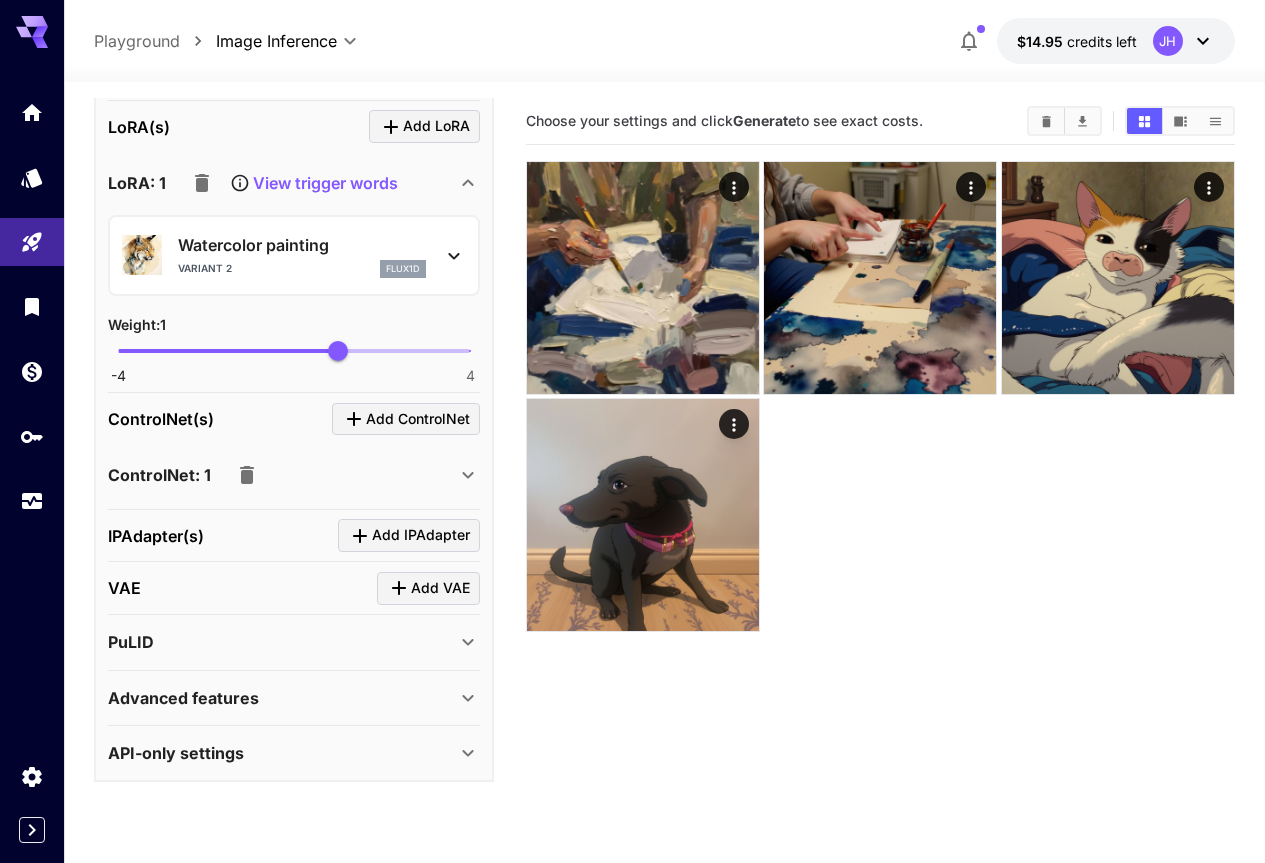 click 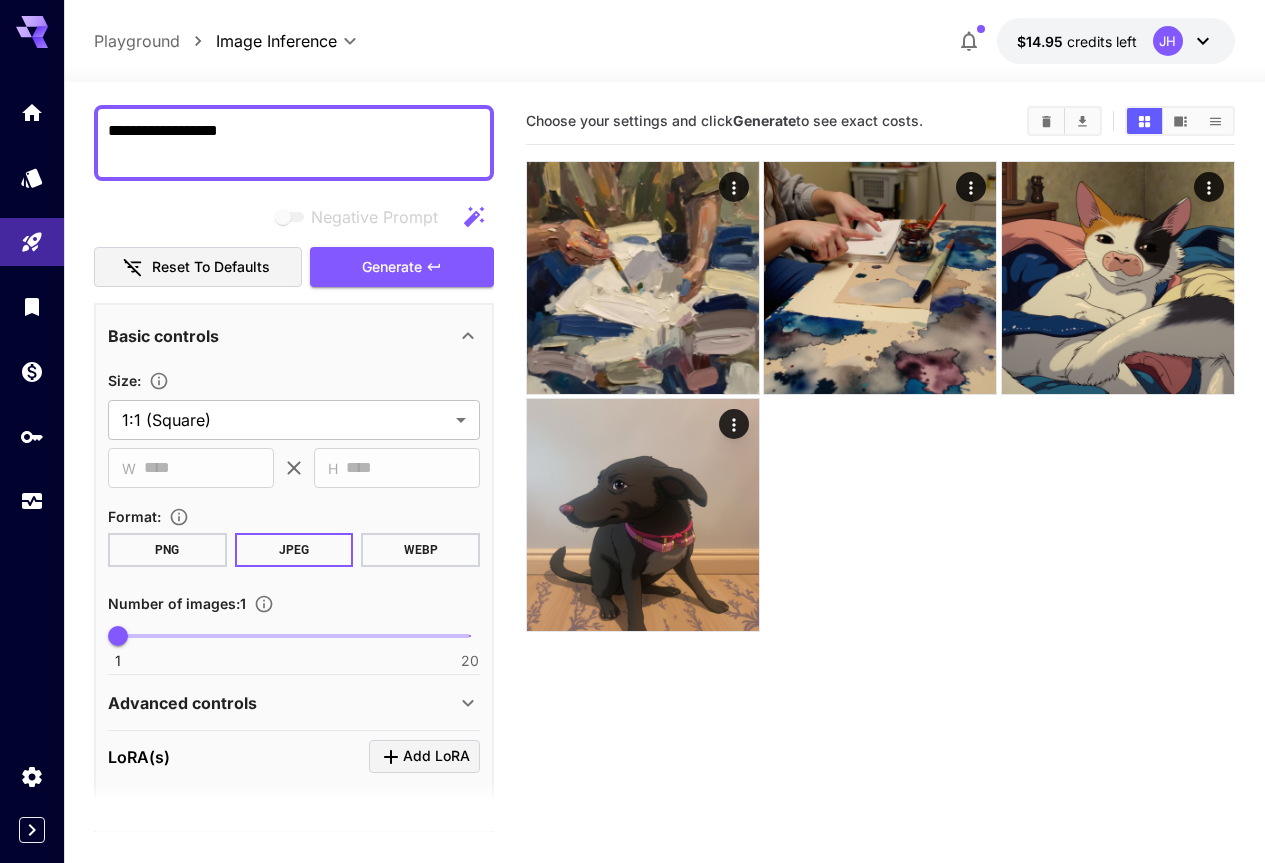 scroll, scrollTop: 400, scrollLeft: 0, axis: vertical 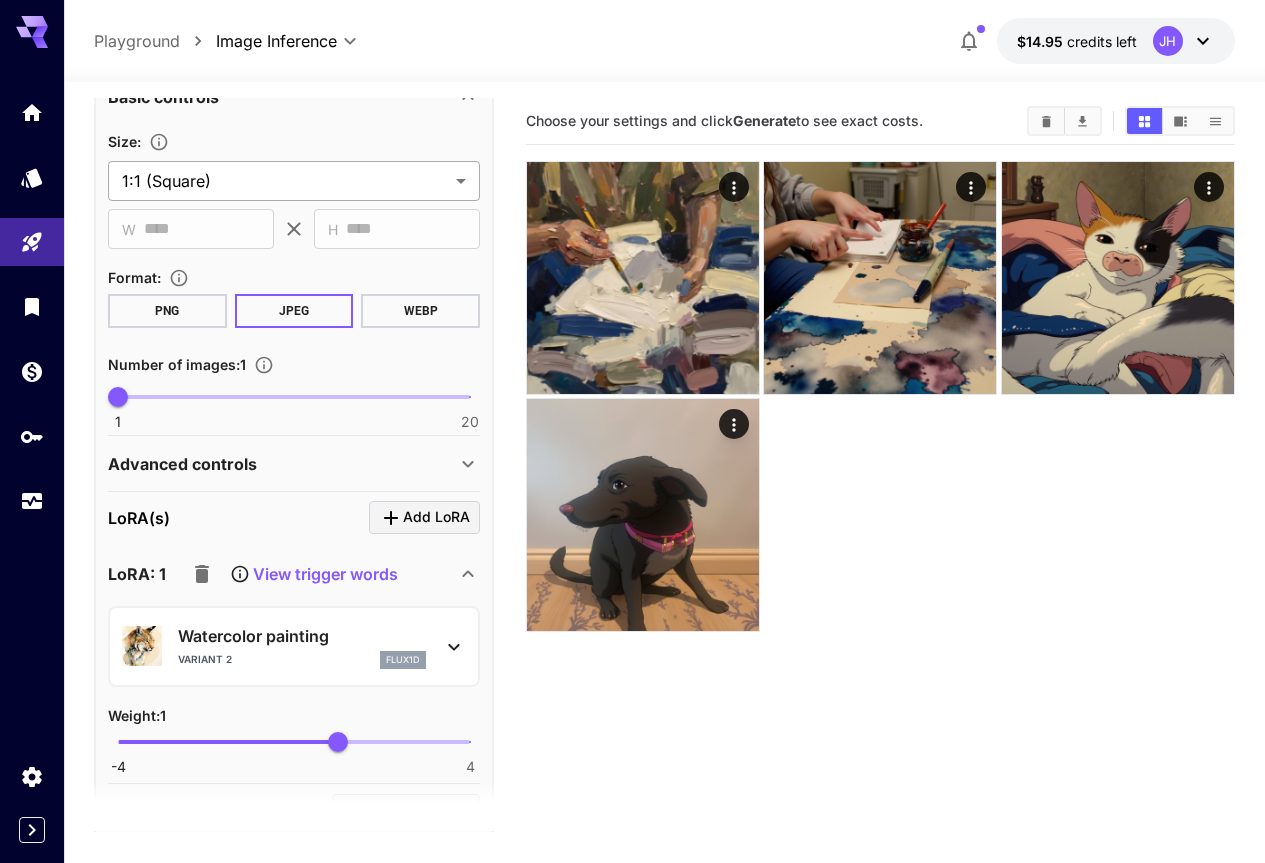 click on "**********" at bounding box center [632, 510] 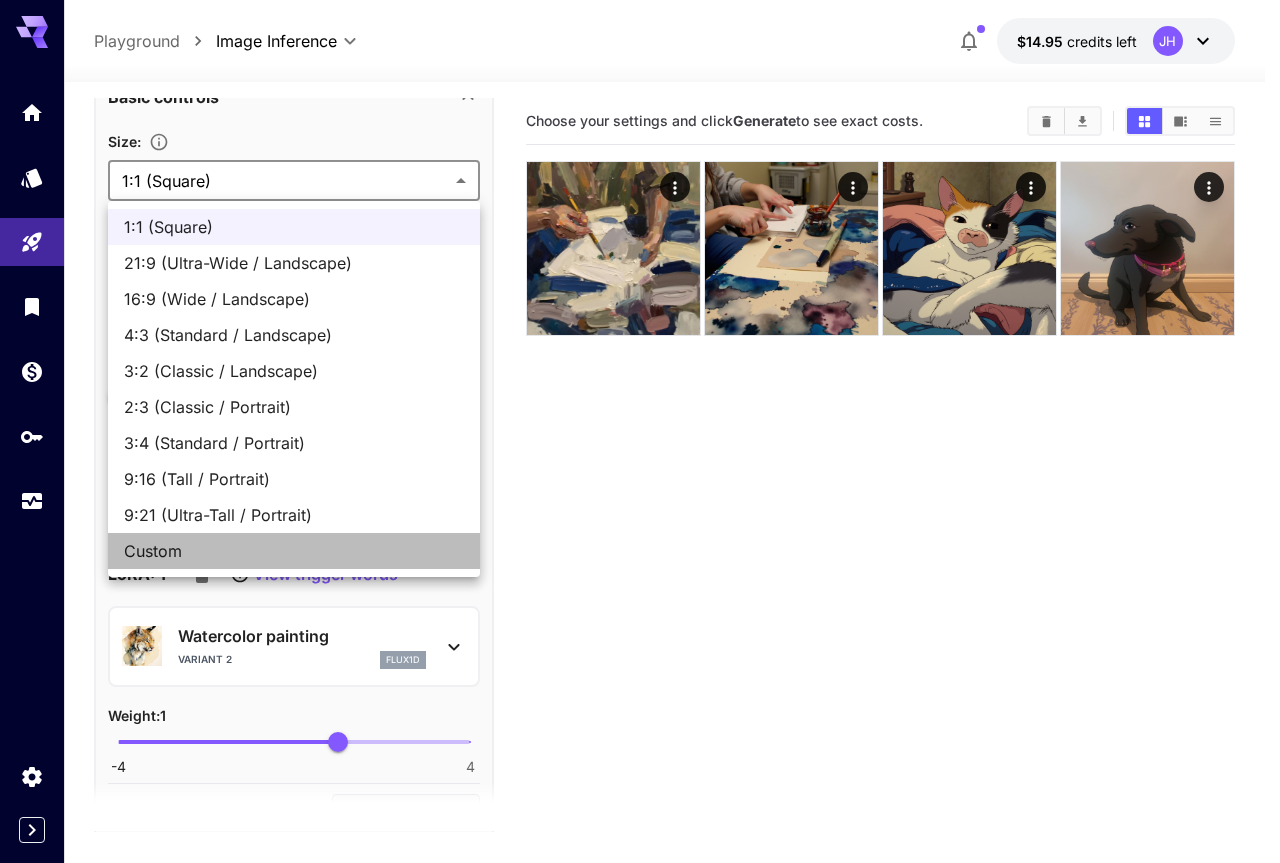 click on "Custom" at bounding box center (294, 551) 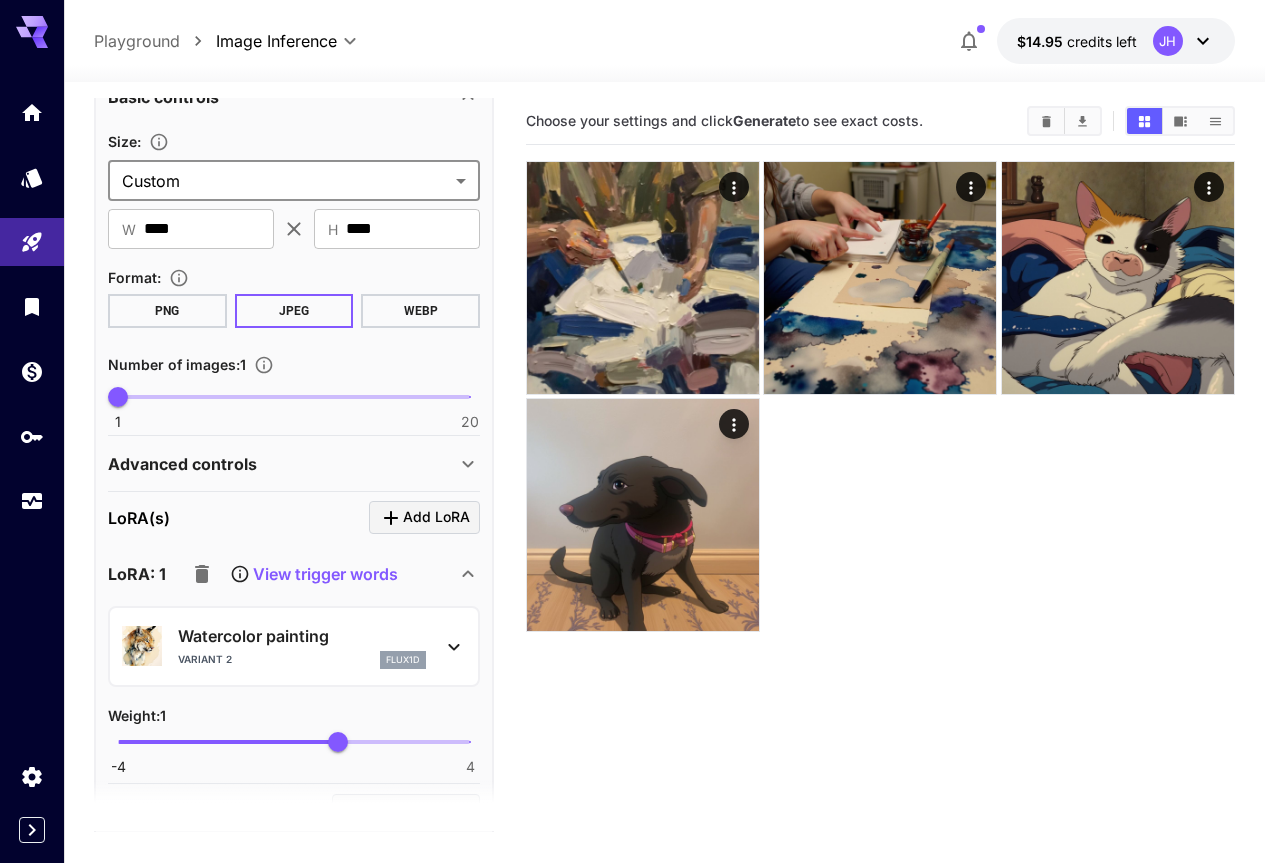 scroll, scrollTop: 300, scrollLeft: 0, axis: vertical 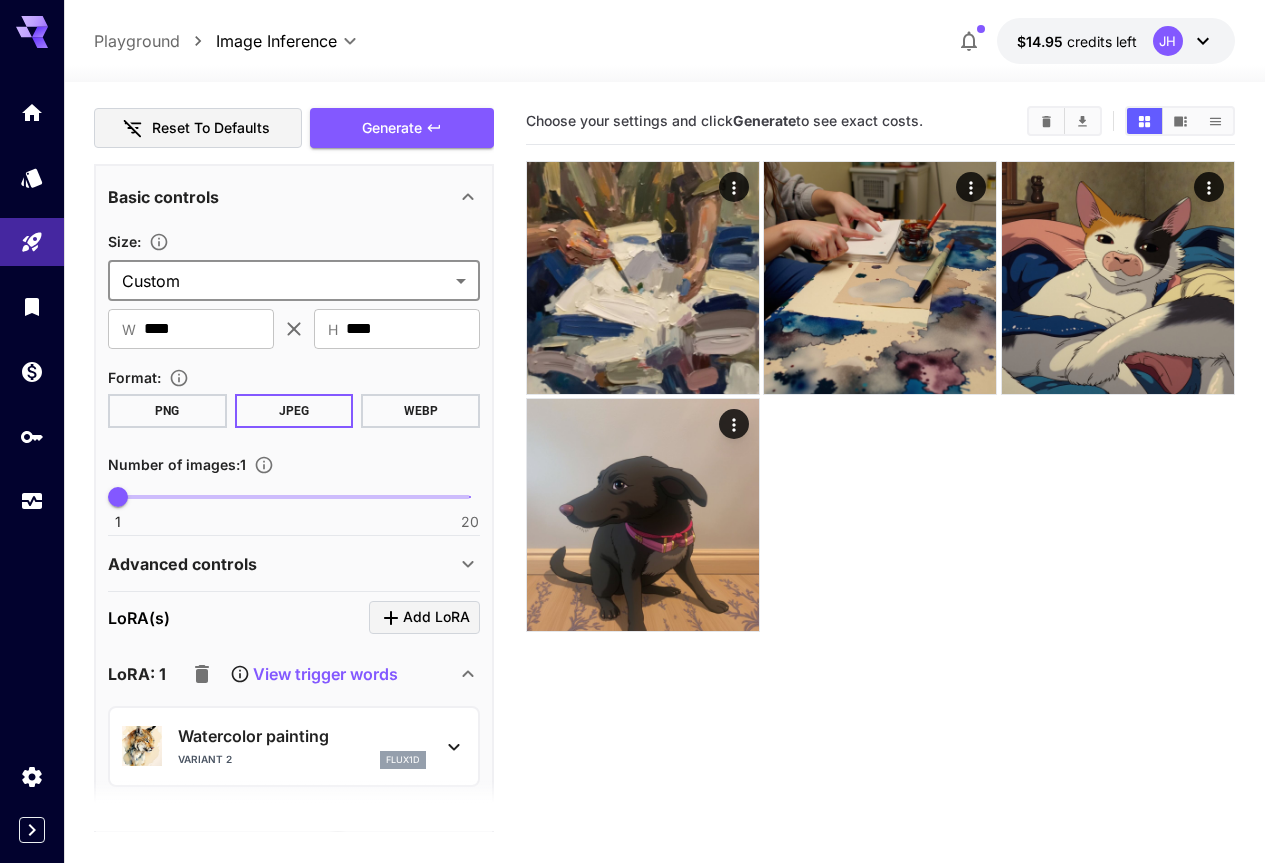 click on "Advanced controls" at bounding box center (182, 564) 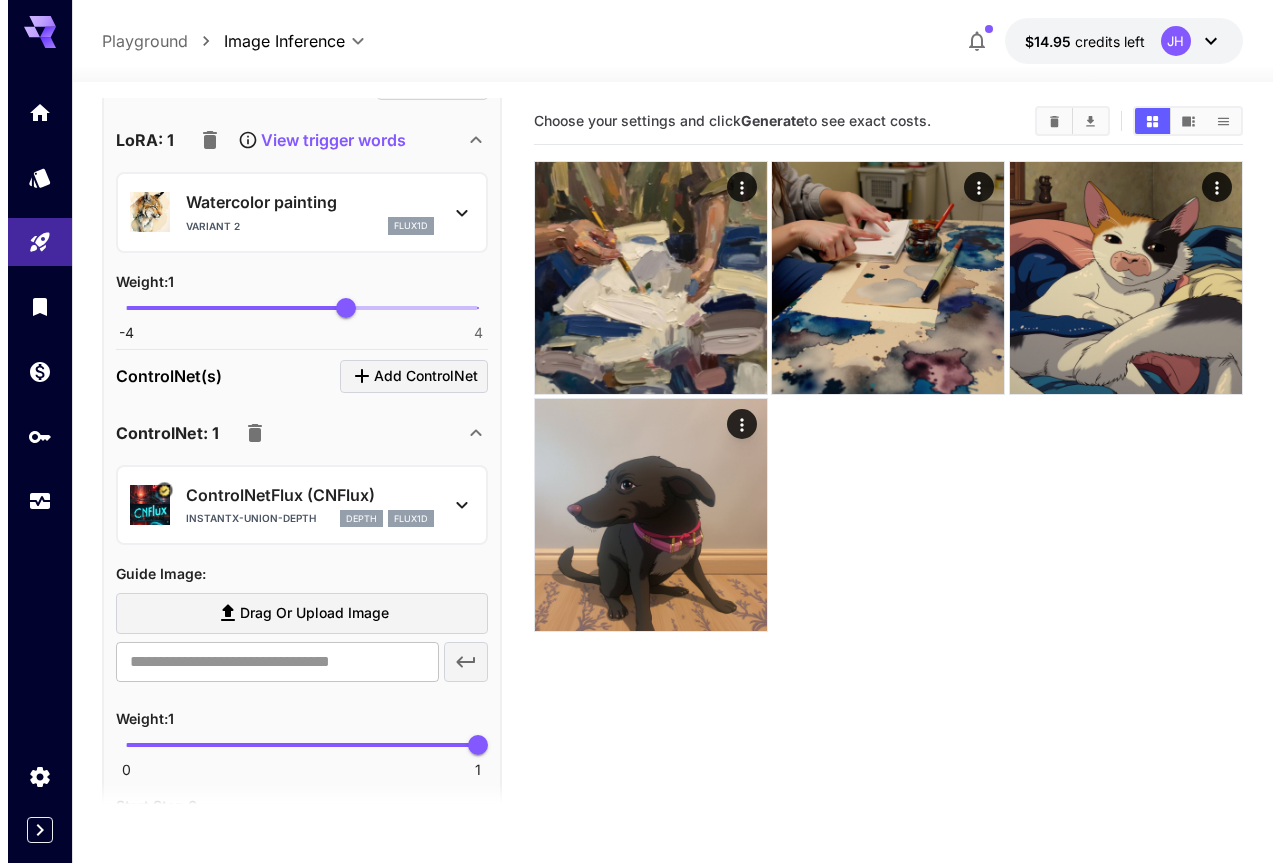 scroll, scrollTop: 2000, scrollLeft: 0, axis: vertical 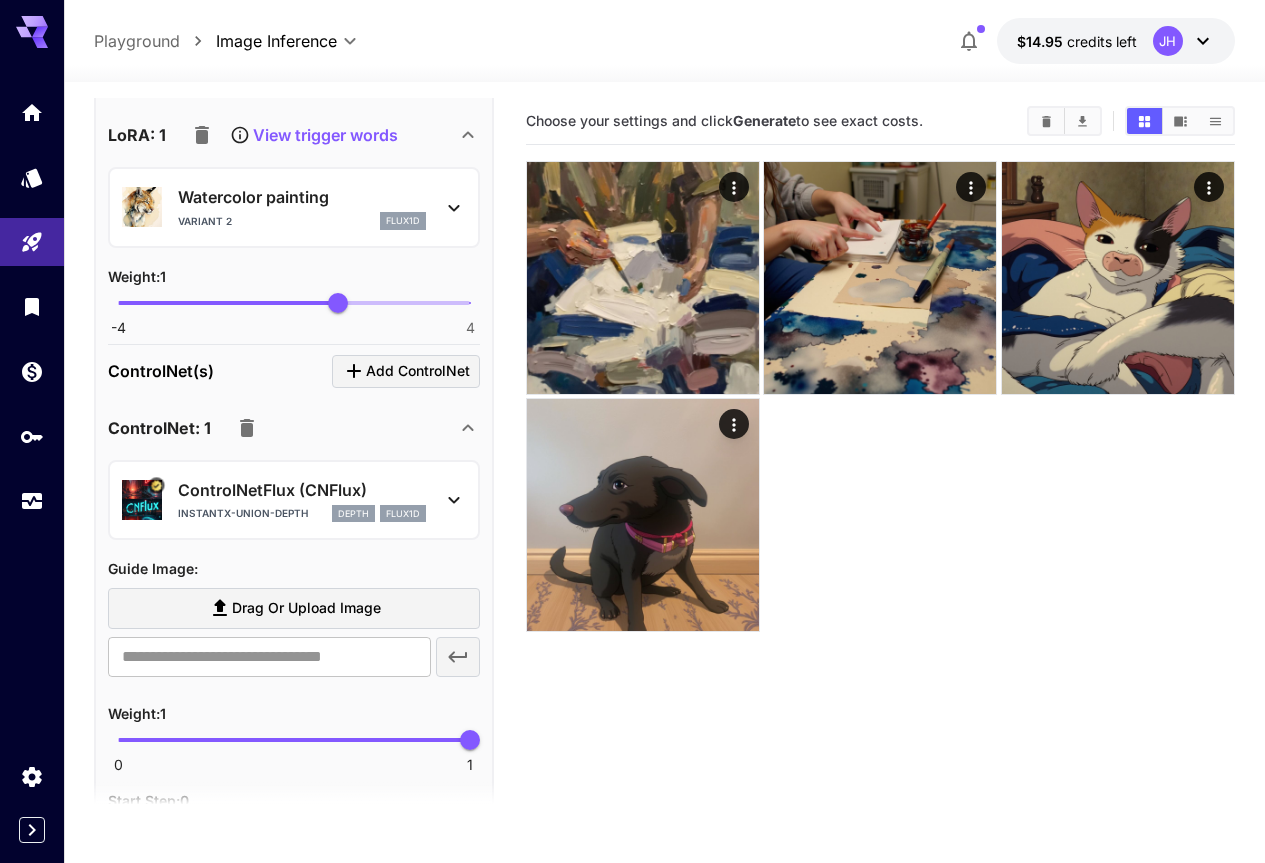 click on "ControlNetFlux (CNFlux)" at bounding box center (302, 490) 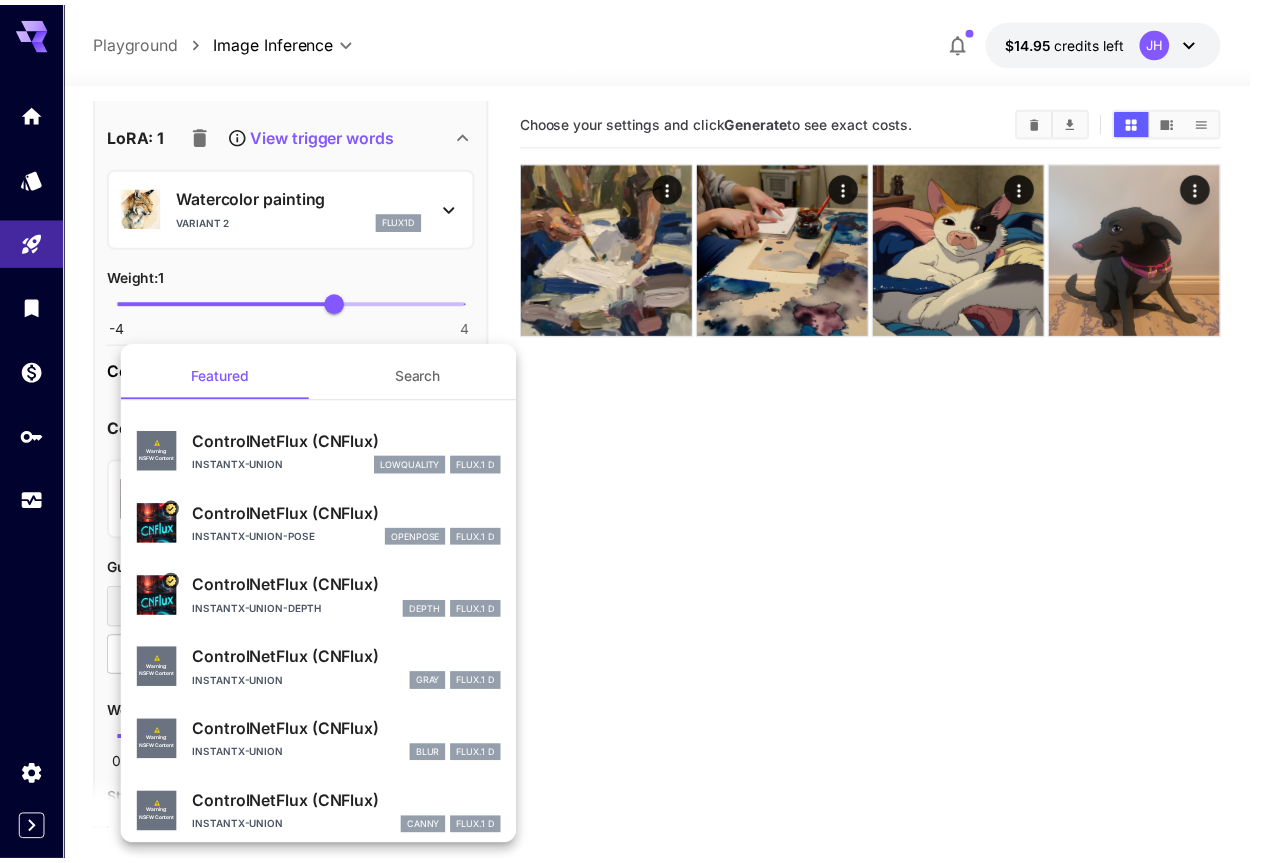 scroll, scrollTop: 85, scrollLeft: 0, axis: vertical 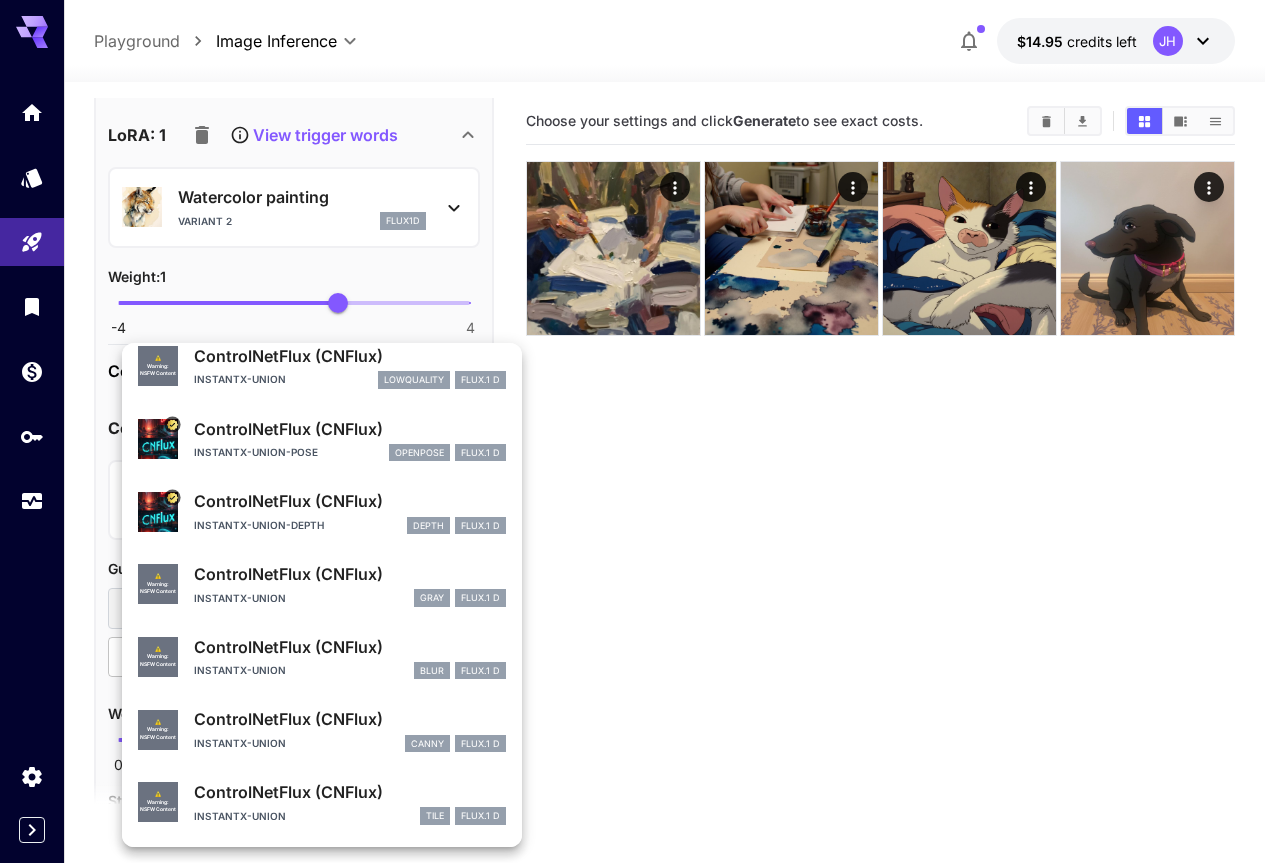 click on "instantx-union-depth" at bounding box center (259, 525) 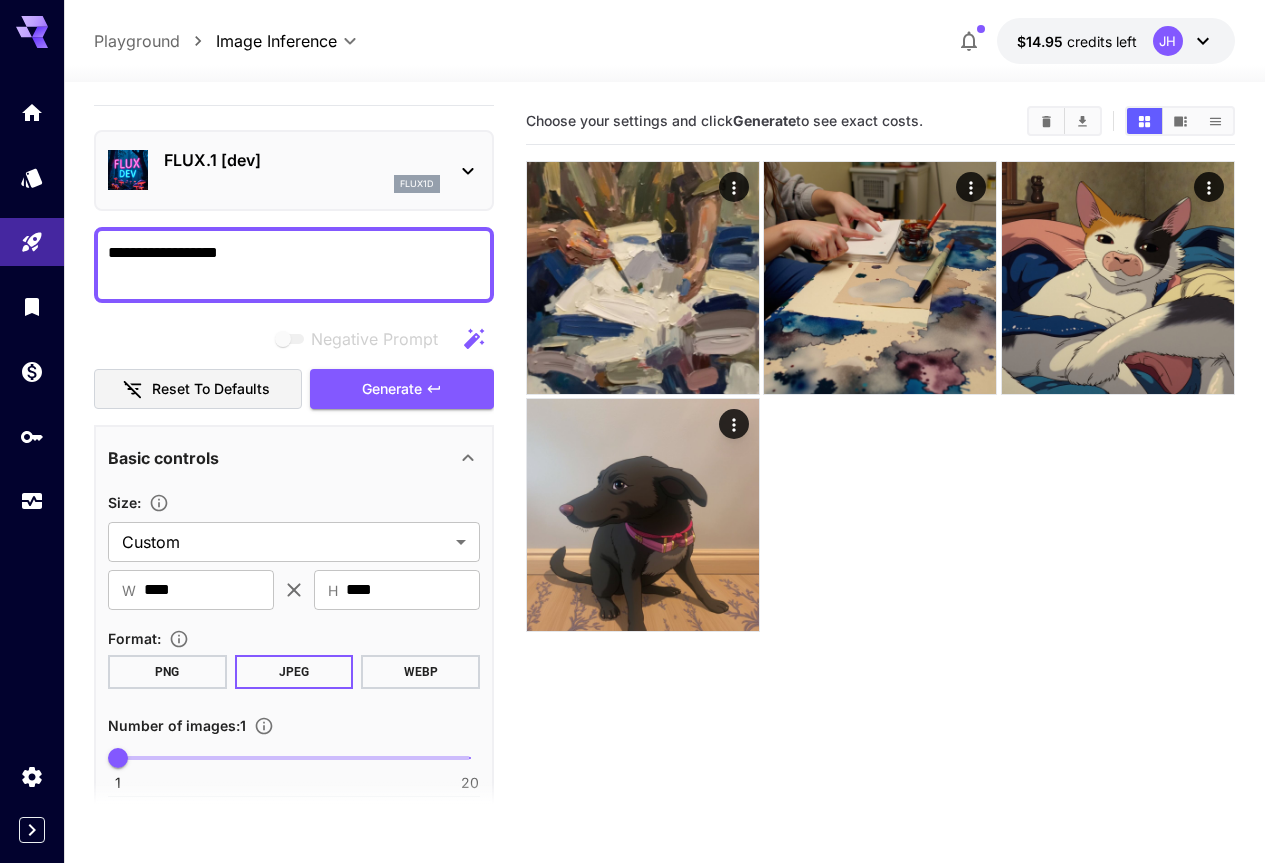 scroll, scrollTop: 0, scrollLeft: 0, axis: both 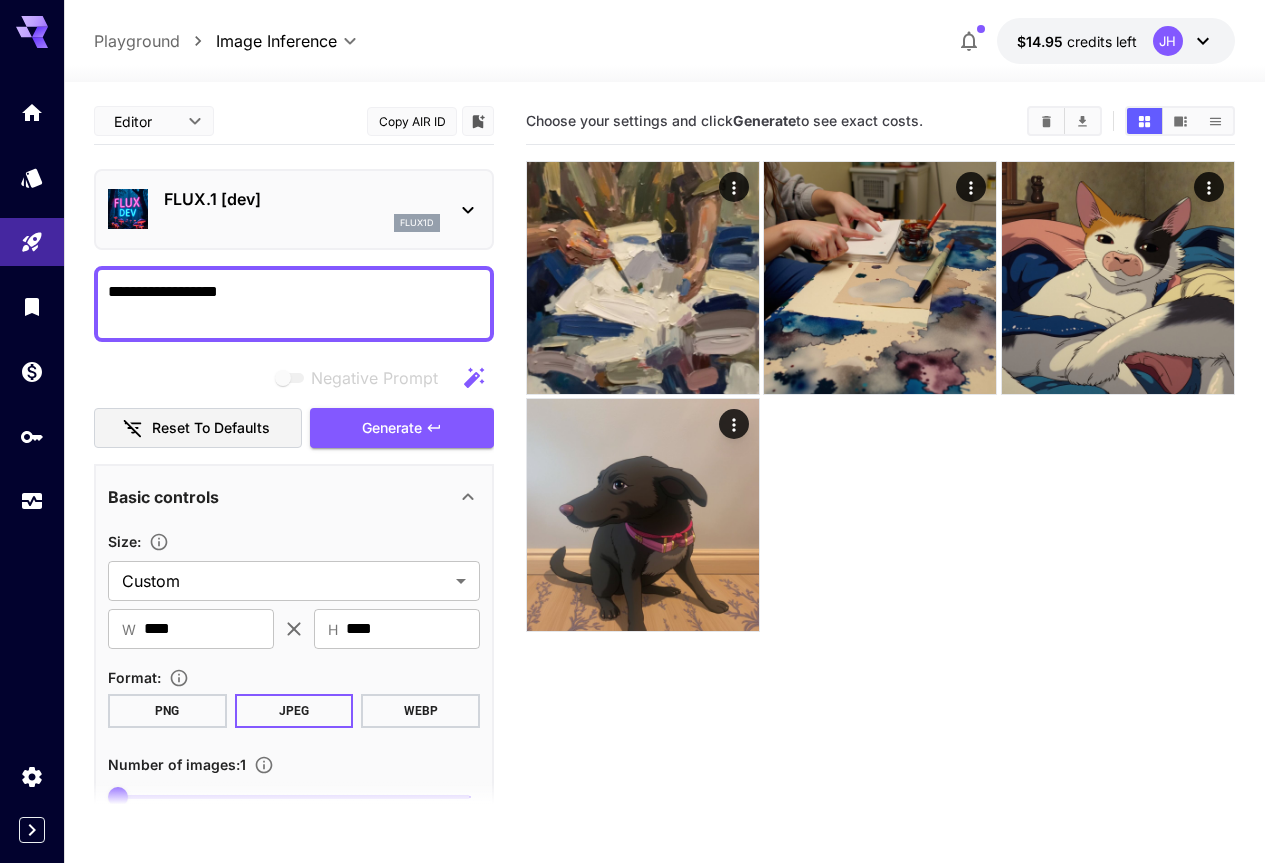 click on "**********" at bounding box center (294, 304) 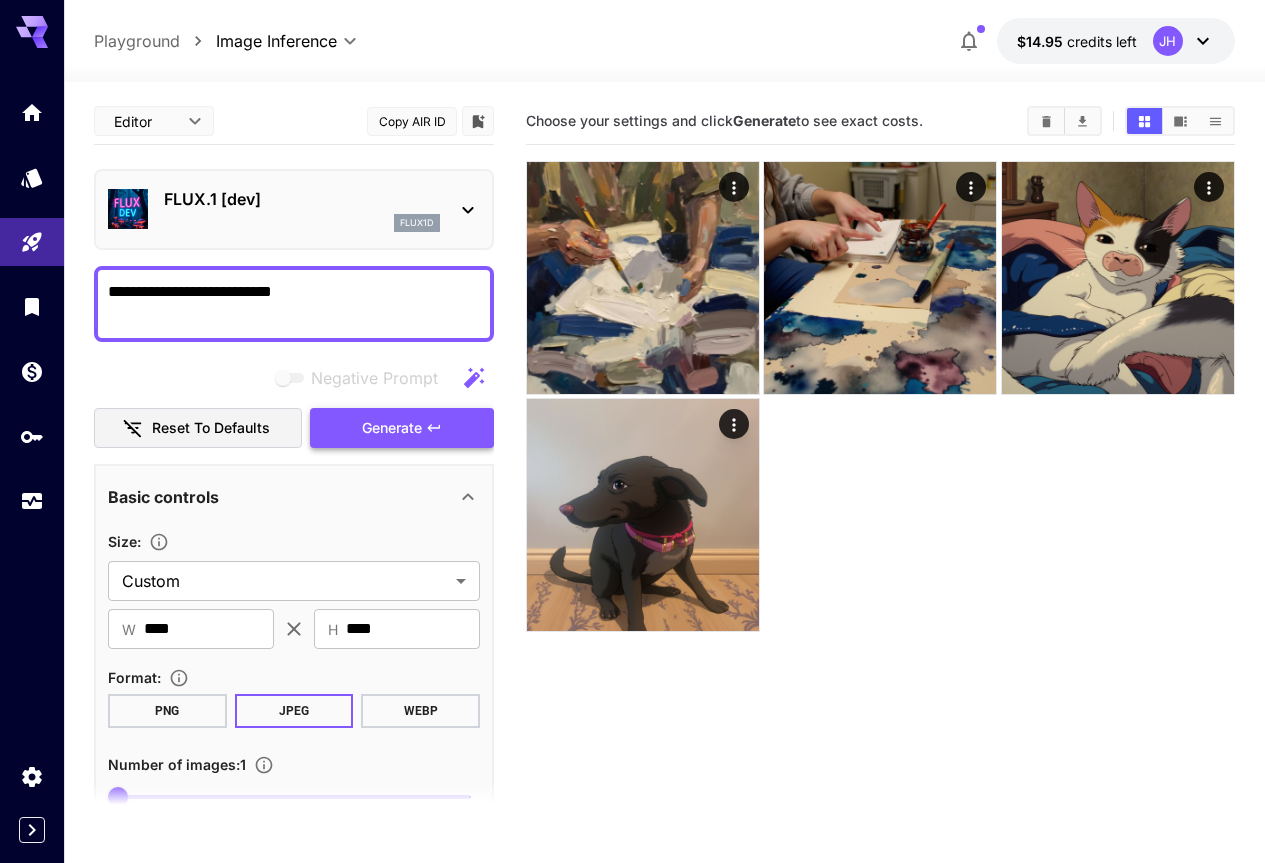 type on "**********" 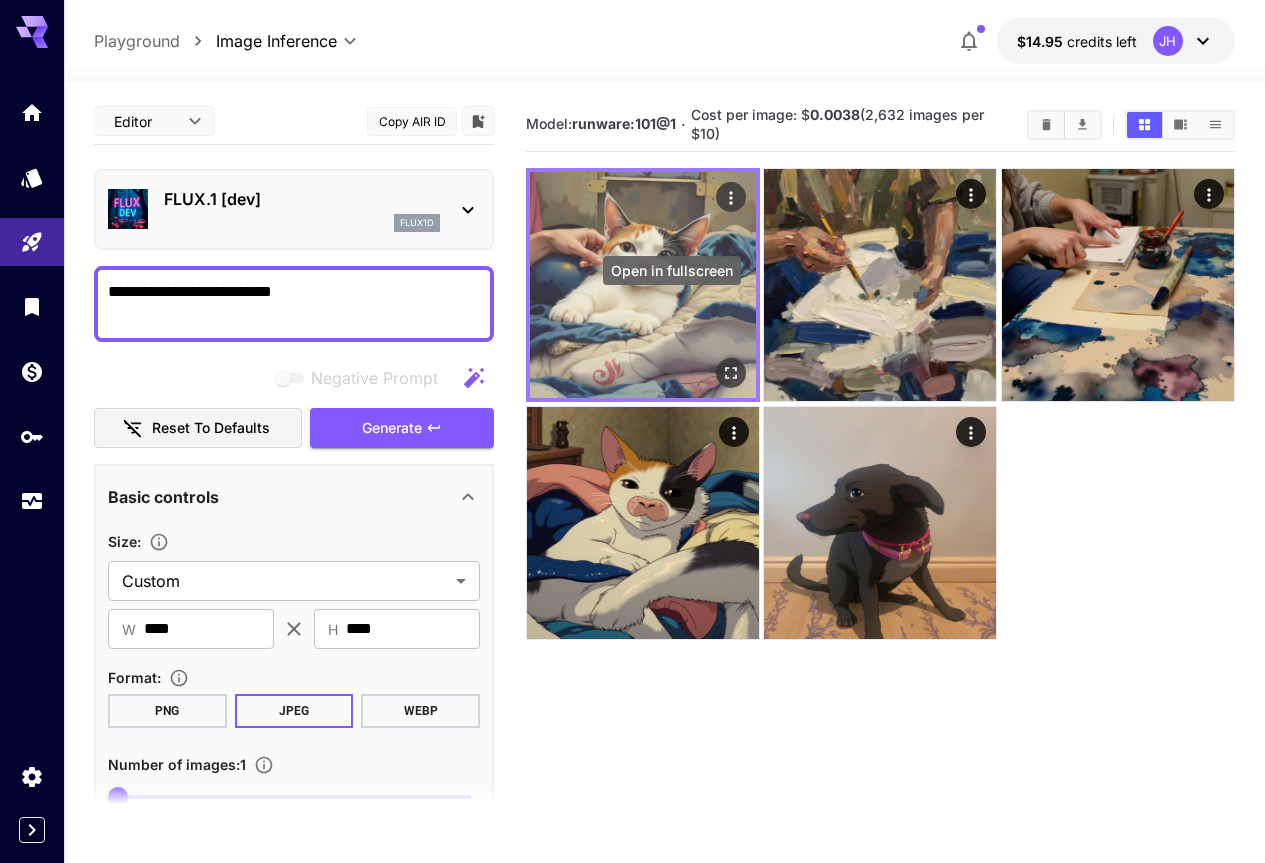 click 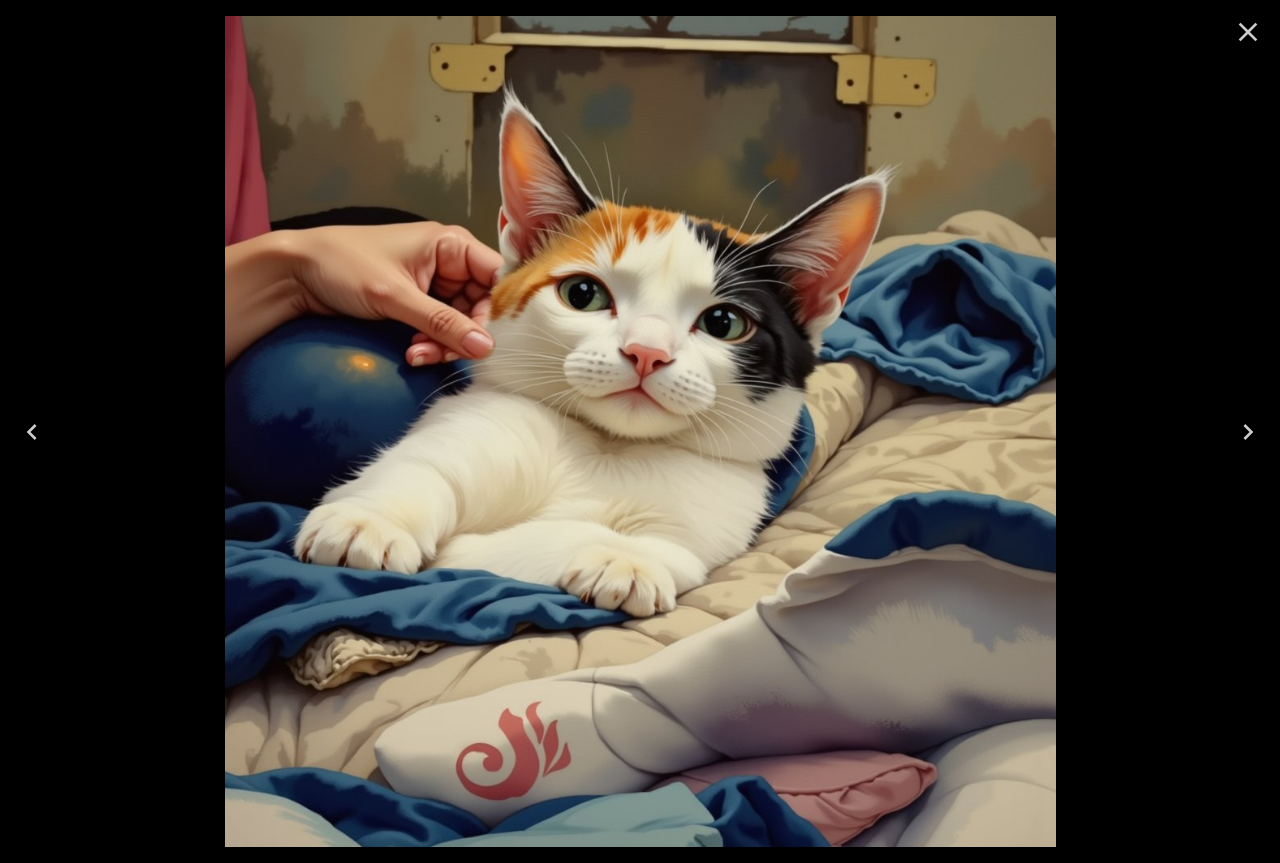 drag, startPoint x: 1251, startPoint y: 23, endPoint x: 1044, endPoint y: 159, distance: 247.67923 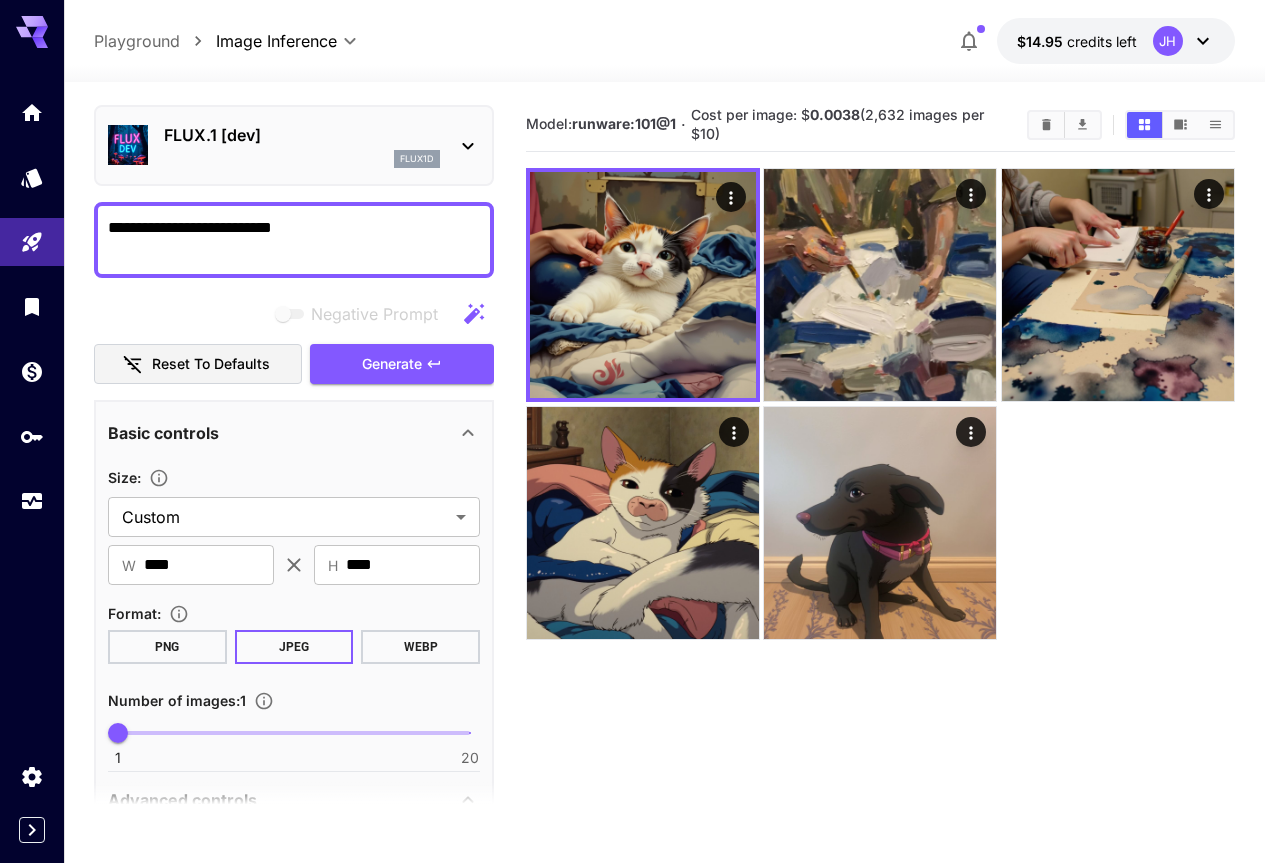 scroll, scrollTop: 100, scrollLeft: 0, axis: vertical 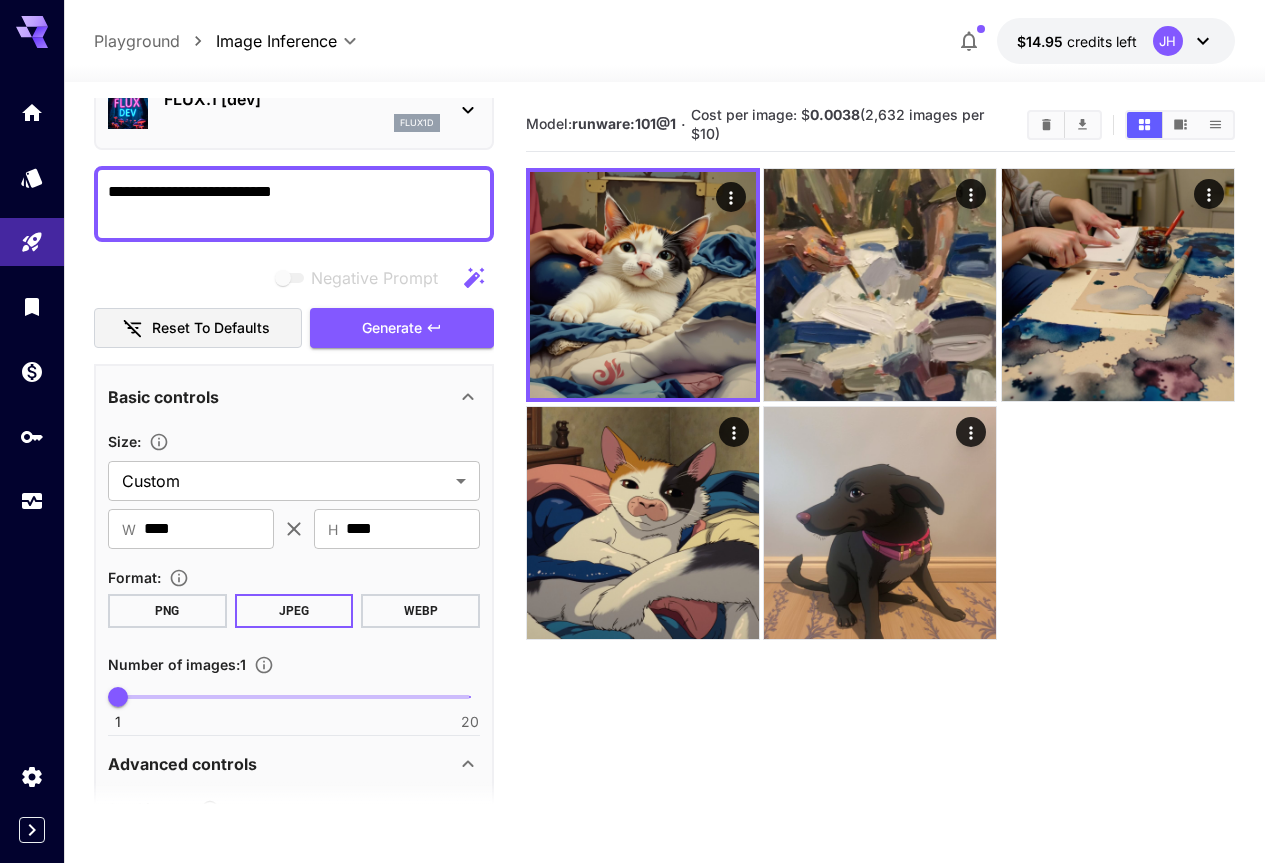 click on "**********" at bounding box center [664, 537] 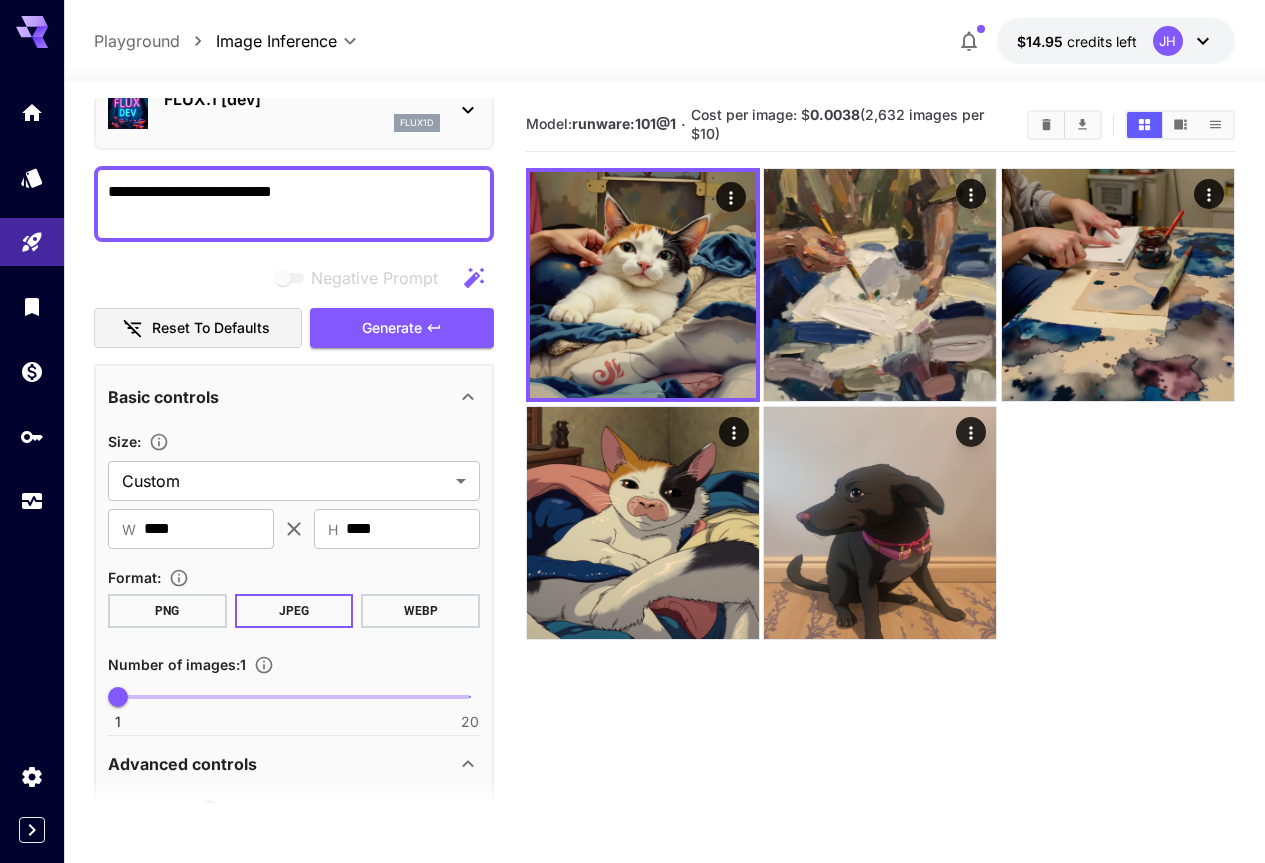 scroll, scrollTop: 158, scrollLeft: 0, axis: vertical 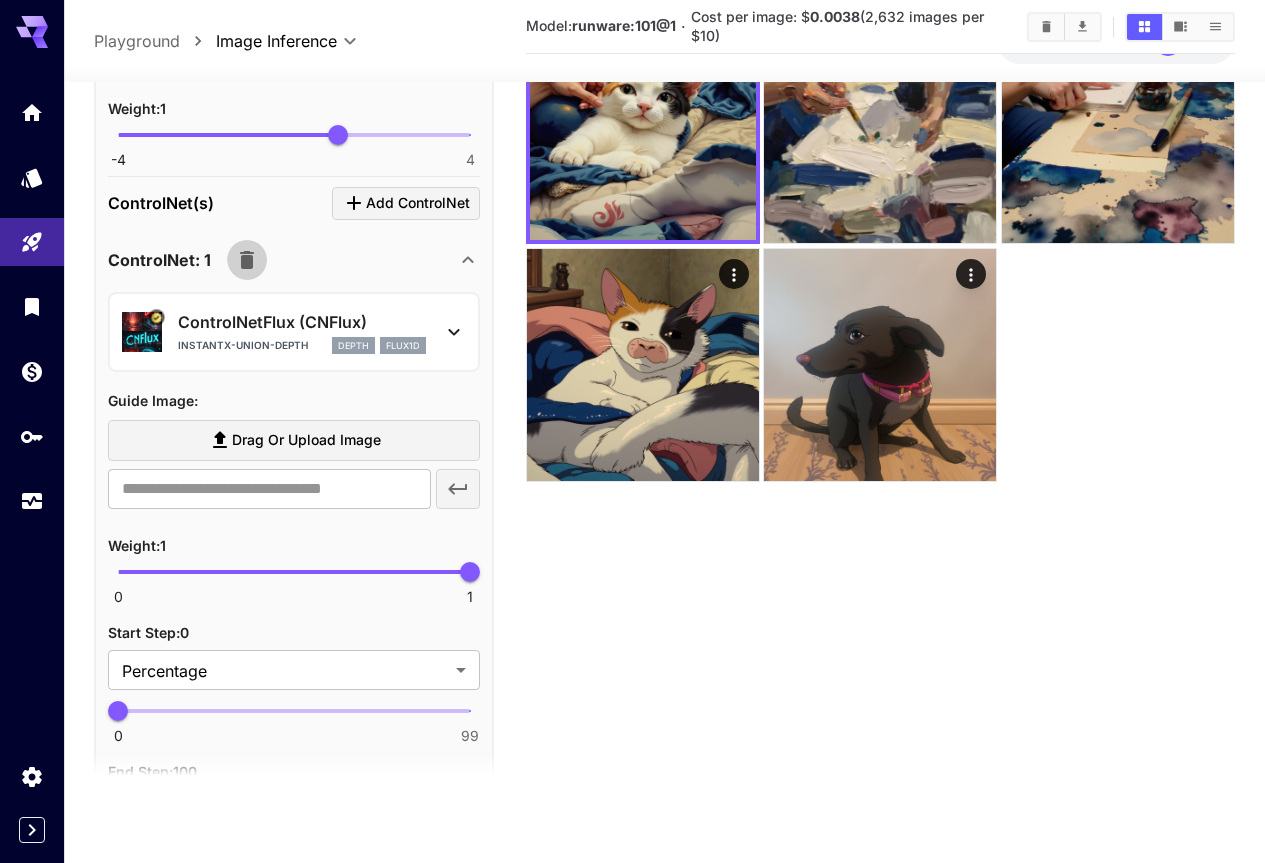 click 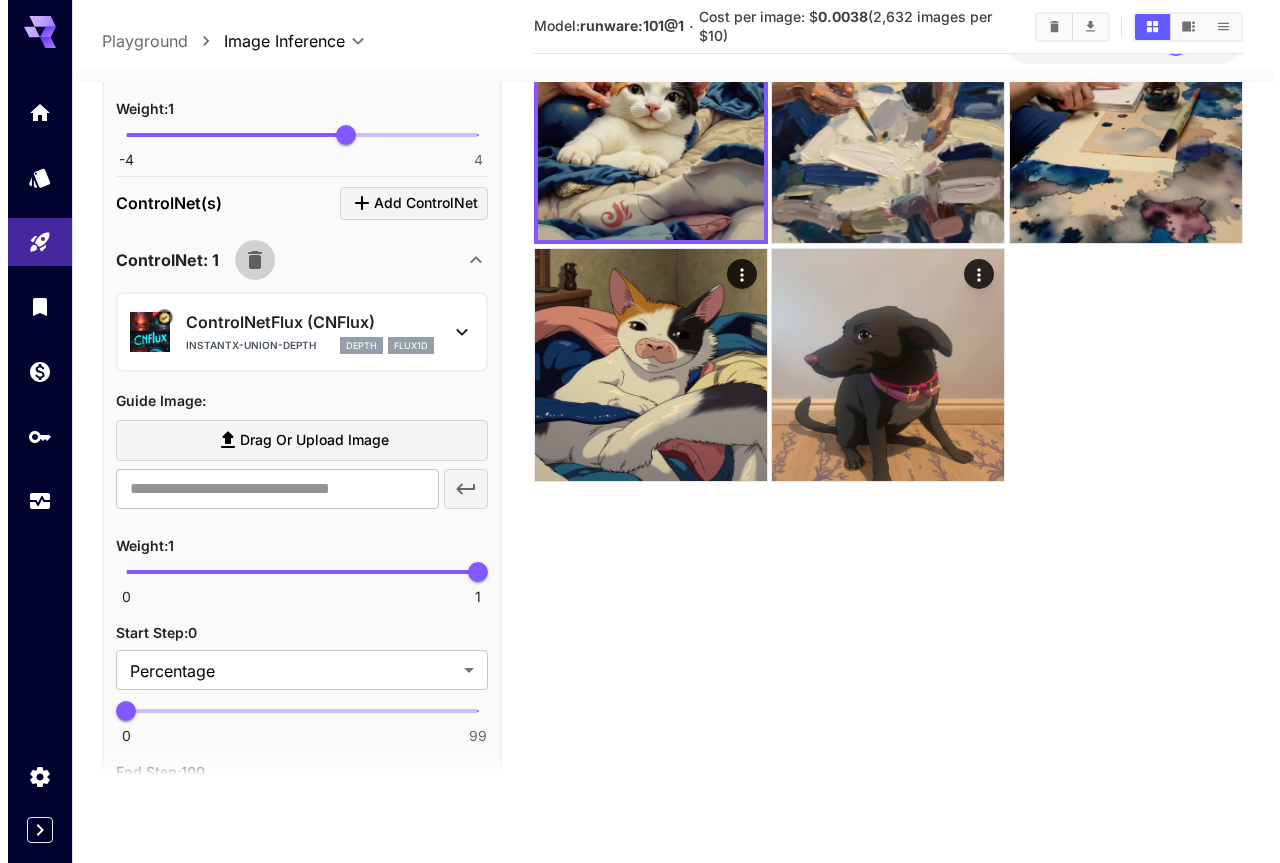 scroll, scrollTop: 1889, scrollLeft: 0, axis: vertical 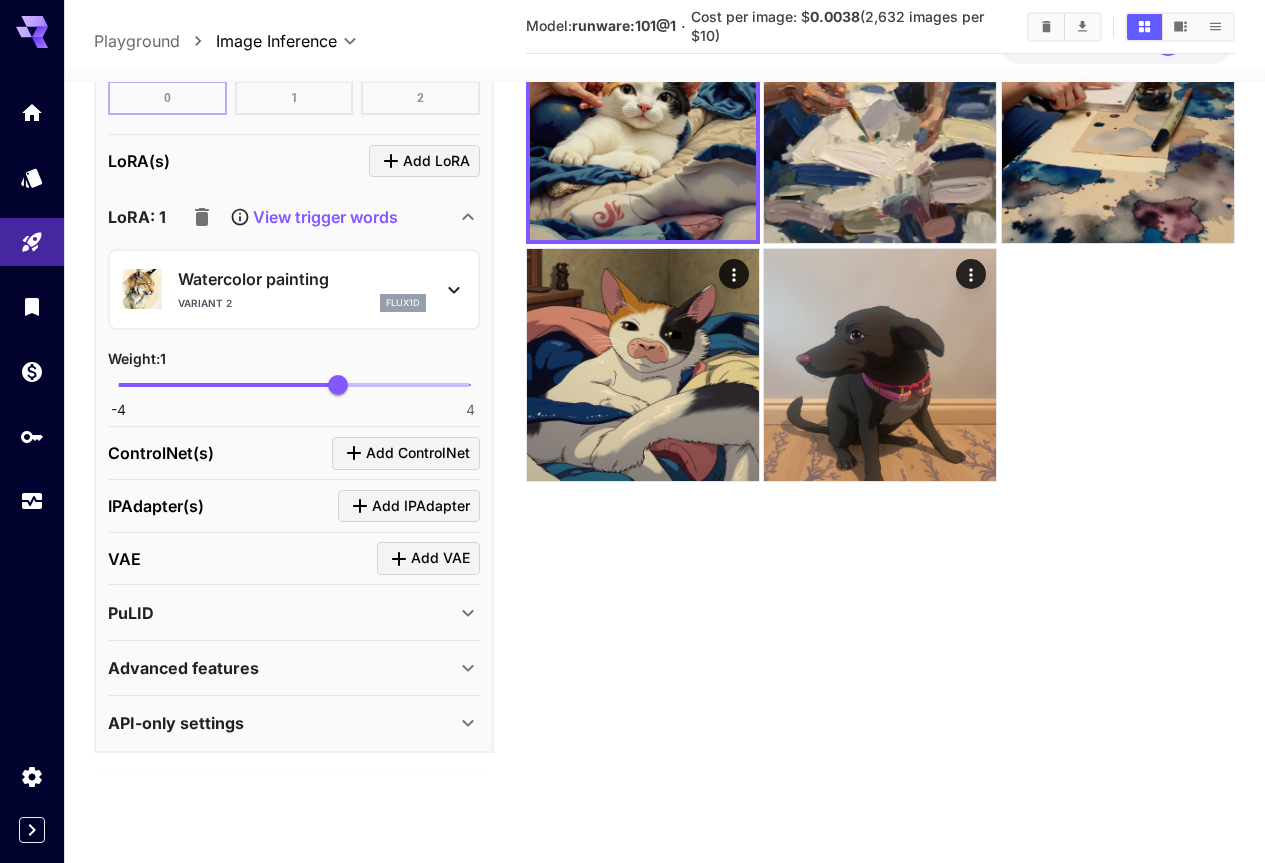 click on "Add IPAdapter" at bounding box center (421, 506) 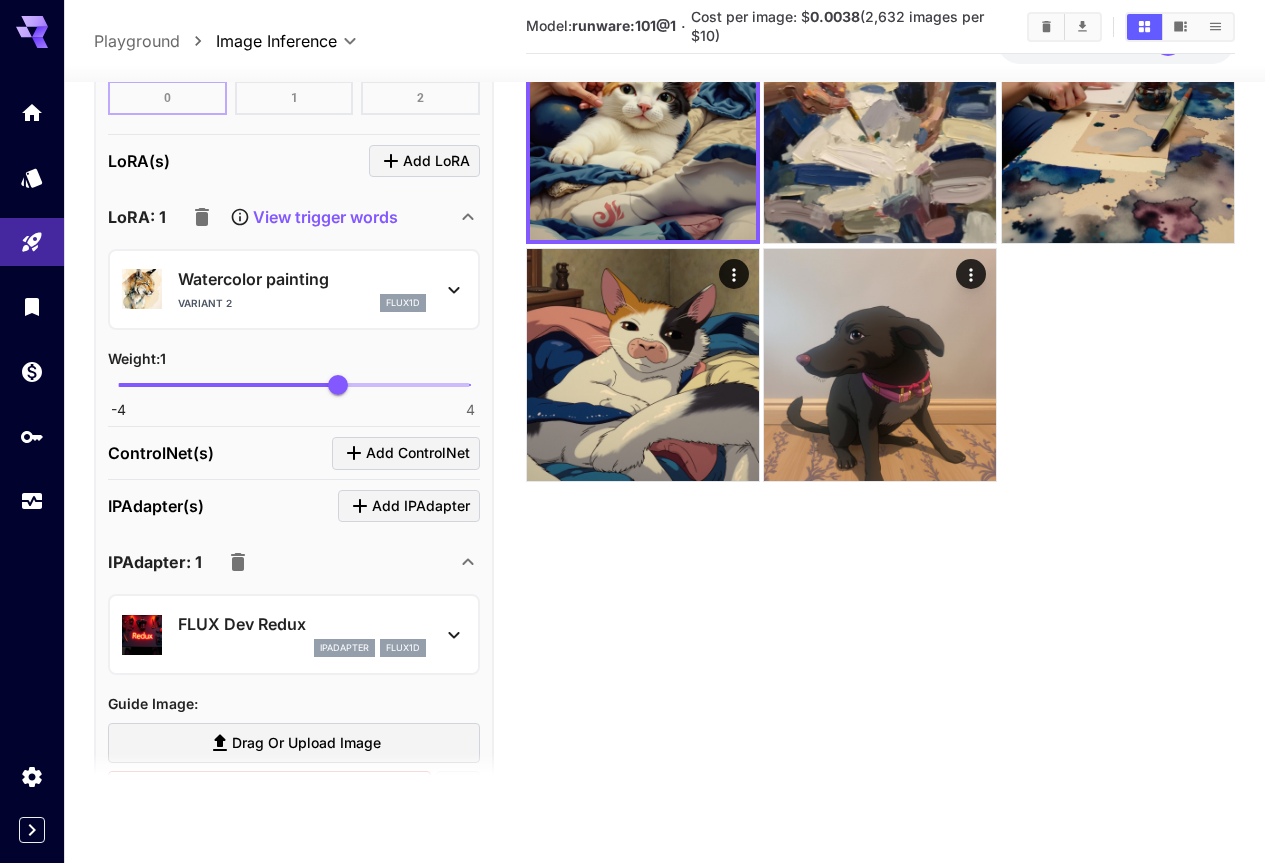 click on "ipAdapter flux1d" at bounding box center [302, 649] 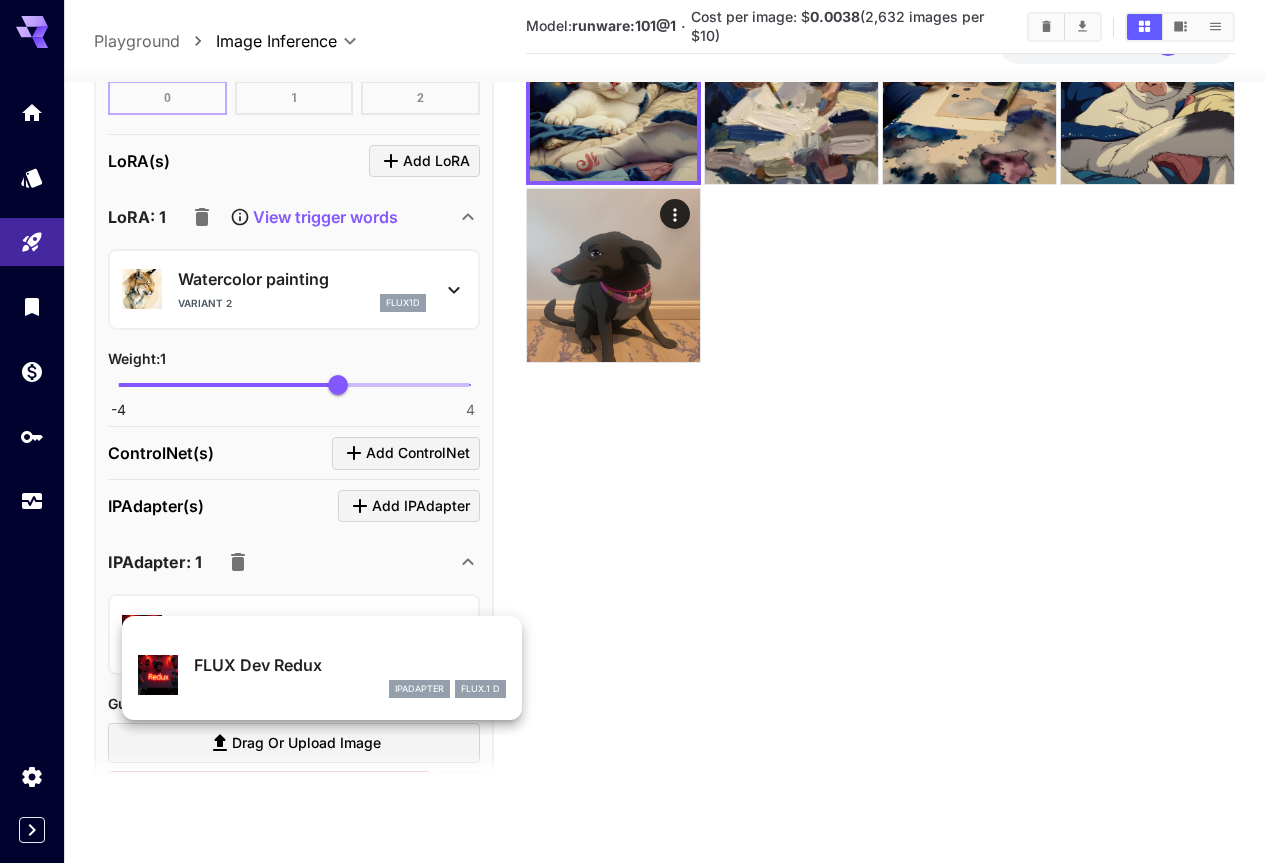 click at bounding box center (158, 675) 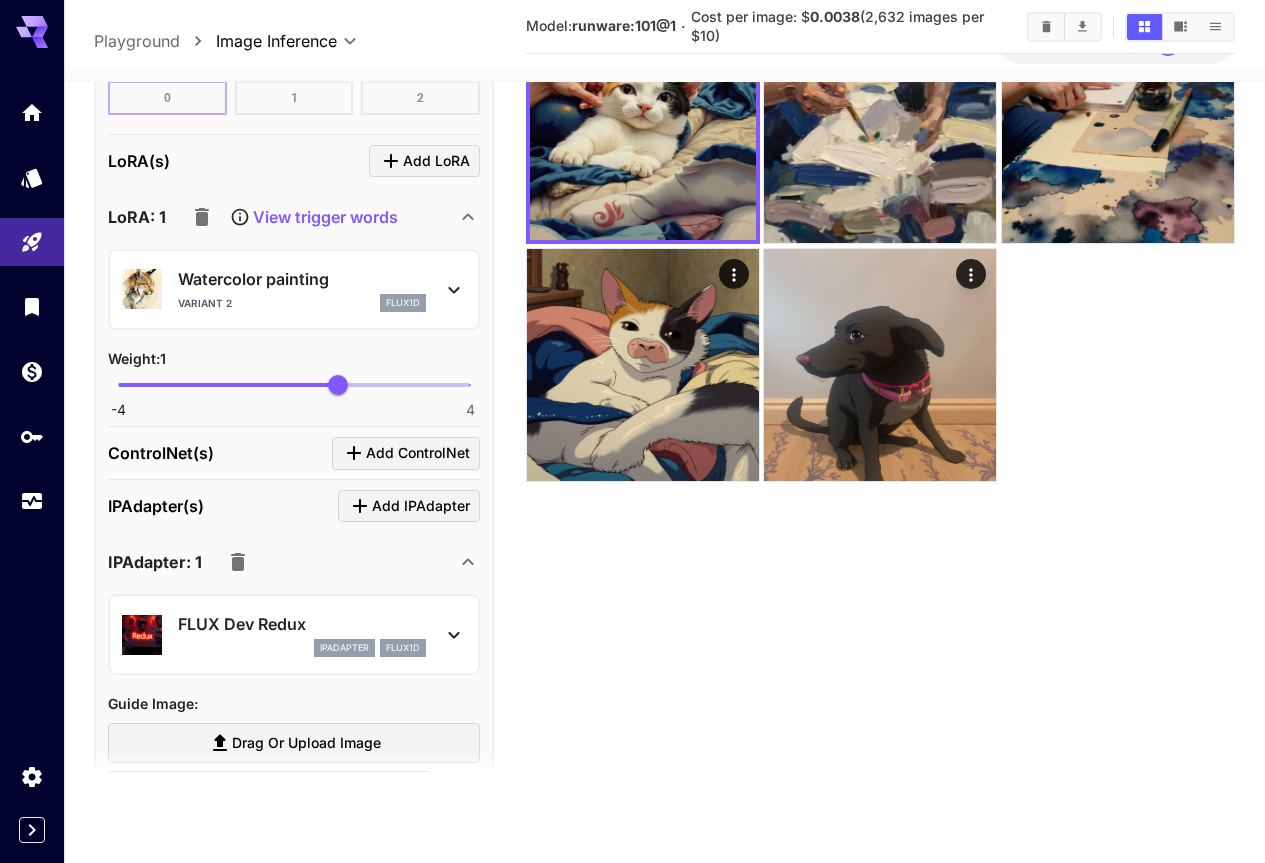 click 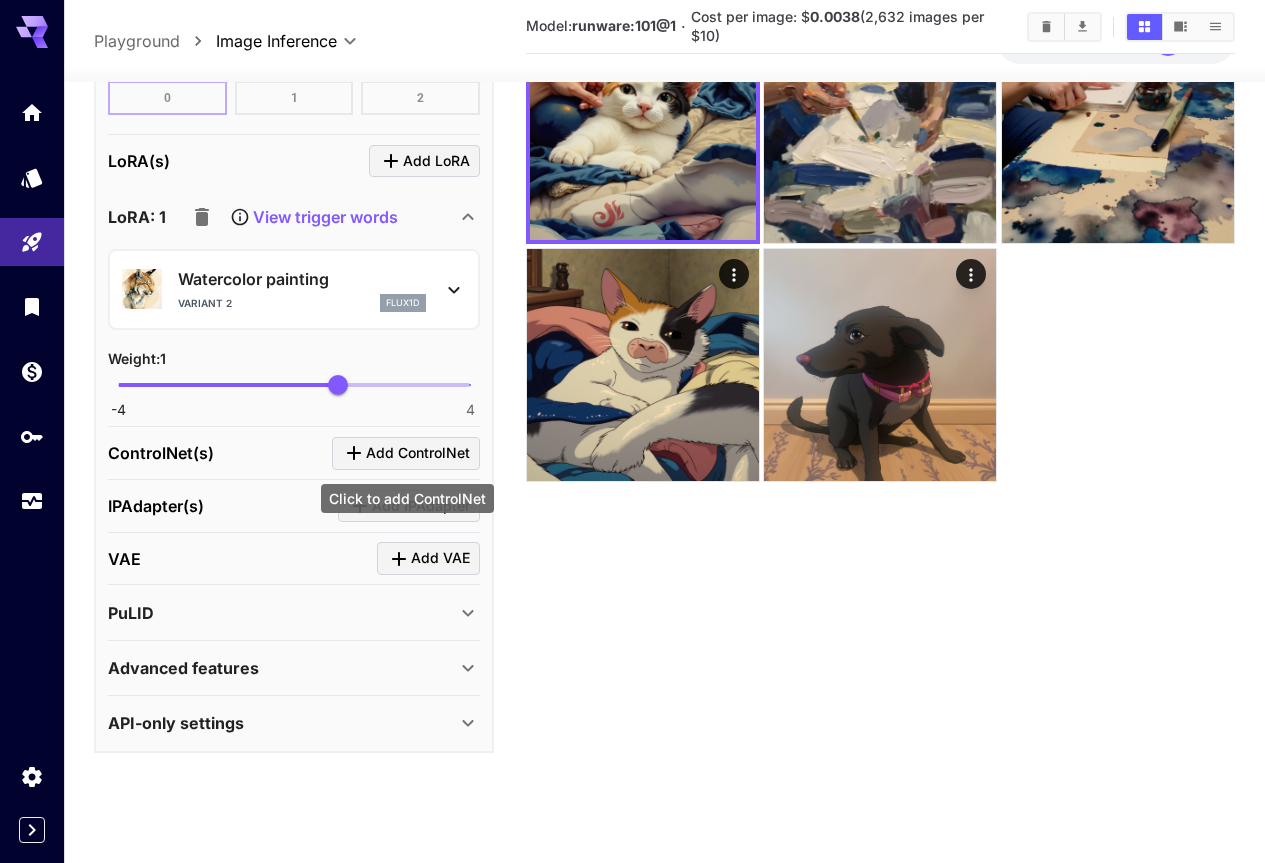 click 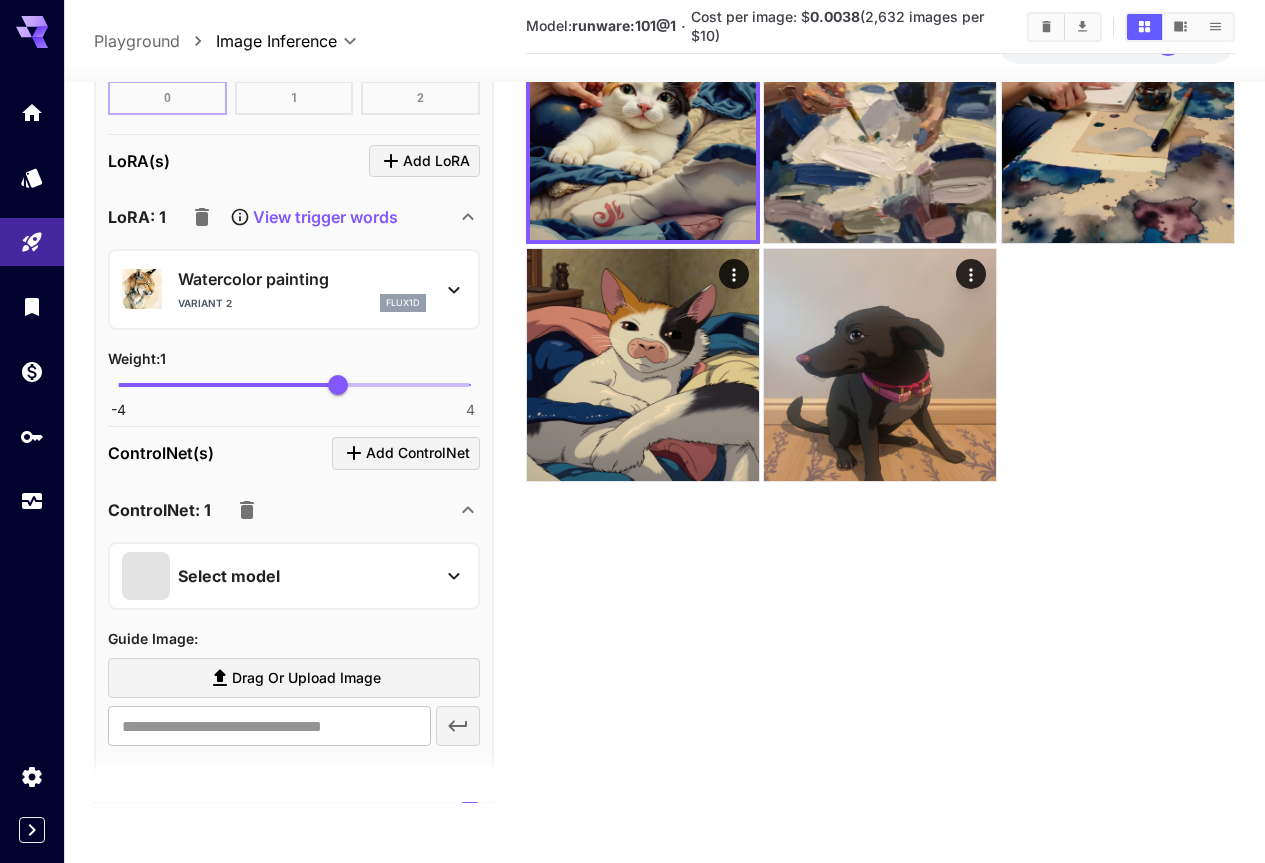 click on "Select model" at bounding box center [229, 576] 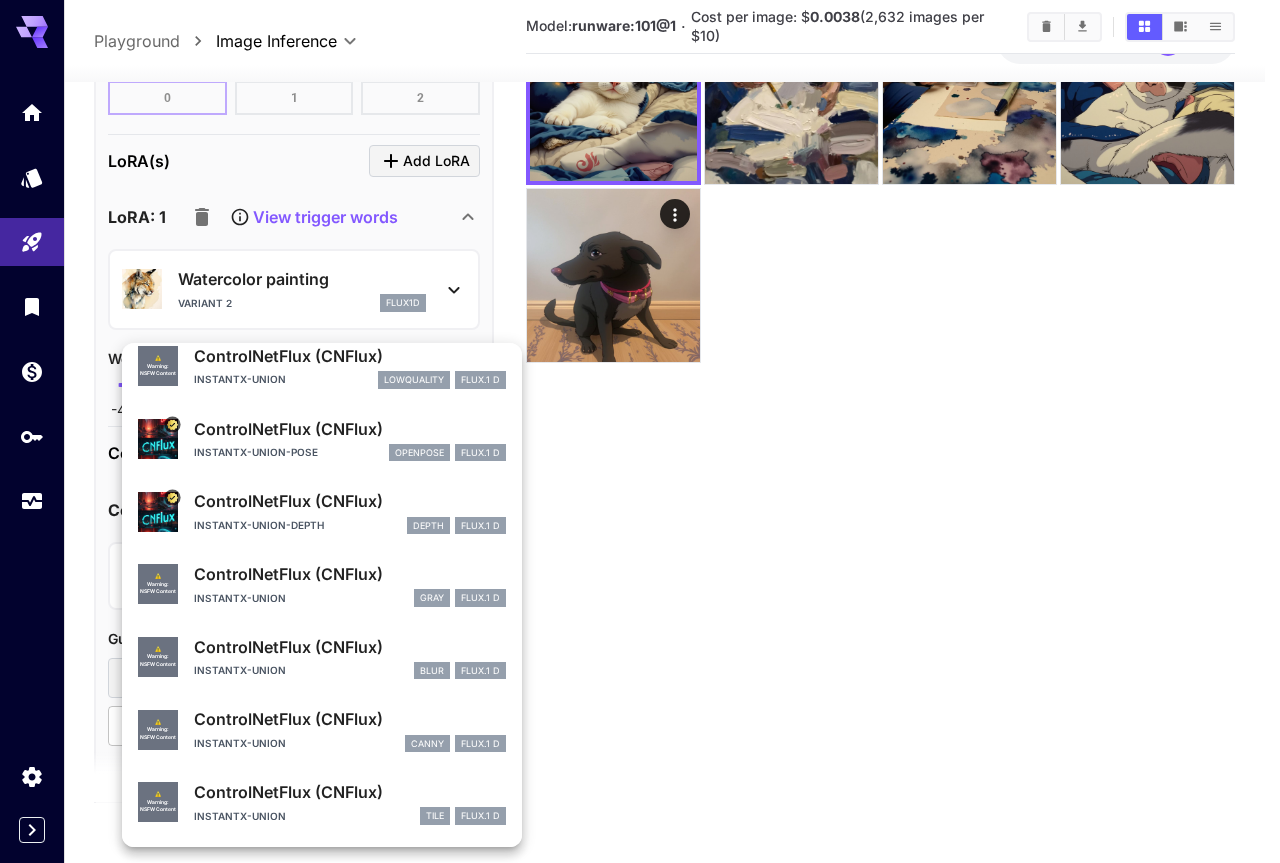 scroll, scrollTop: 0, scrollLeft: 0, axis: both 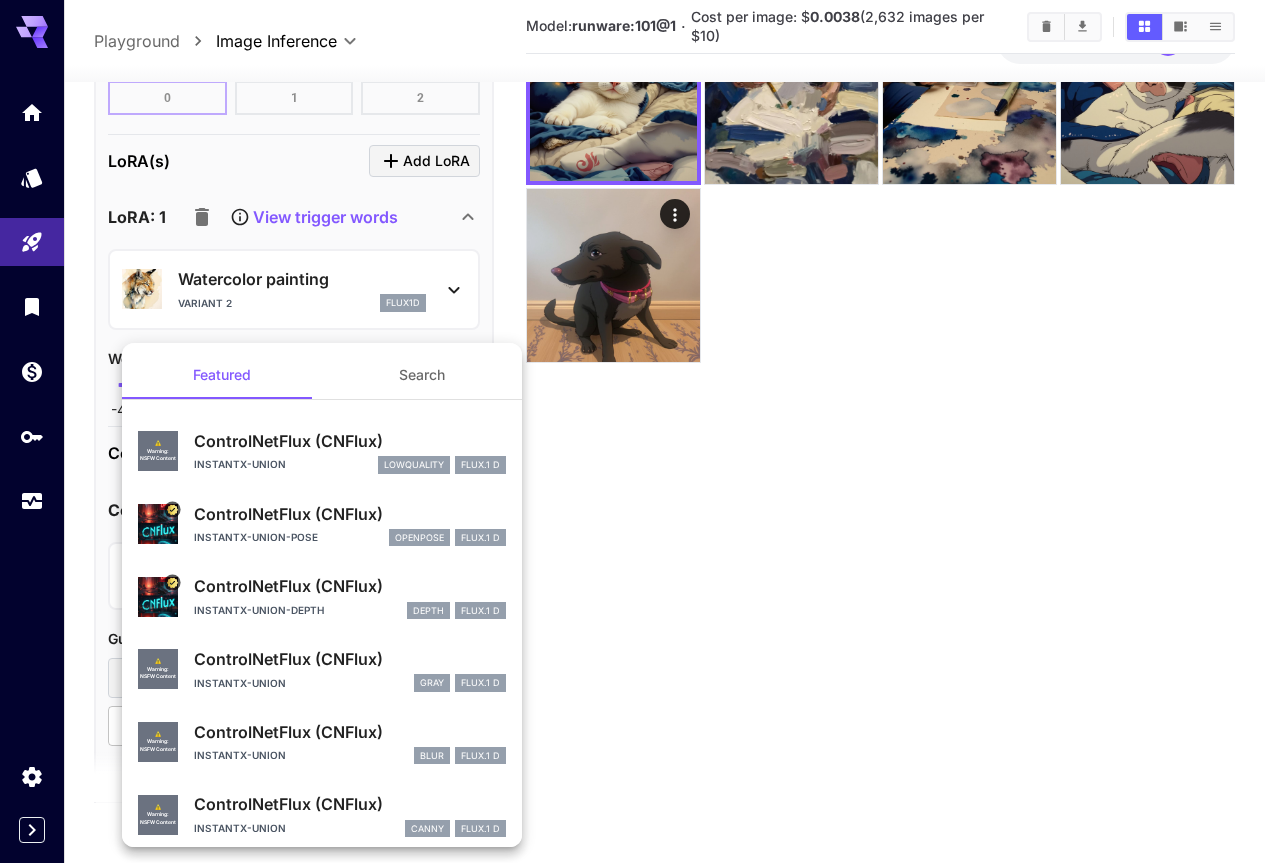 click on "Search" at bounding box center [422, 375] 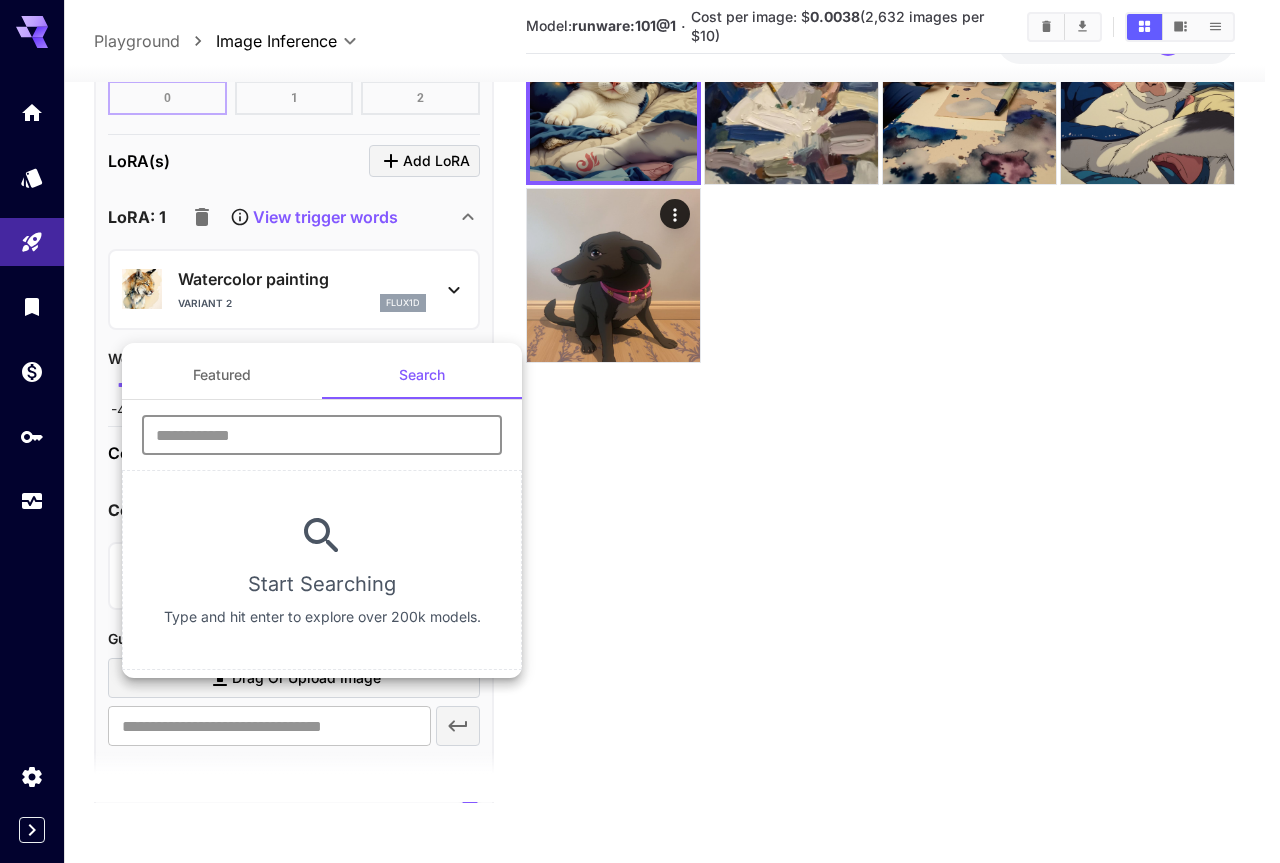 click at bounding box center [322, 435] 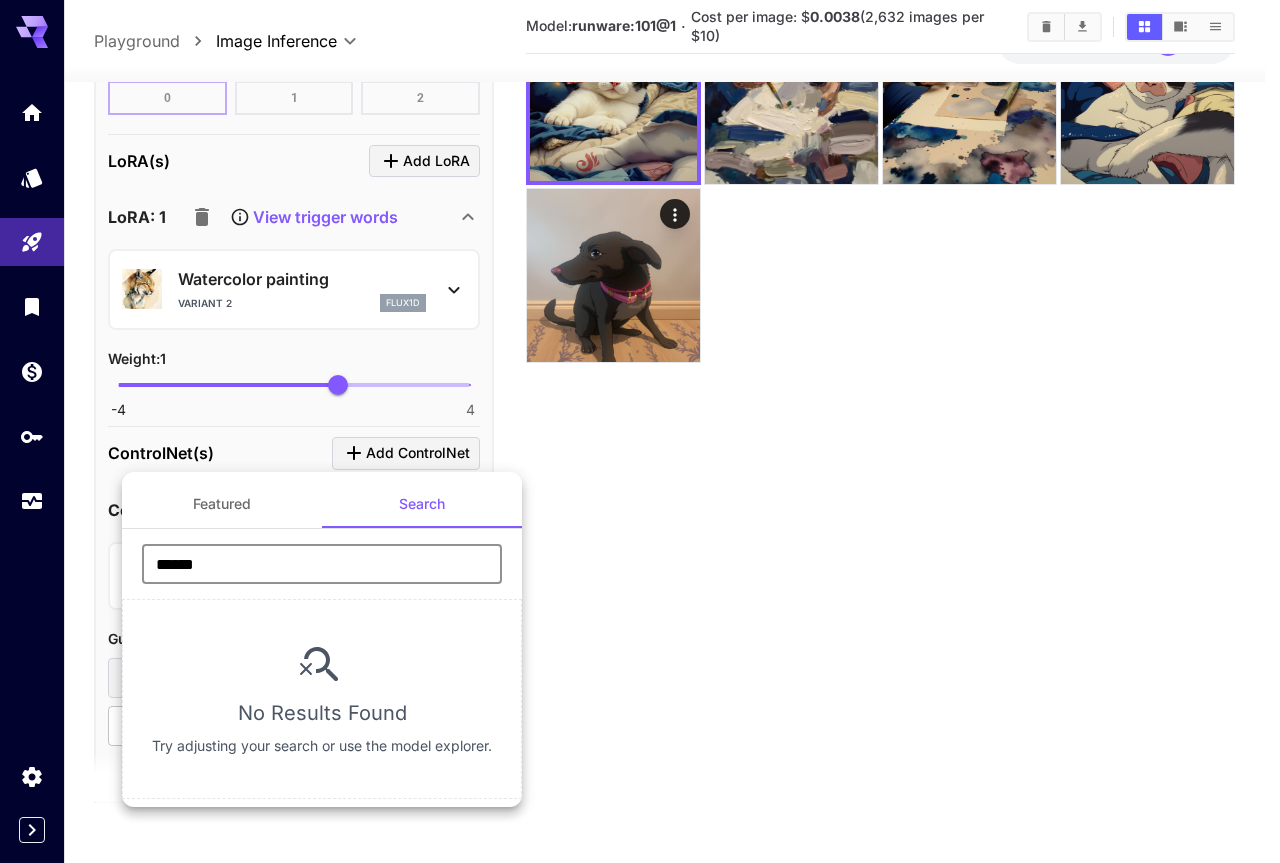 type on "*****" 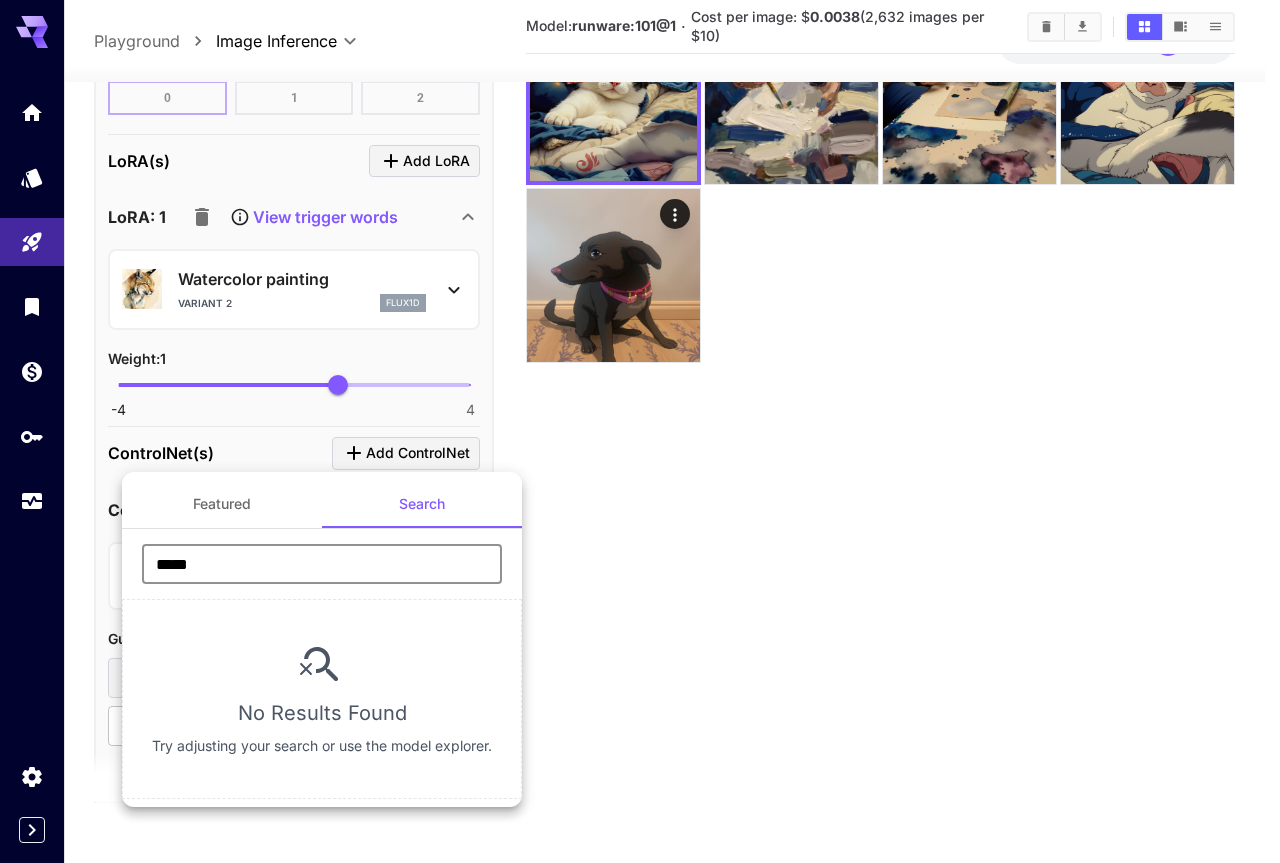 click on "*****" at bounding box center [322, 564] 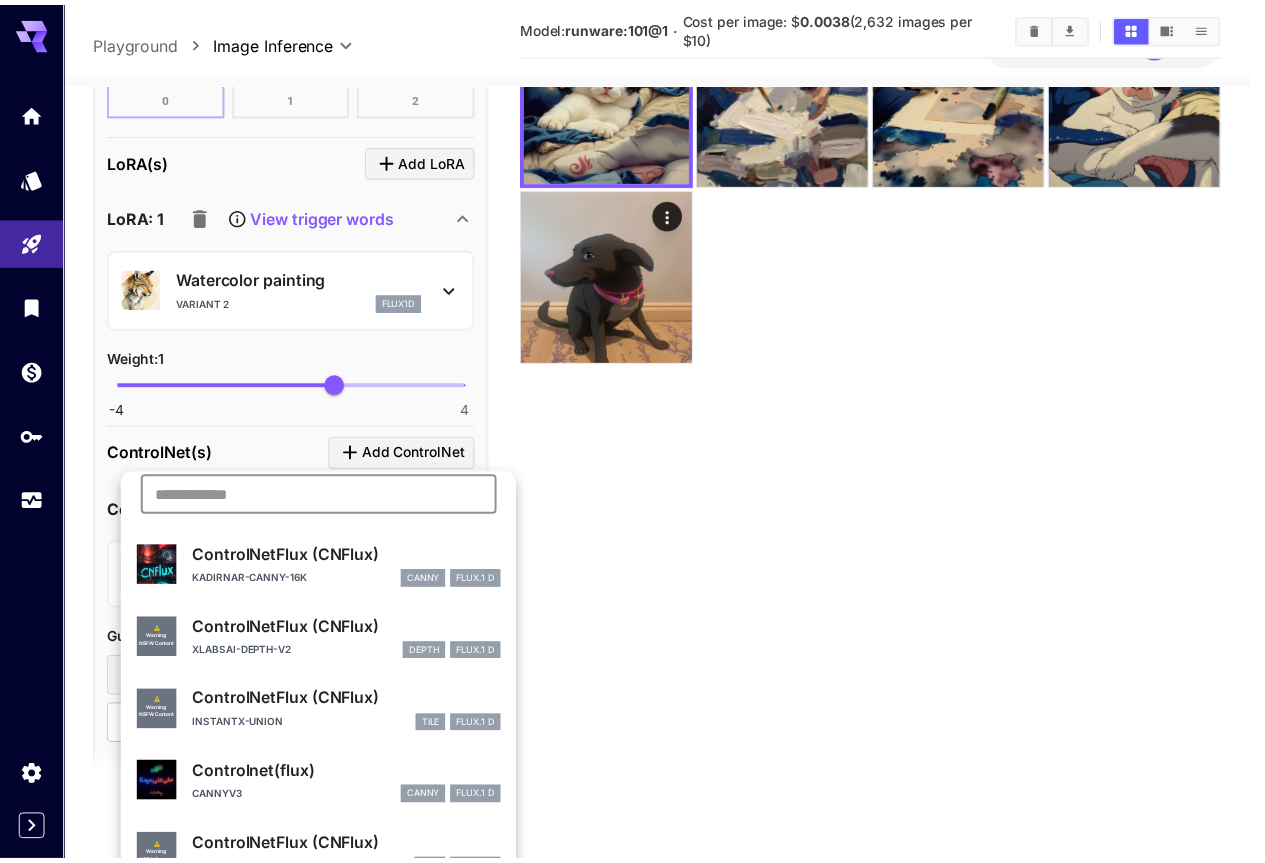 scroll, scrollTop: 100, scrollLeft: 0, axis: vertical 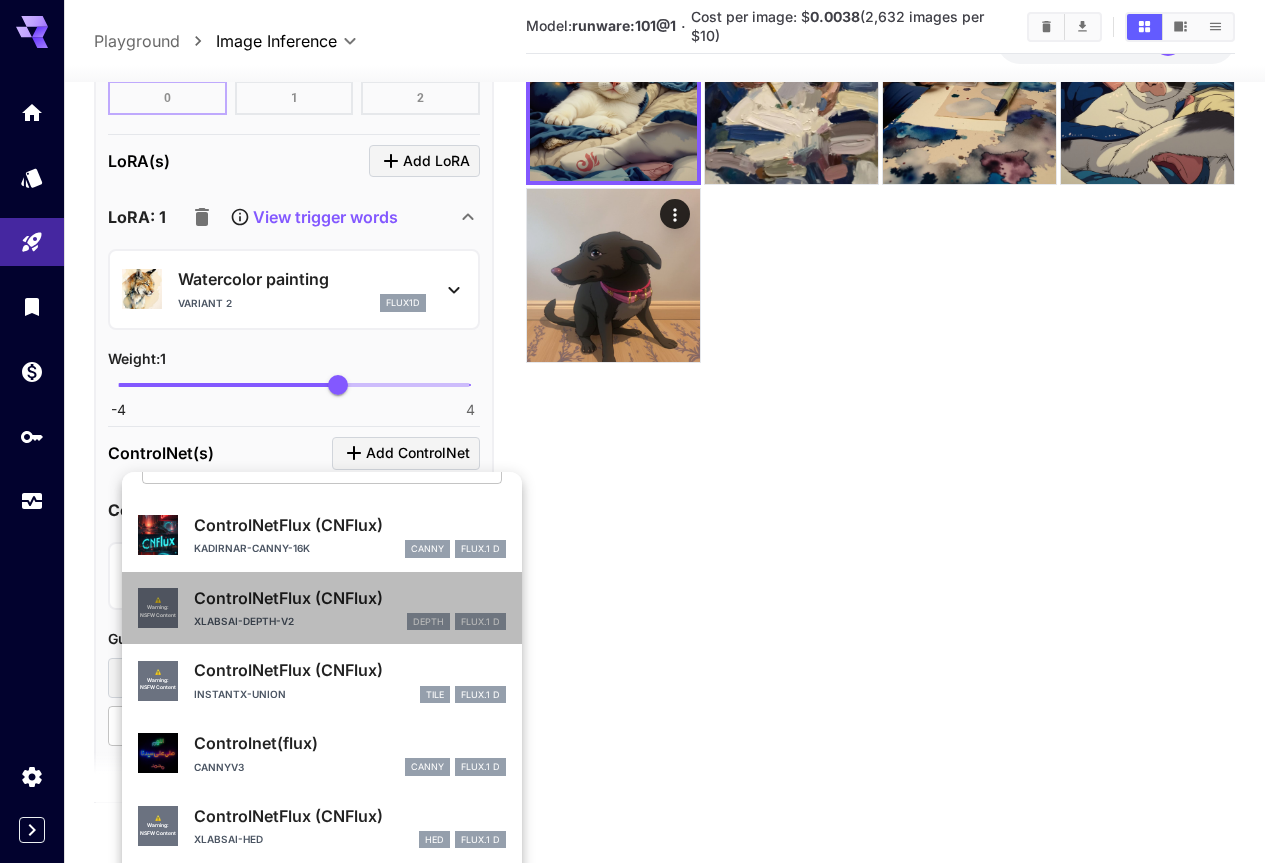 click on "xlabsai-depth-v2 depth FLUX.1 D" at bounding box center [350, 622] 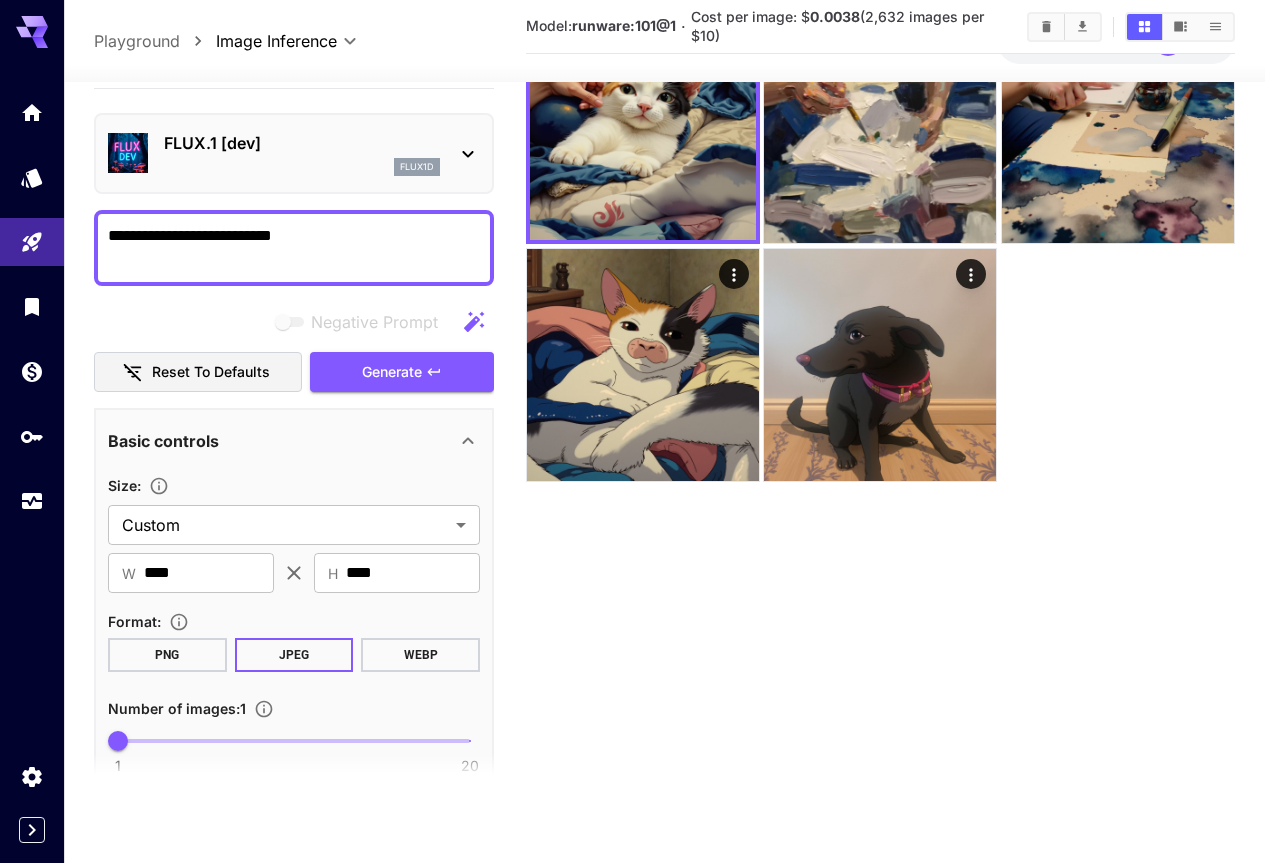 scroll, scrollTop: 0, scrollLeft: 0, axis: both 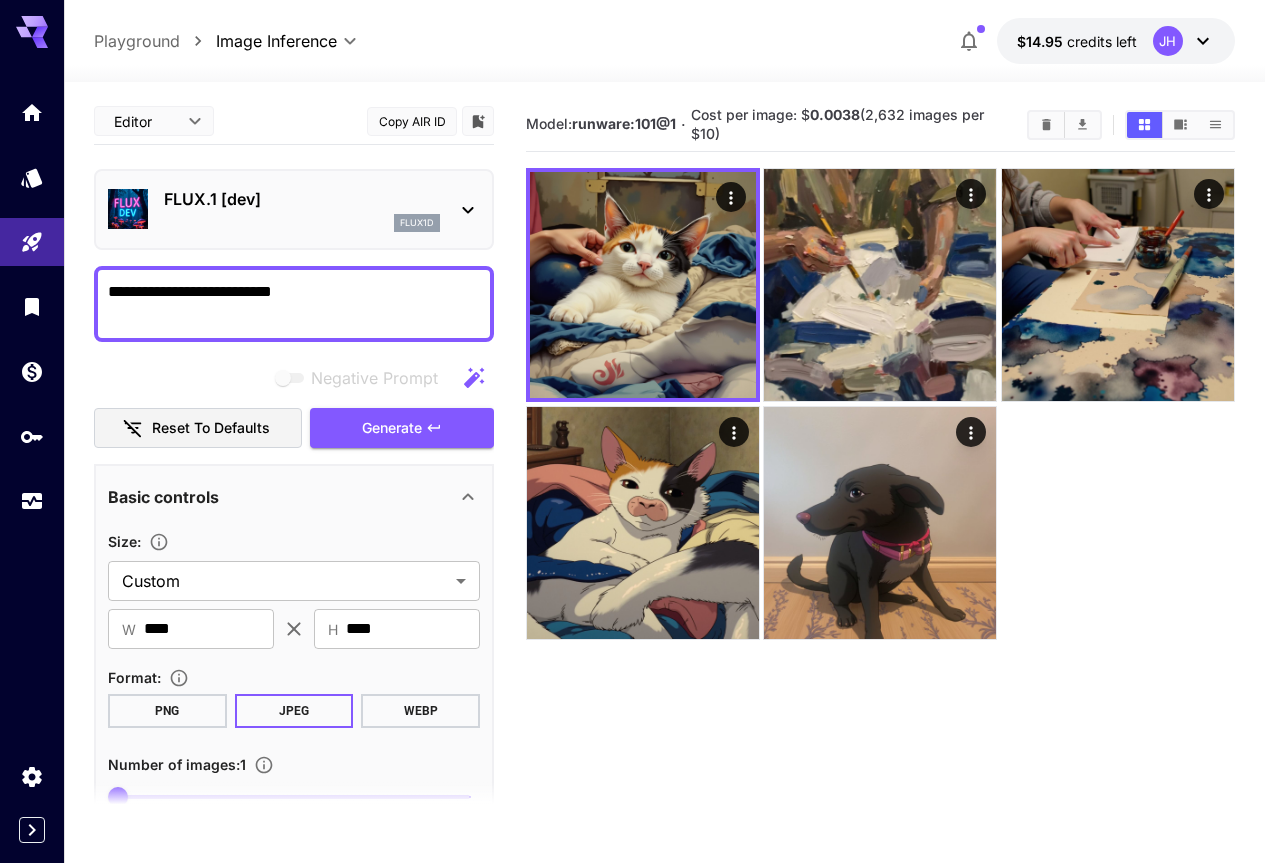 click on "**********" at bounding box center (294, 304) 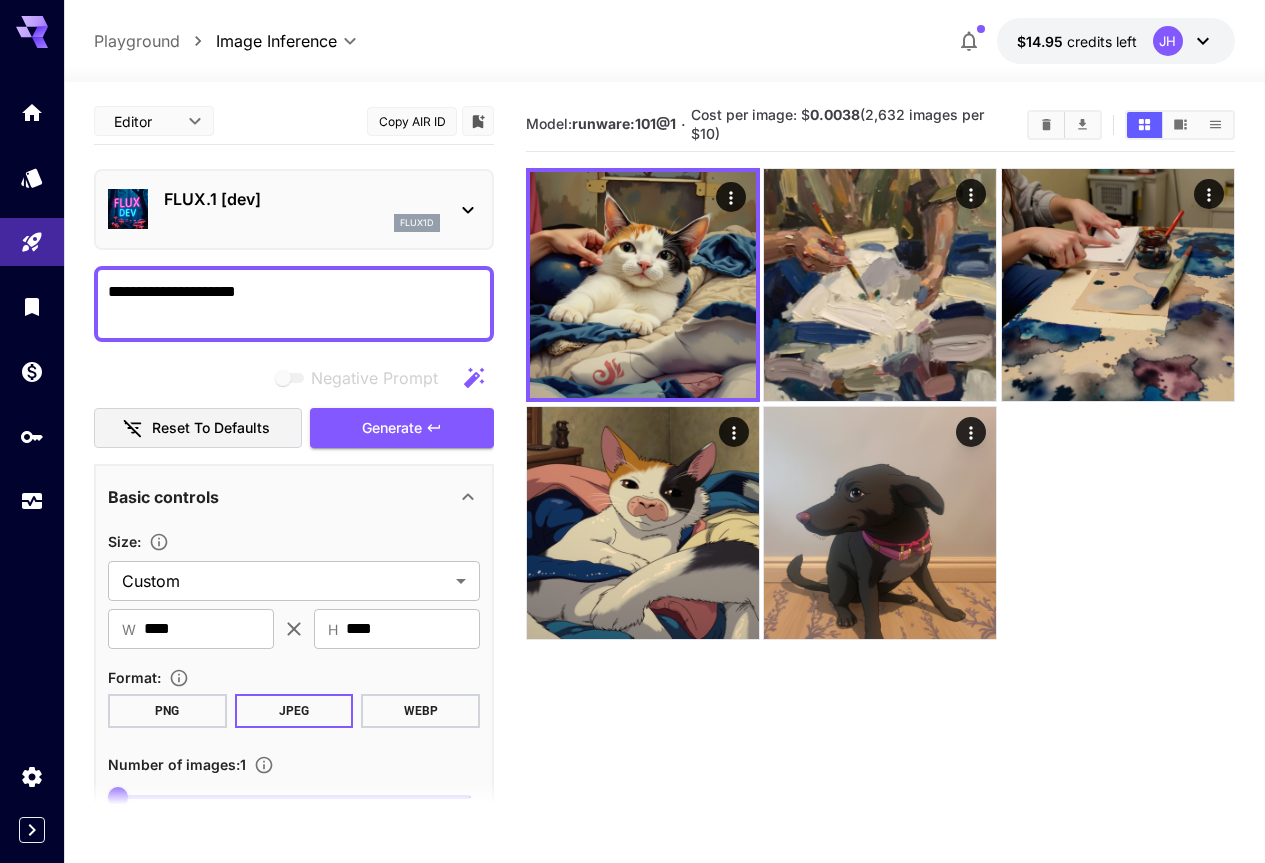type on "**********" 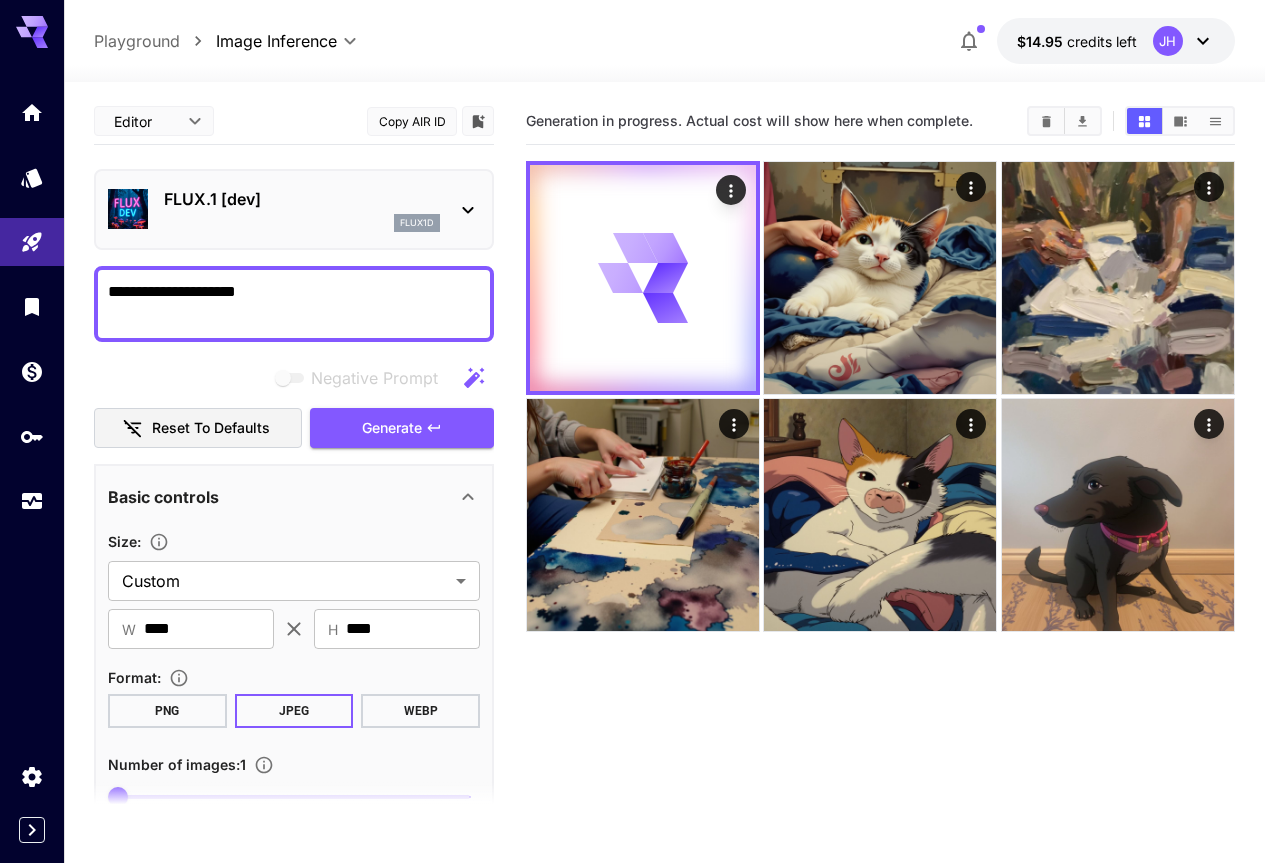 click on "Generation in progress. Actual cost will show here when complete." at bounding box center (880, 529) 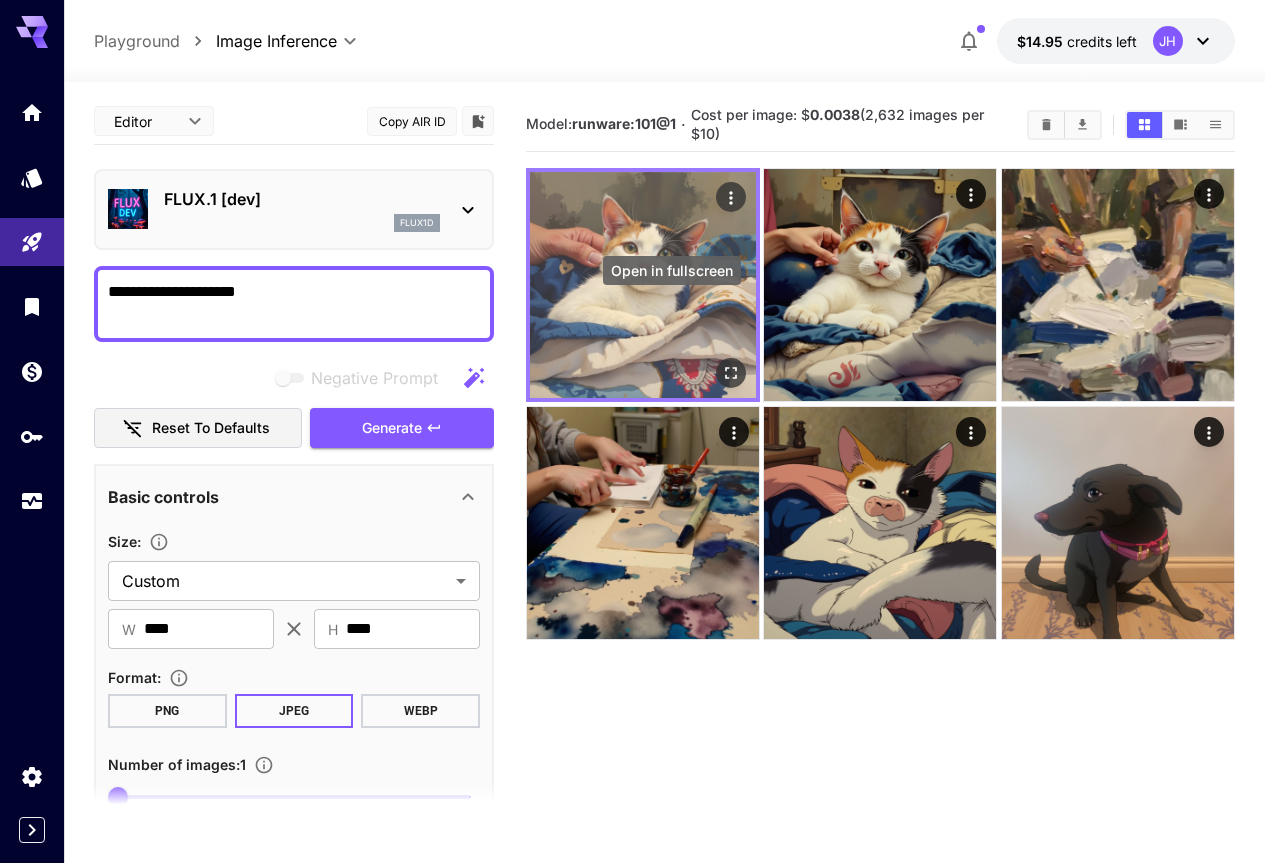 click at bounding box center [731, 374] 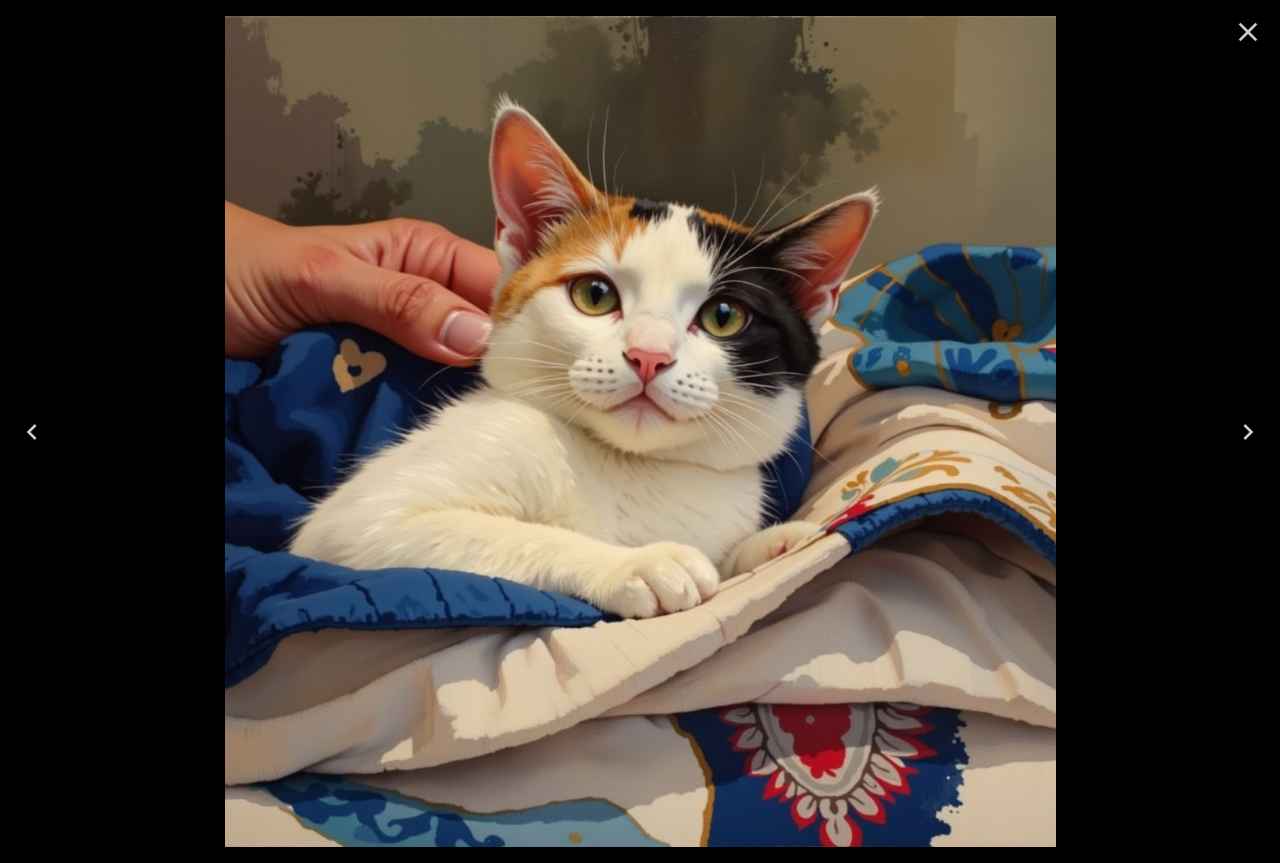 click 